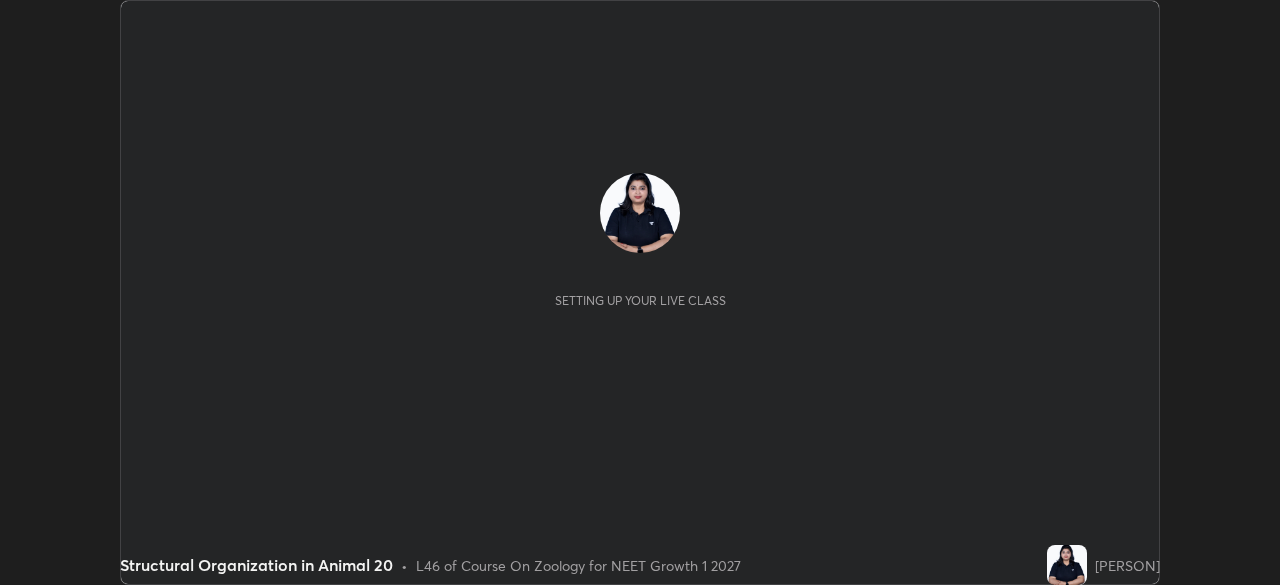 scroll, scrollTop: 0, scrollLeft: 0, axis: both 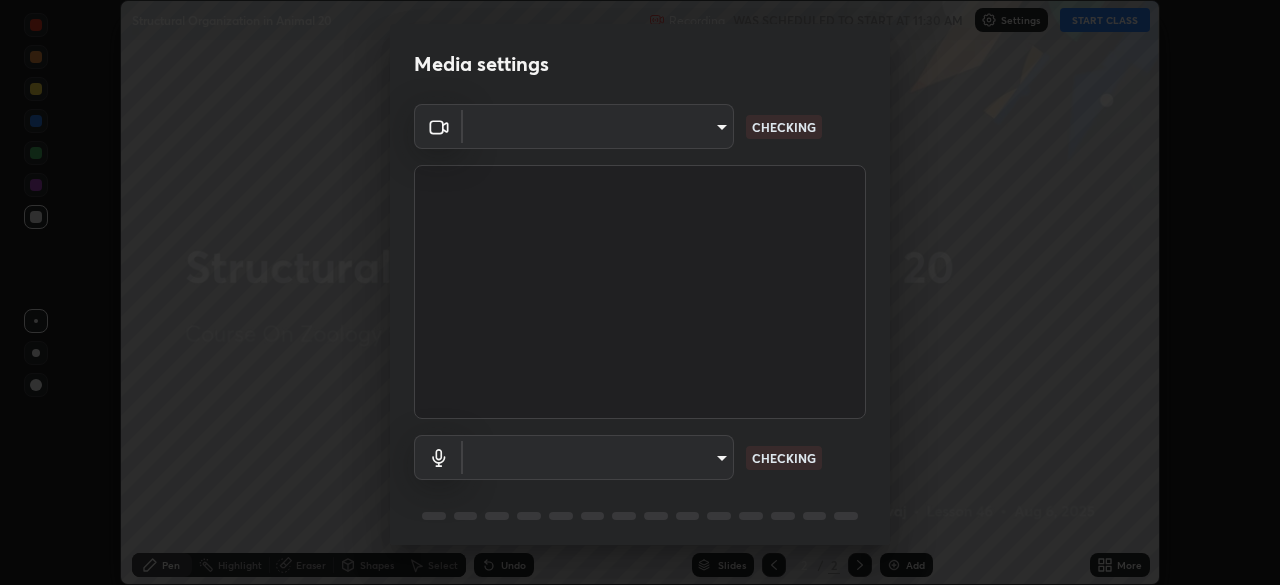 type on "646e766041115afe775193d65f058929323c5316c5d1d13a2c8912e529581f74" 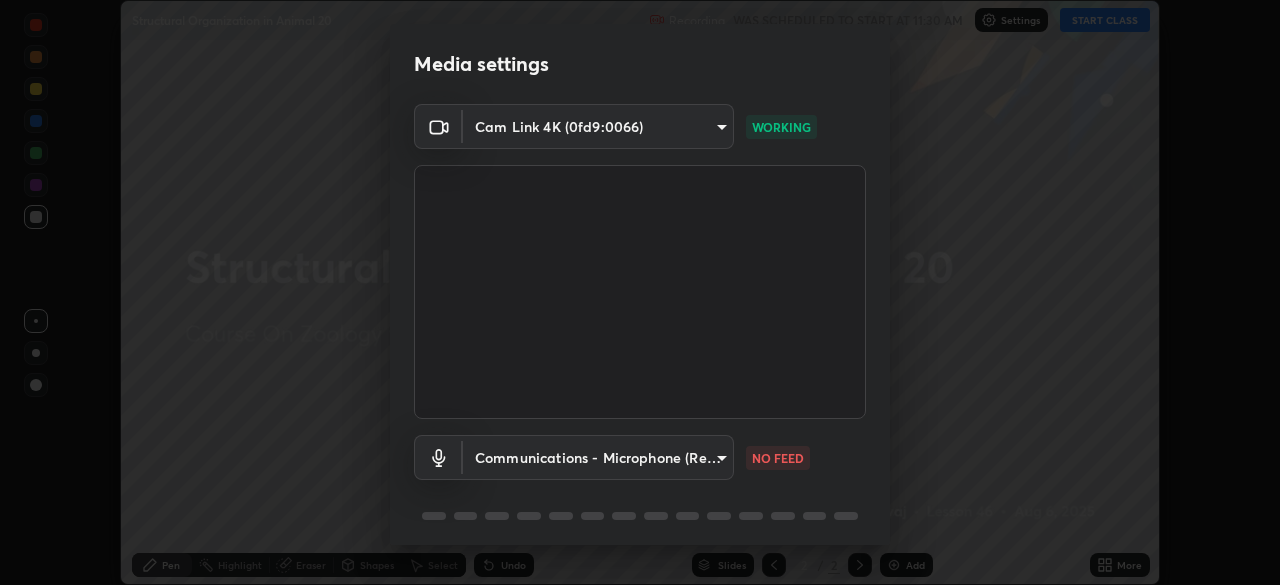 scroll, scrollTop: 71, scrollLeft: 0, axis: vertical 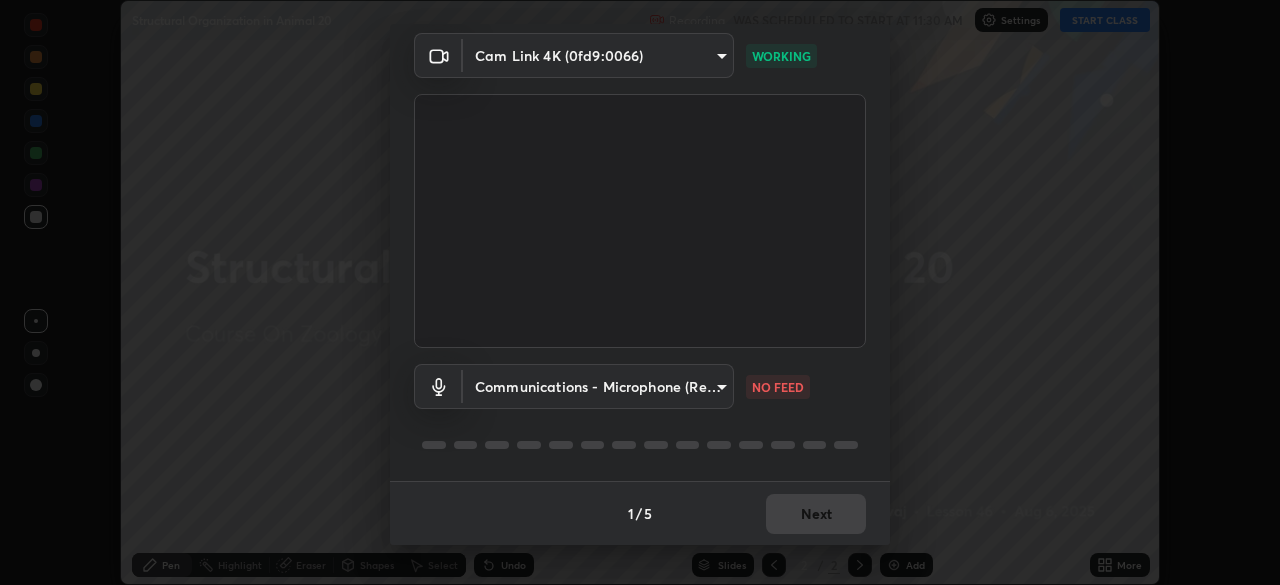 click on "Erase all Structural Organization in Animal 20 Recording WAS SCHEDULED TO START AT 11:30 AM Settings START CLASS Setting up your live class Structural Organization in Animal 20 • L46 of Course On Zoology for NEET Growth 1 2027 [PERSON] Pen Highlight Eraser Shapes Select Undo Slides [NUMBER] / [NUMBER] Add More No doubts shared Encourage your learners to ask a doubt for better clarity Report an issue Reason for reporting Buffering Chat not working Audio - Video sync issue Educator video quality low ​ Attach an image Report Media settings Cam Link 4K (0fd9:0066) [HASH] WORKING Communications - Microphone (Realtek High Definition Audio) communications NO FEED [NUMBER] / [NUMBER] Next" at bounding box center (640, 292) 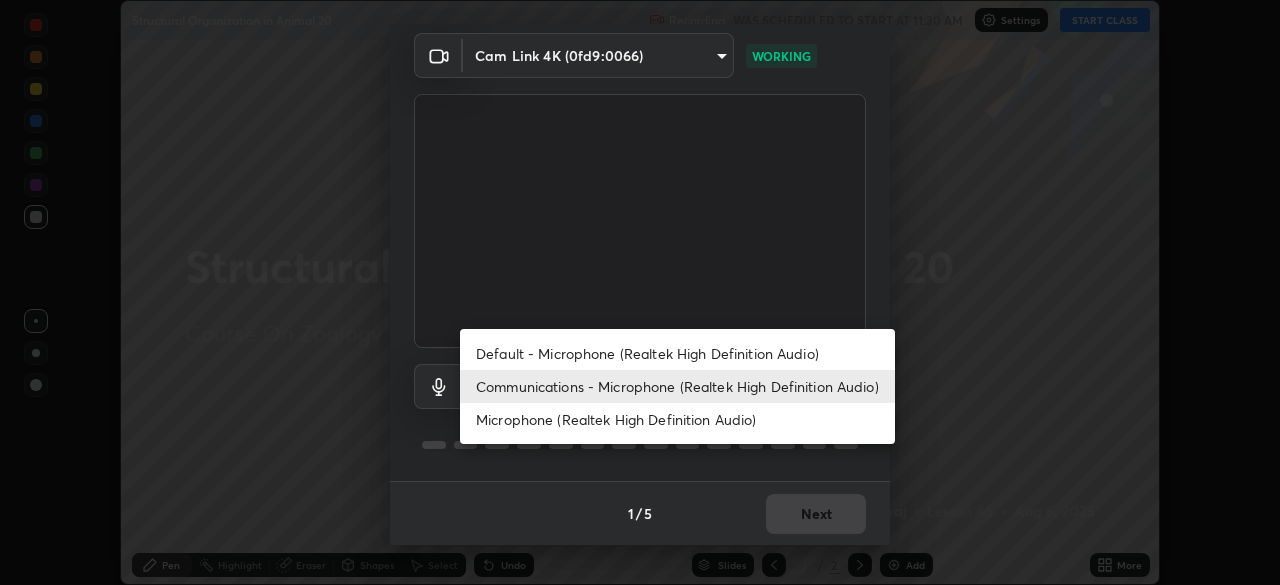click on "Microphone (Realtek High Definition Audio)" at bounding box center [677, 419] 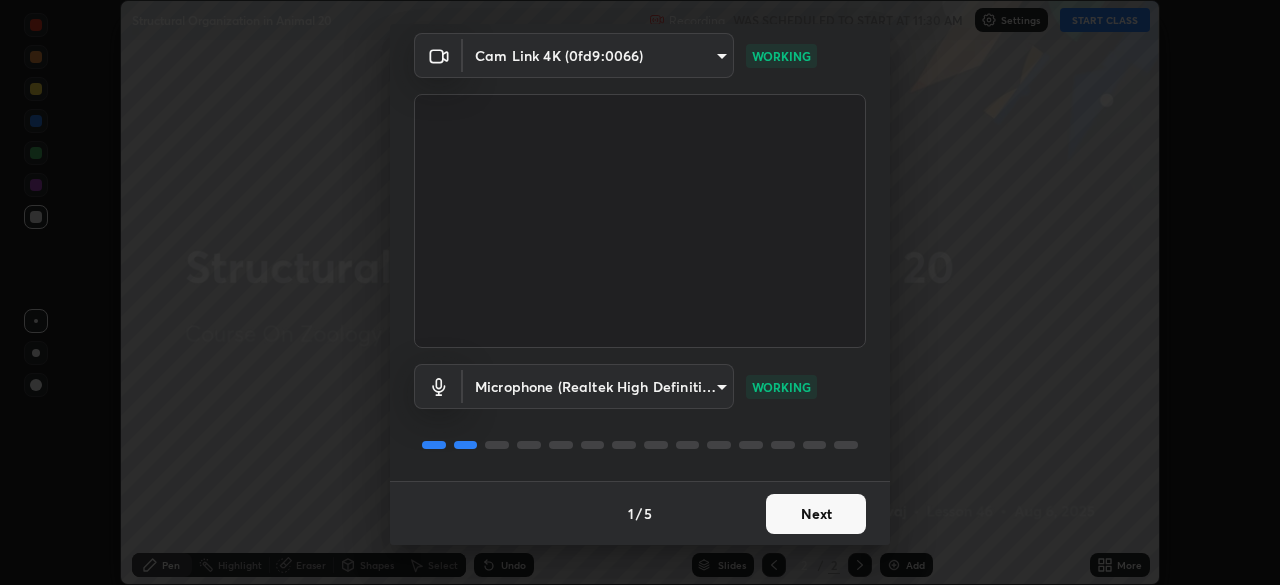 click on "Next" at bounding box center [816, 514] 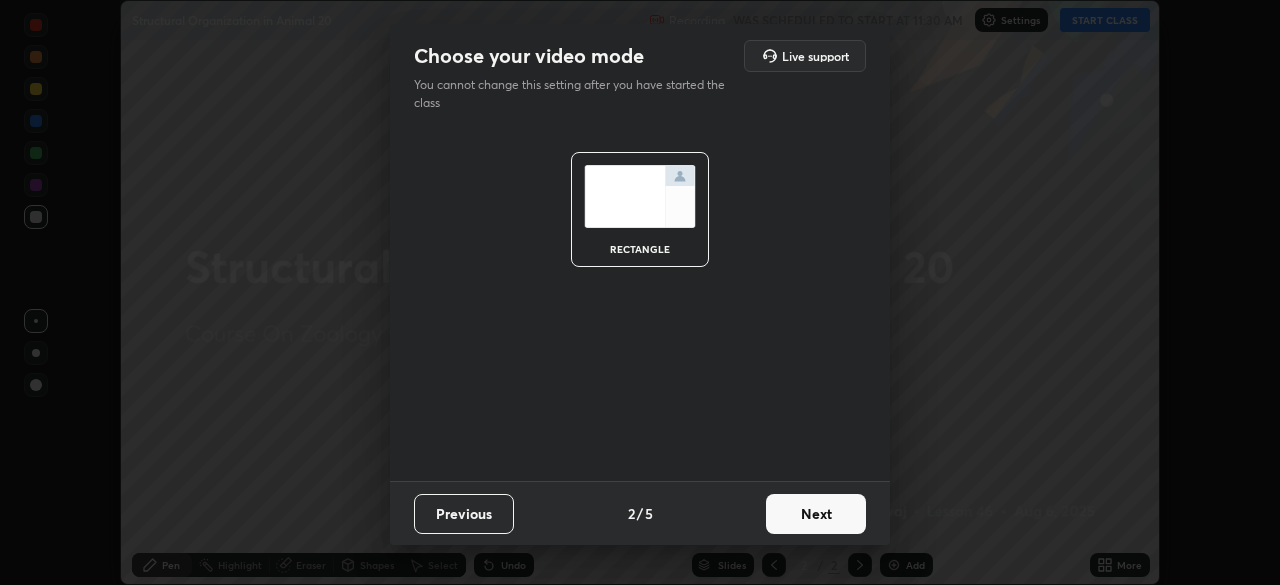 click on "Next" at bounding box center [816, 514] 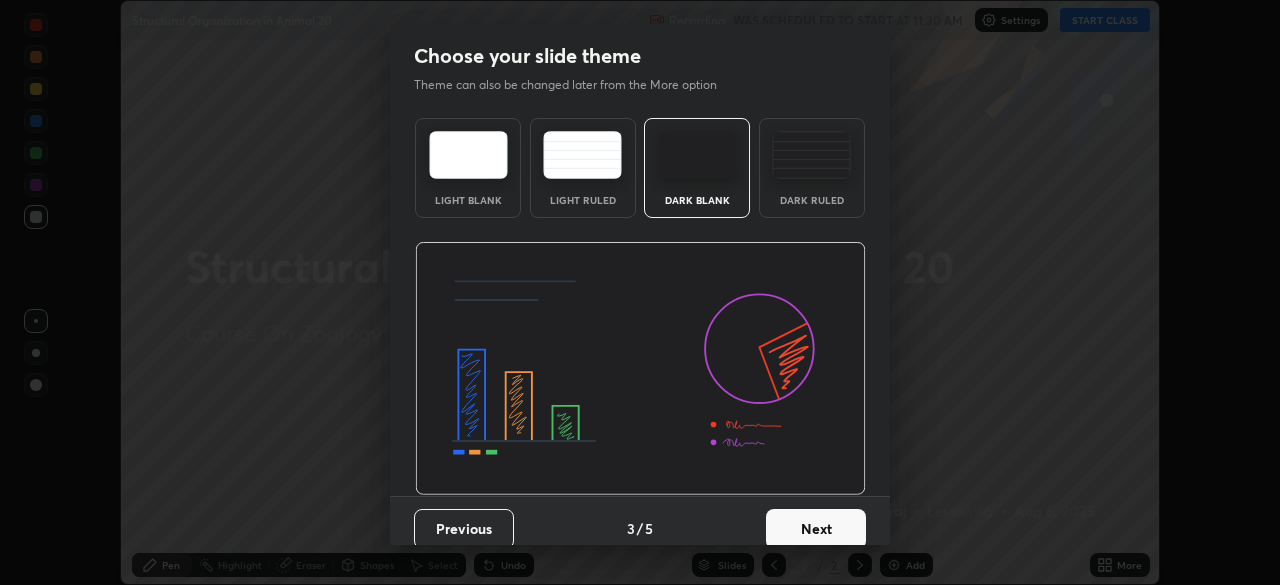 click on "Next" at bounding box center (816, 529) 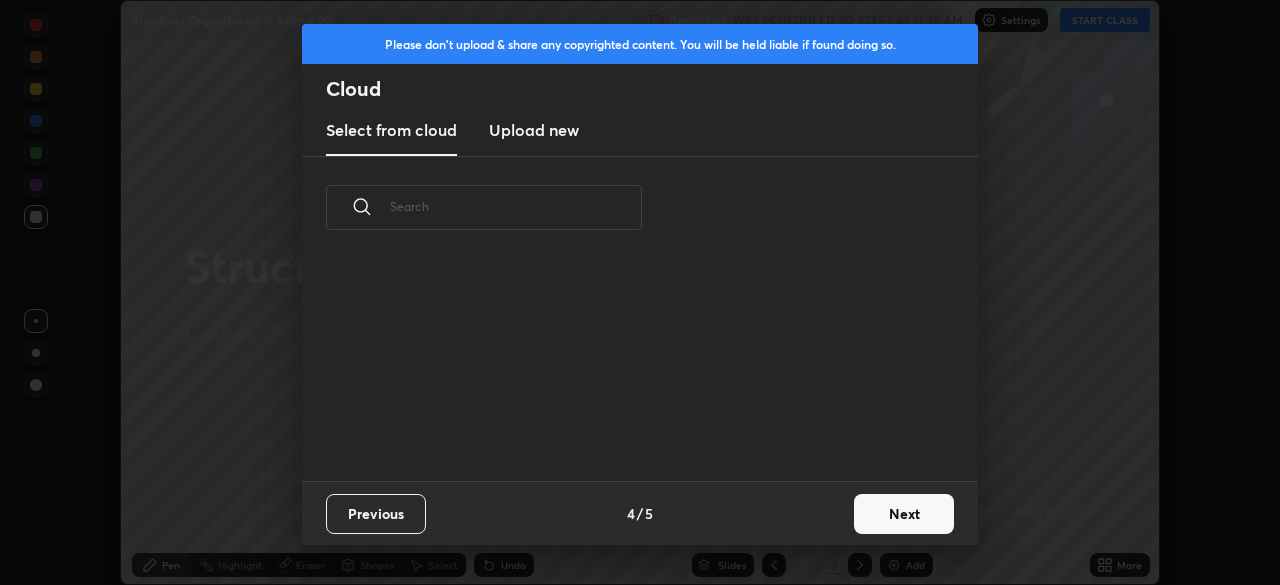 click on "Previous 4 / 5 Next" at bounding box center (640, 513) 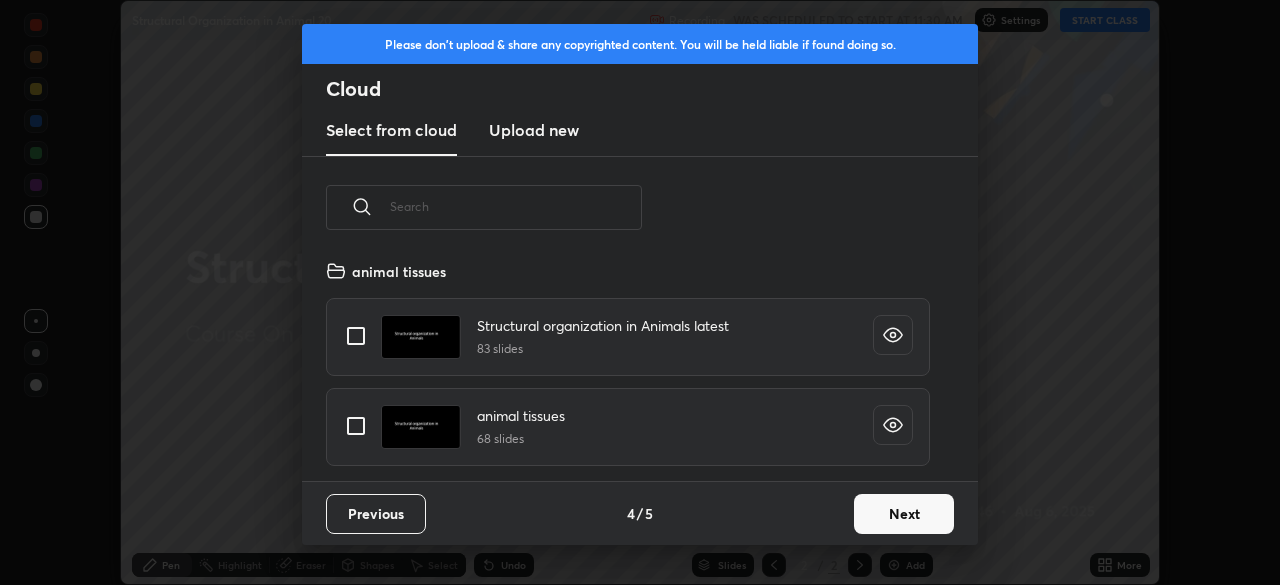 click on "Next" at bounding box center (904, 514) 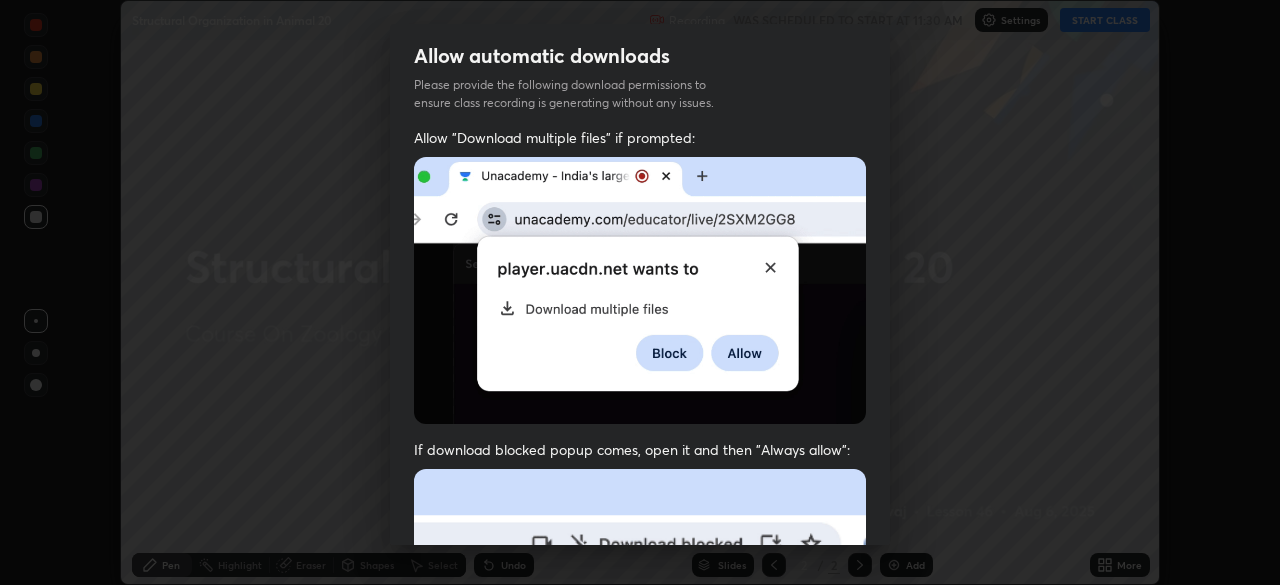 click on "Allow automatic downloads Please provide the following download permissions to ensure class recording is generating without any issues. Allow "Download multiple files" if prompted: If download blocked popup comes, open it and then "Always allow": I agree that if I don't provide required permissions, class recording will not be generated Previous 5 / 5 Done" at bounding box center [640, 292] 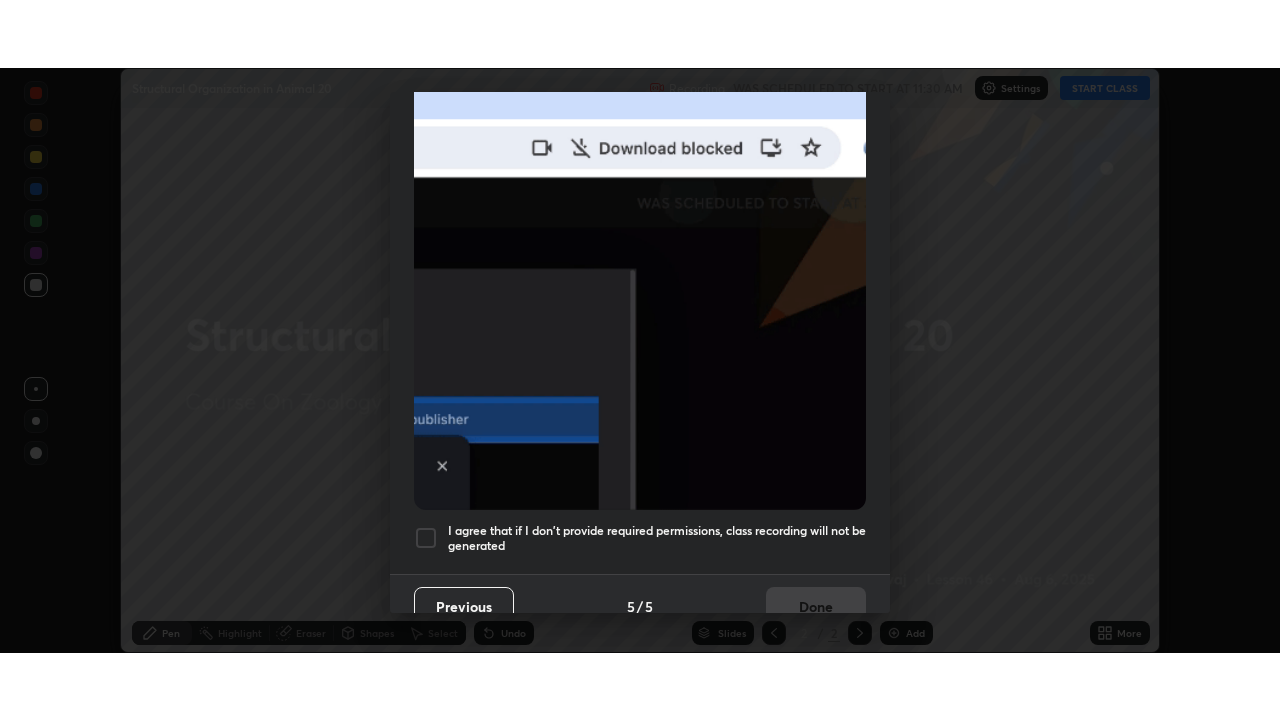 scroll, scrollTop: 479, scrollLeft: 0, axis: vertical 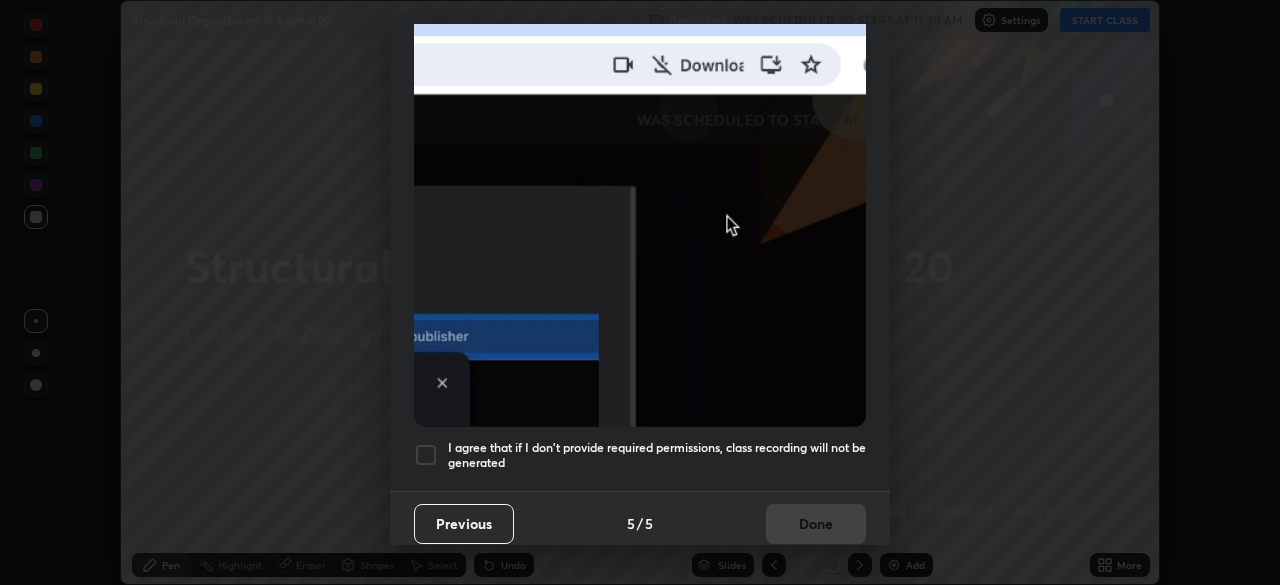 click at bounding box center [426, 455] 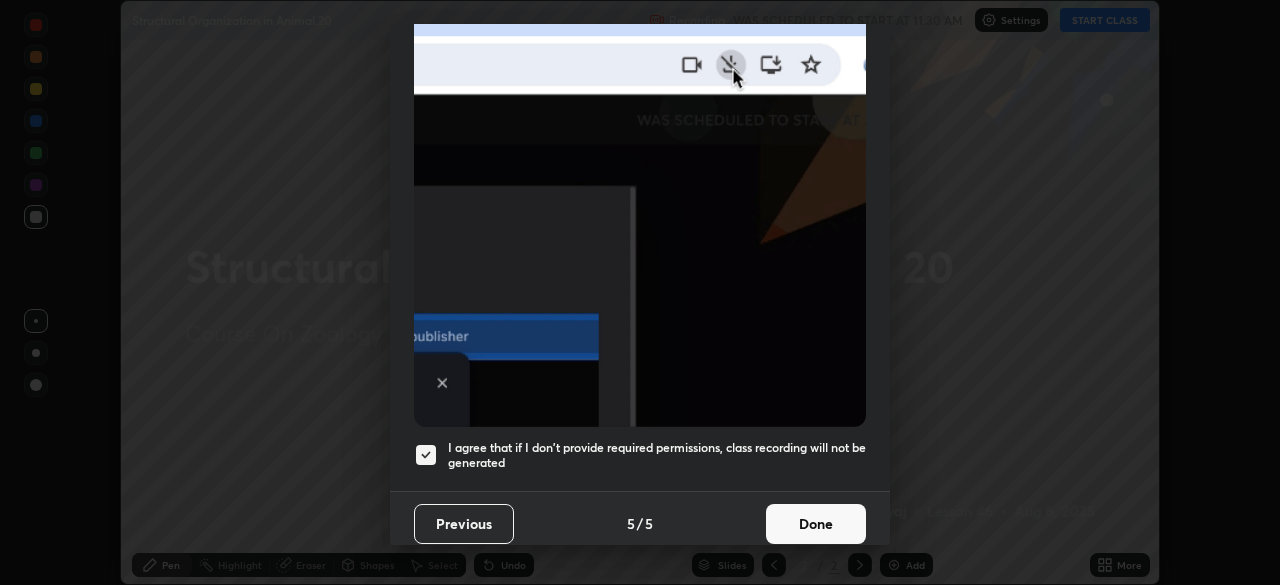 click on "Done" at bounding box center (816, 524) 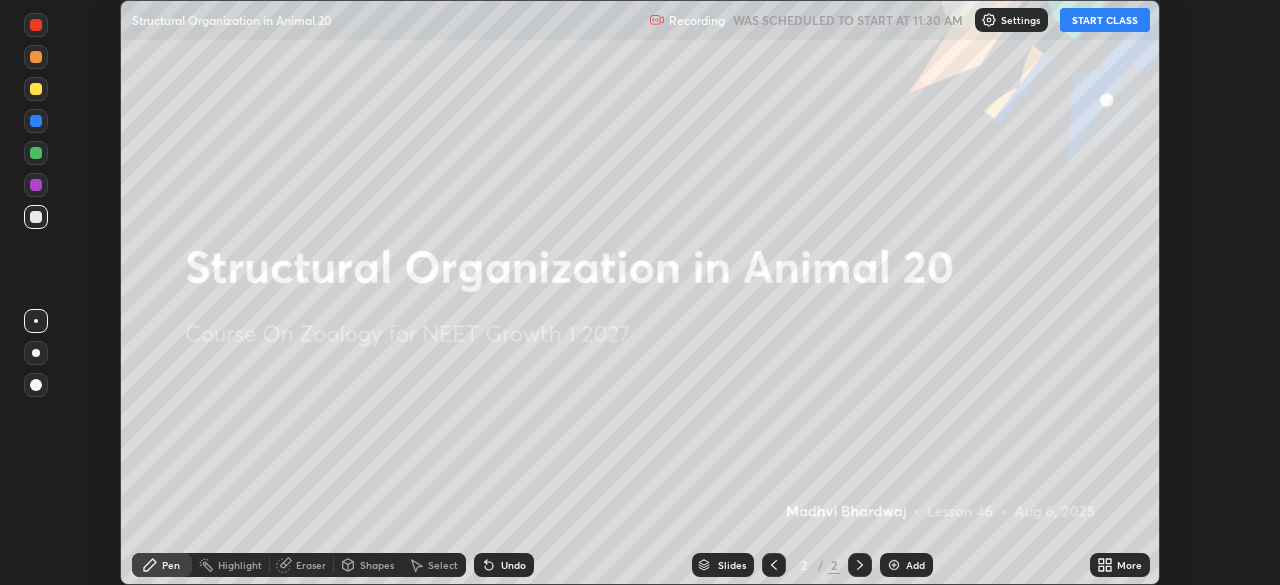 click on "START CLASS" at bounding box center [1105, 20] 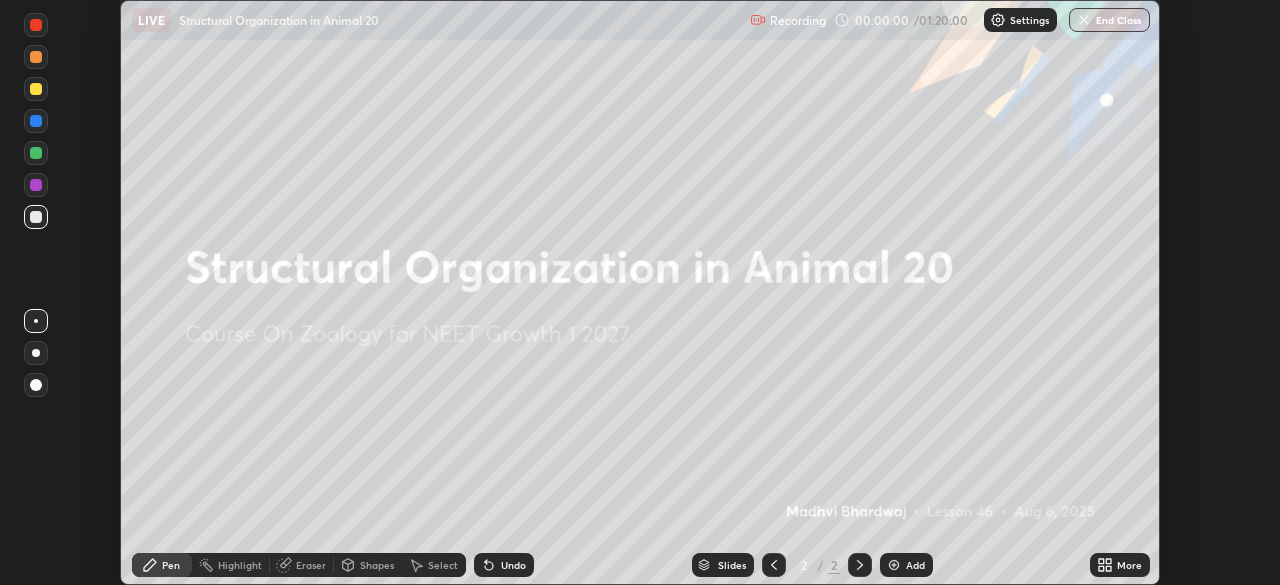 click on "More" at bounding box center [1129, 565] 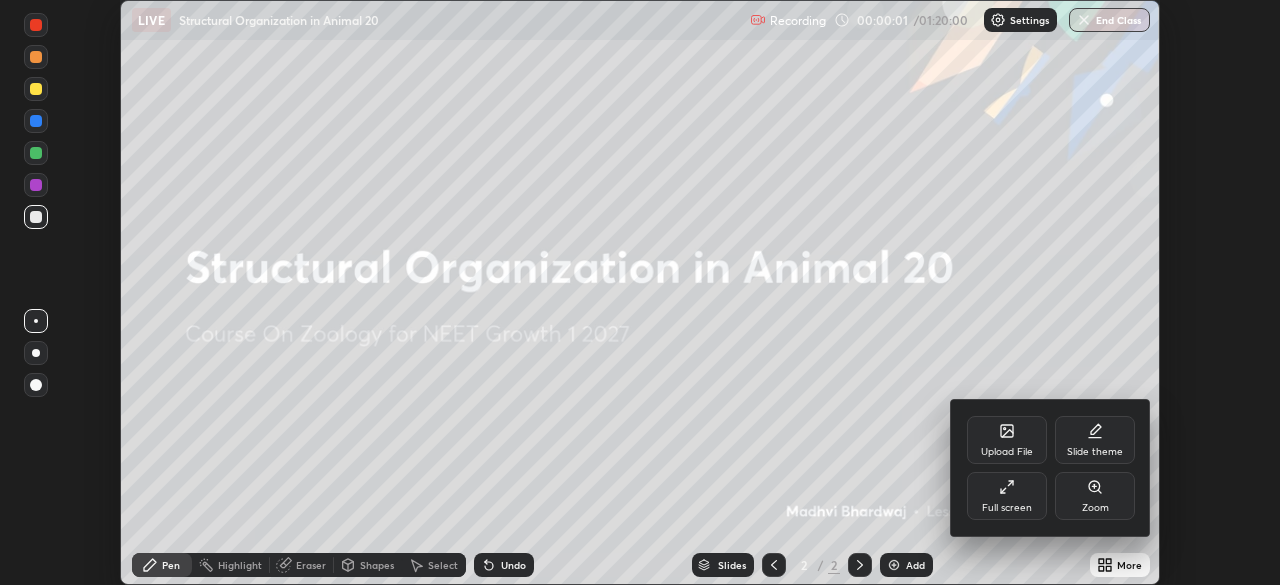 click on "Full screen" at bounding box center (1007, 496) 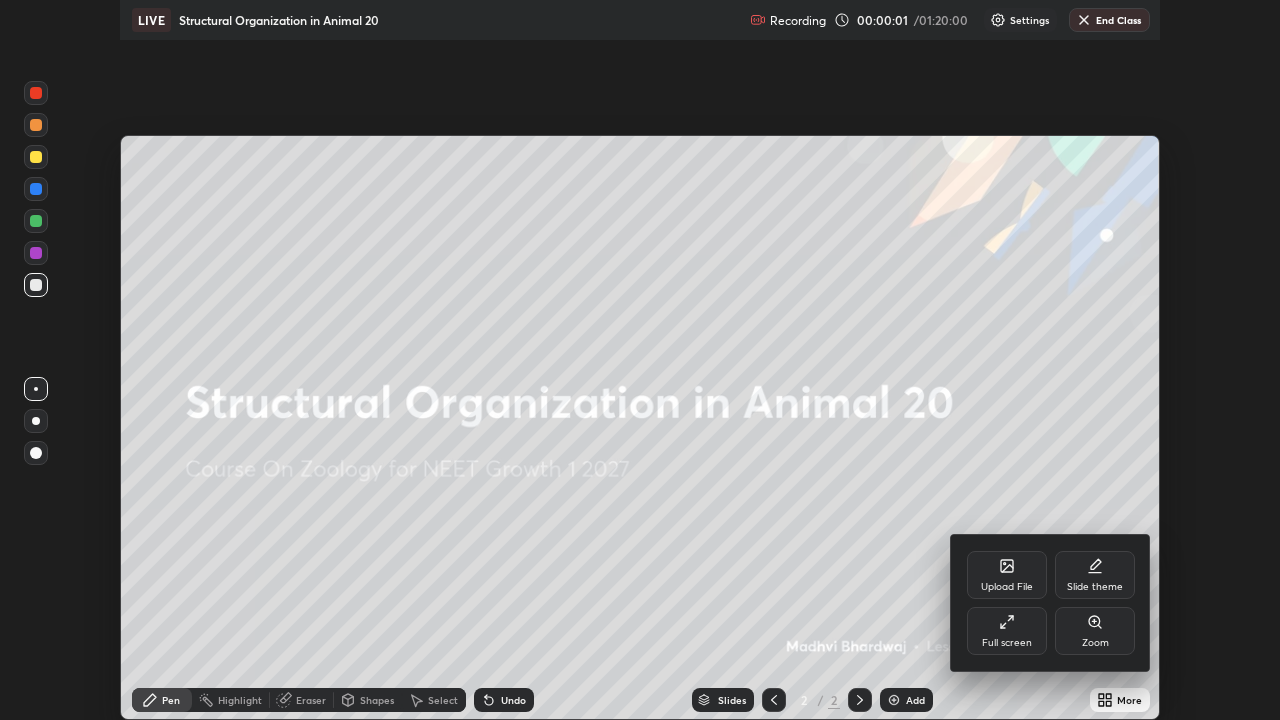 scroll, scrollTop: 99280, scrollLeft: 98720, axis: both 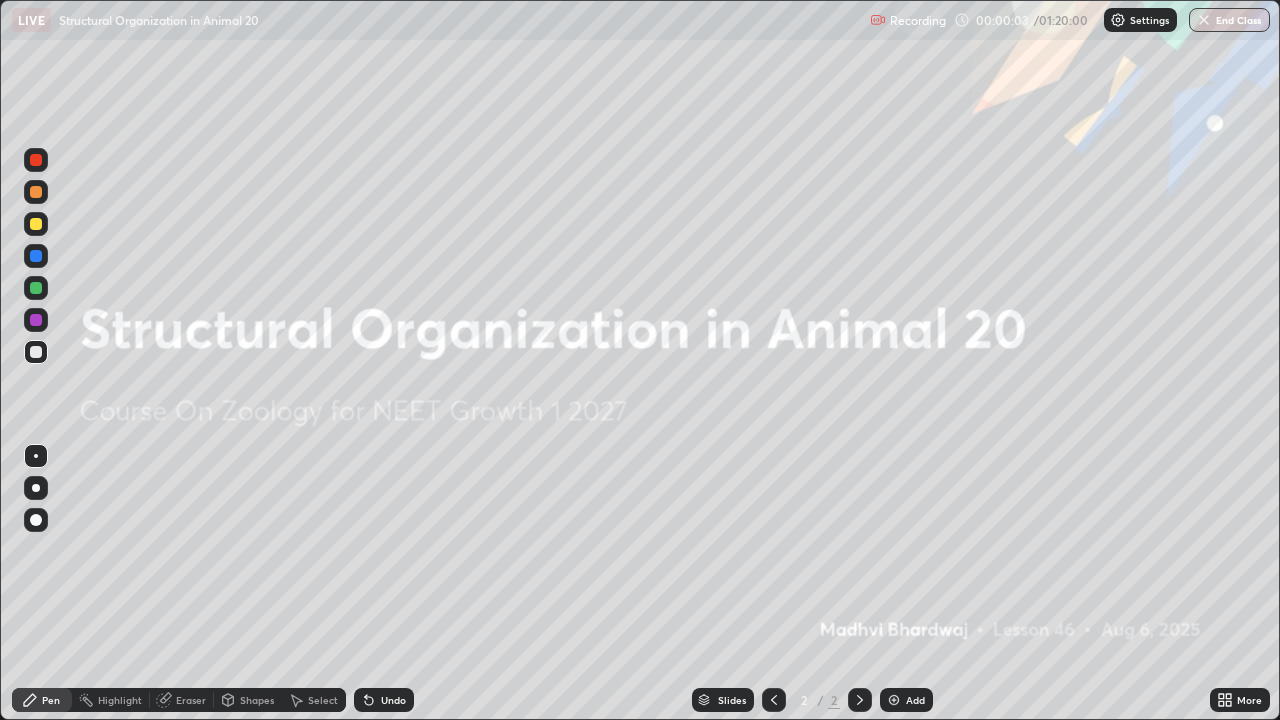 click at bounding box center [36, 224] 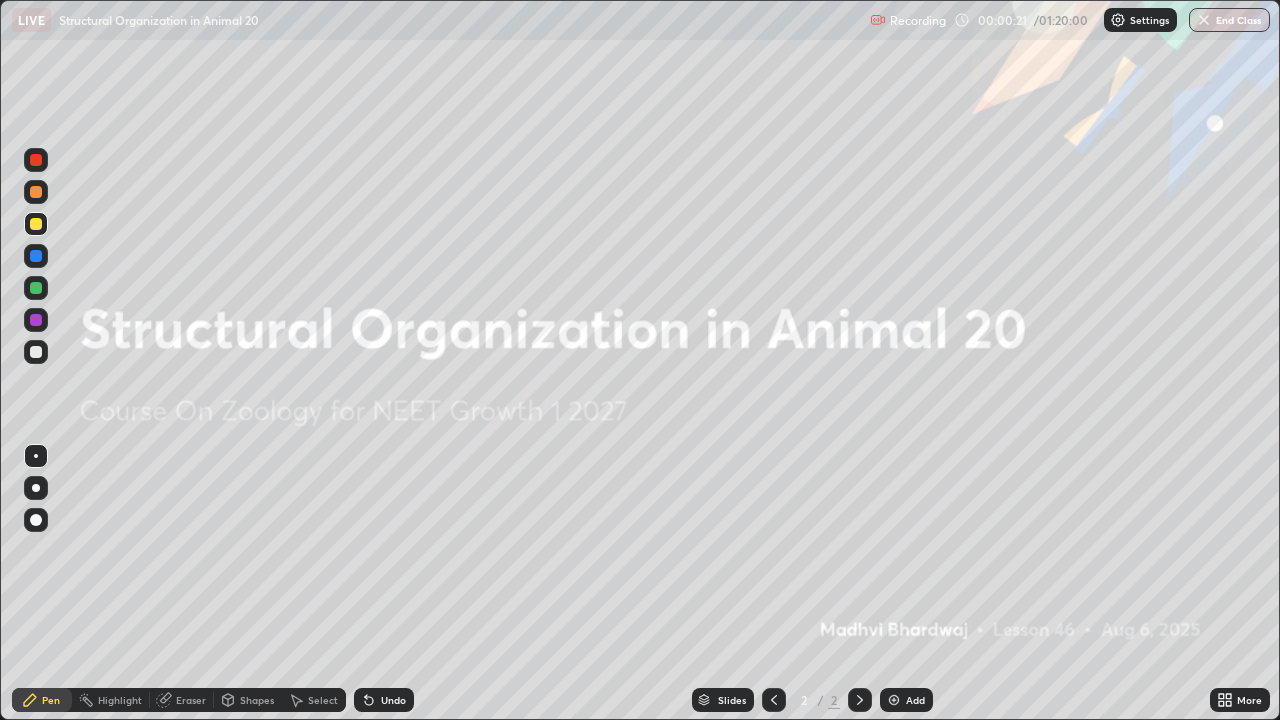 click on "Add" at bounding box center (906, 700) 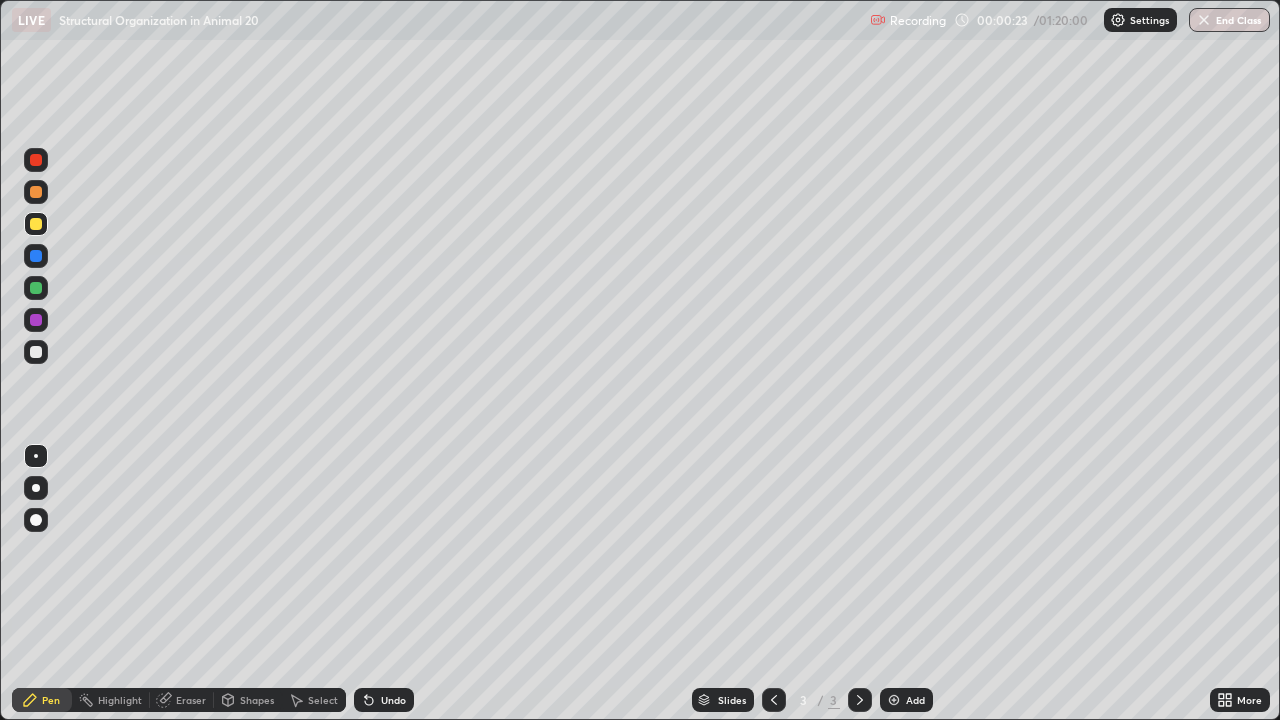 click at bounding box center [36, 352] 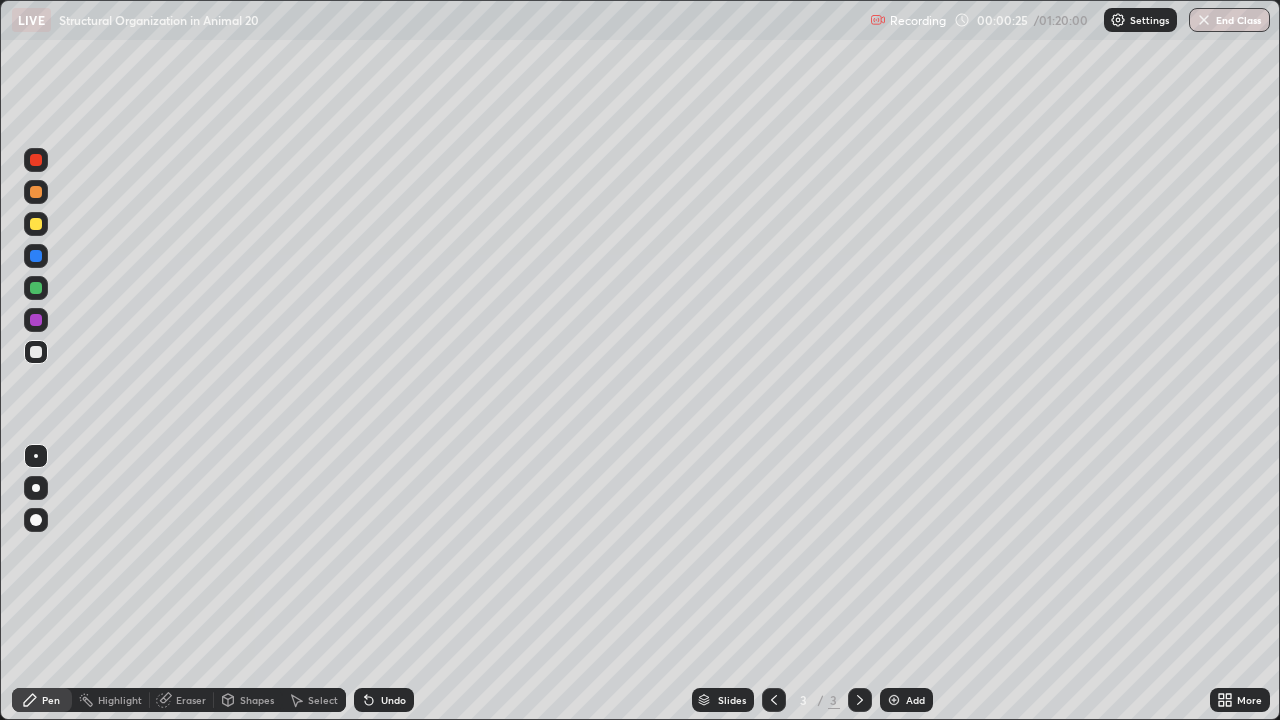 click at bounding box center [36, 488] 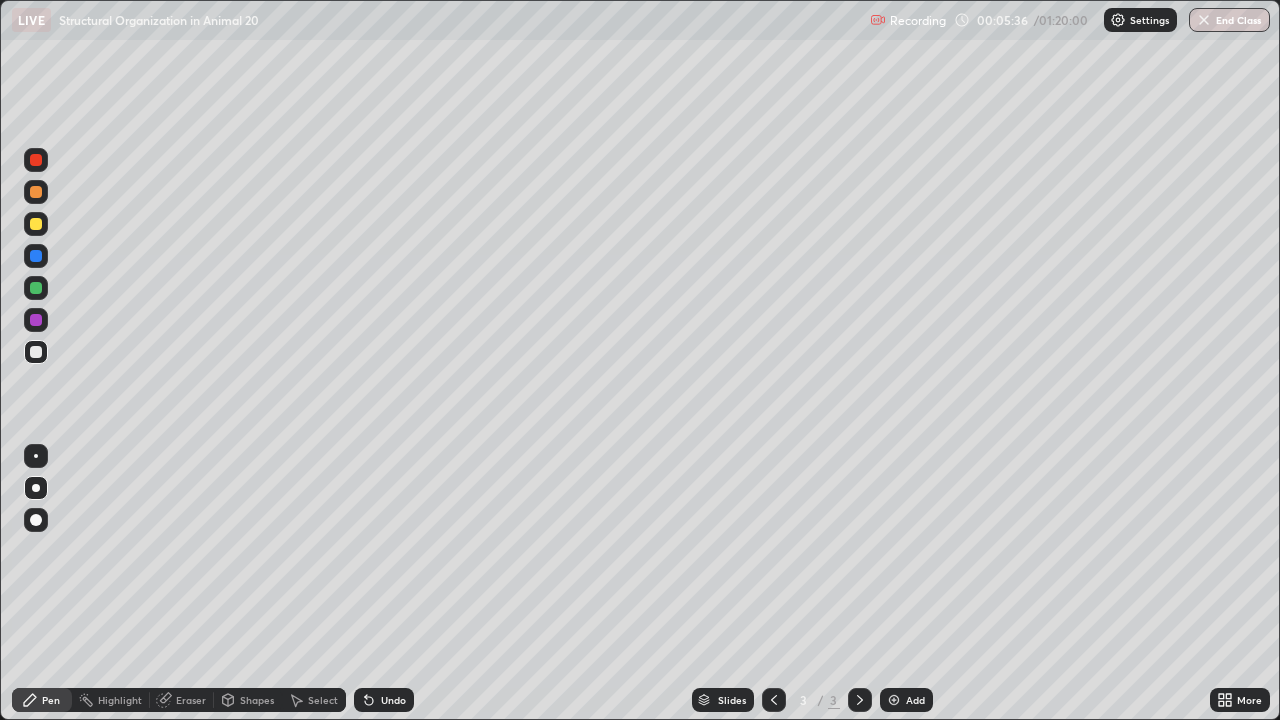 click at bounding box center (36, 320) 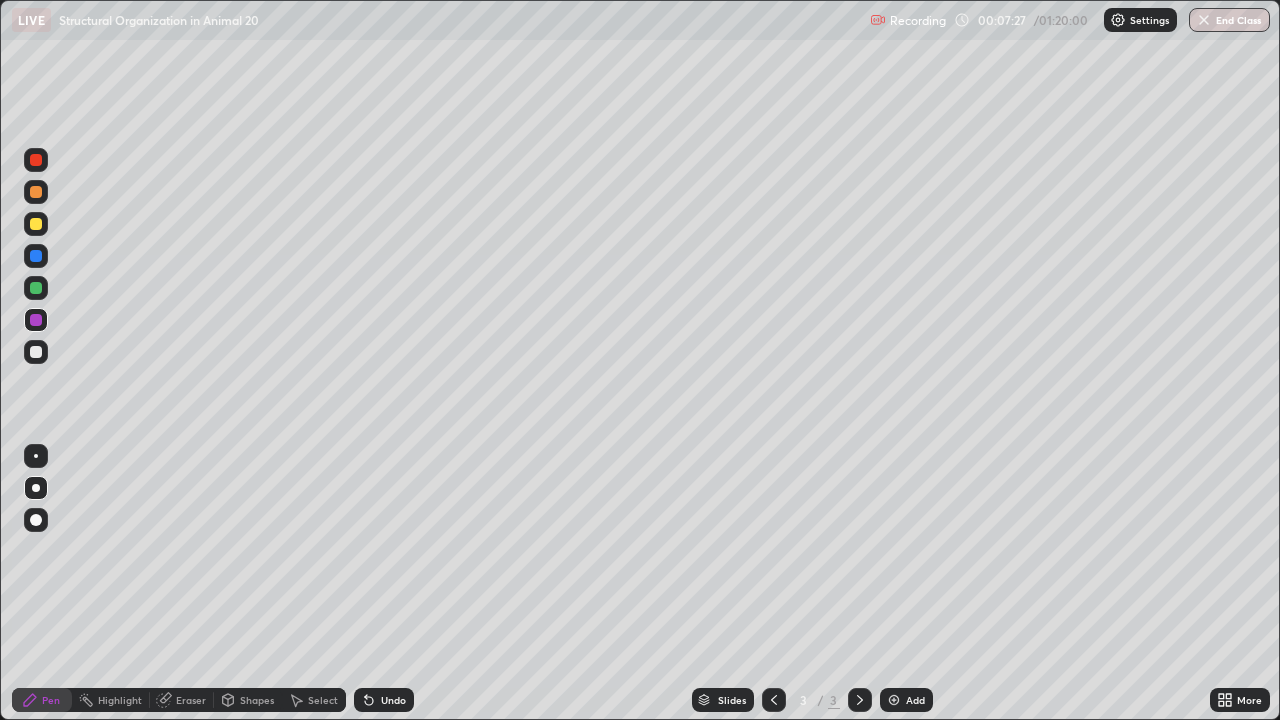 click on "Add" at bounding box center [906, 700] 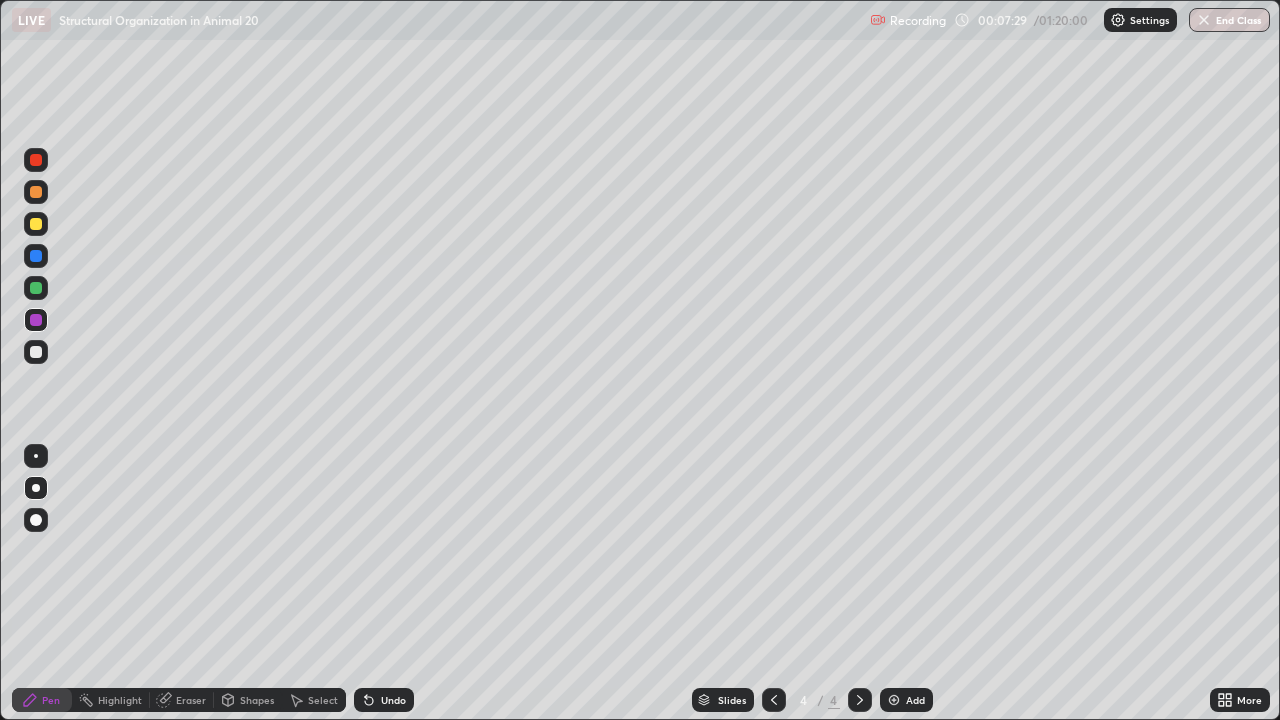 click at bounding box center [36, 224] 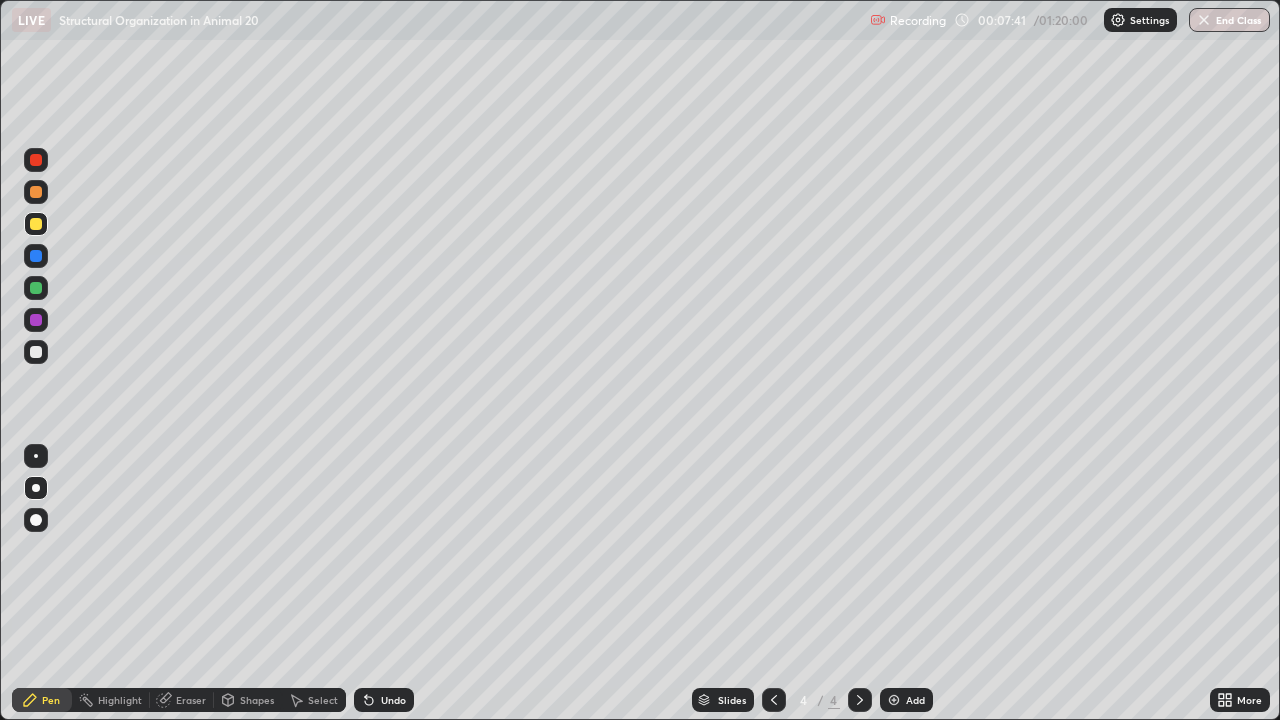 click at bounding box center [36, 352] 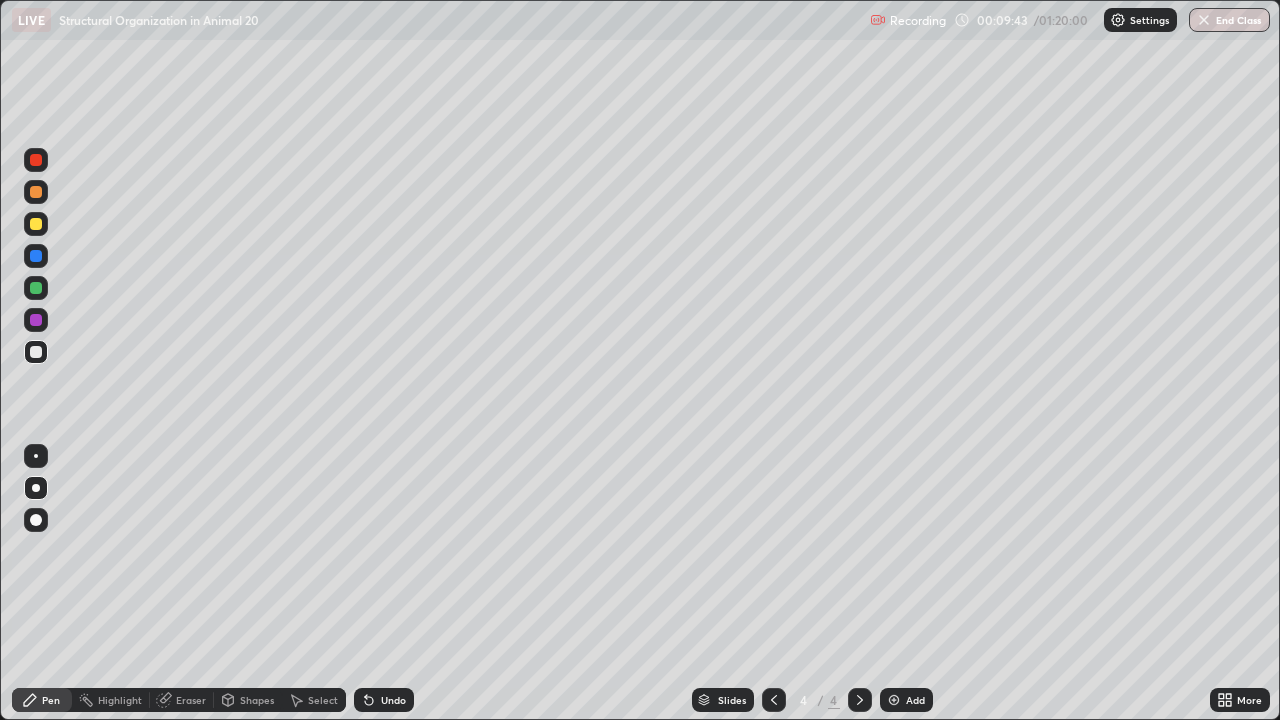 click on "Add" at bounding box center [906, 700] 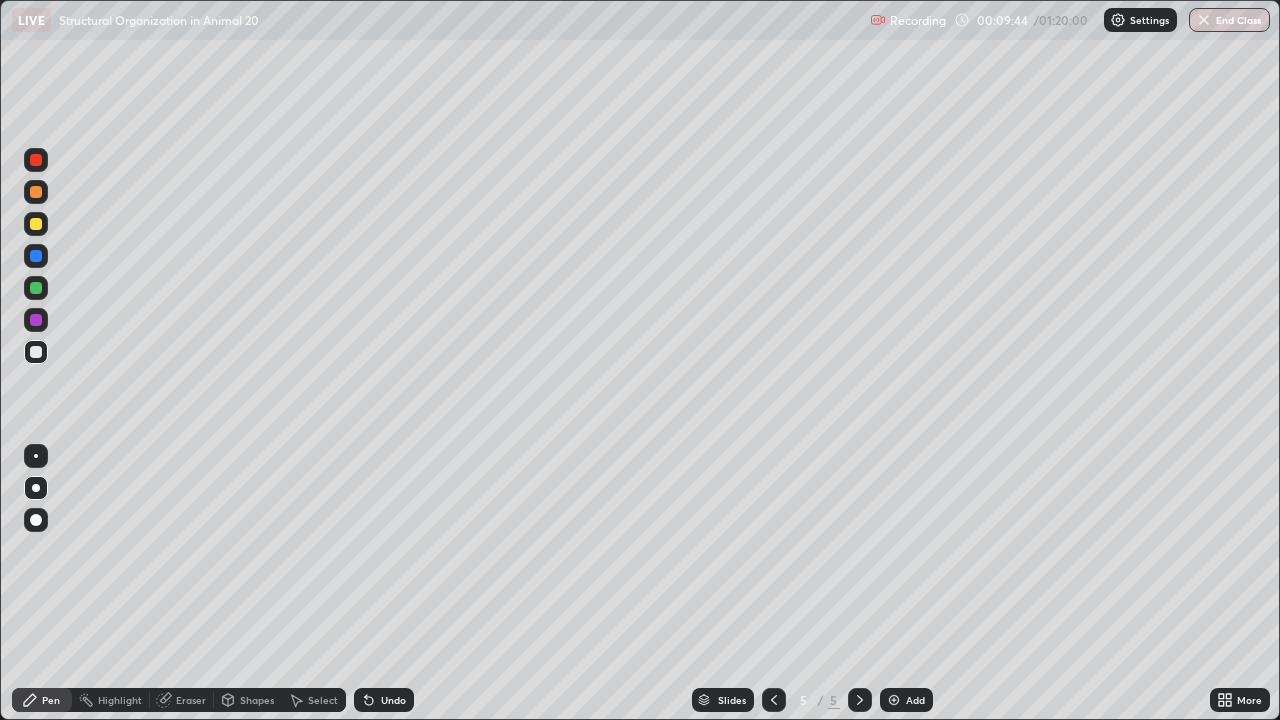 click at bounding box center (36, 224) 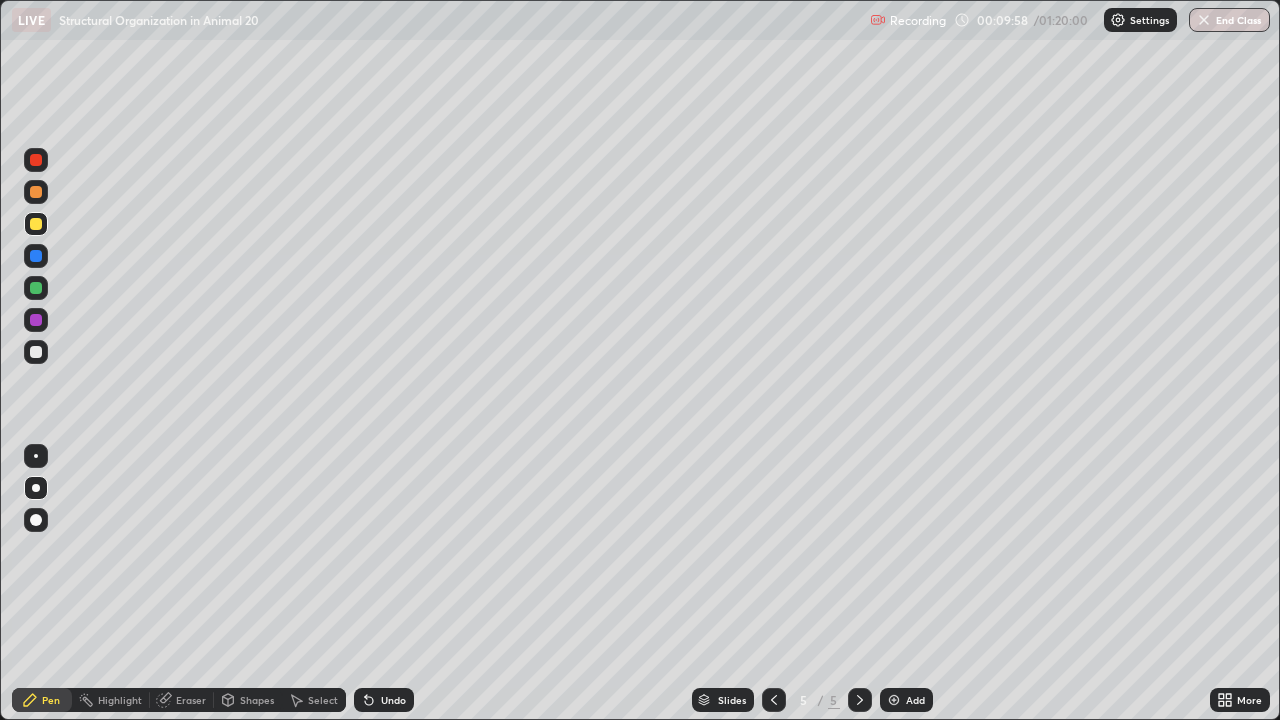 click at bounding box center (36, 352) 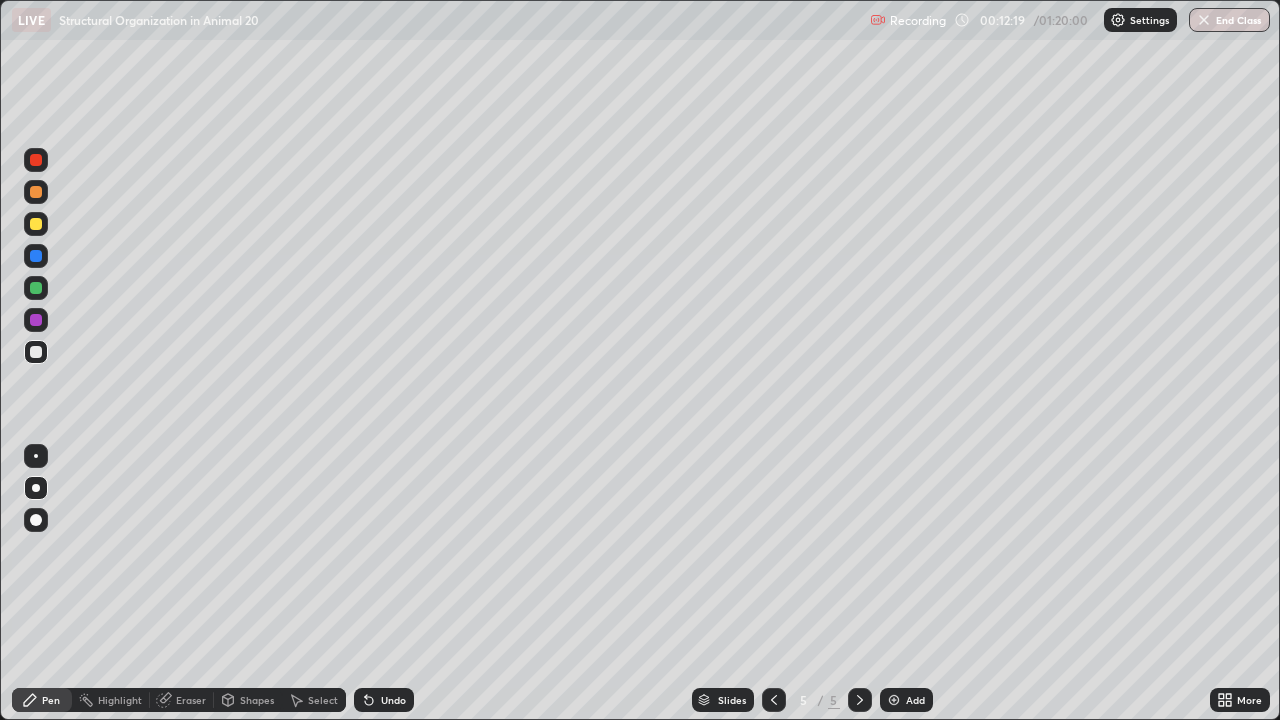 click at bounding box center [36, 320] 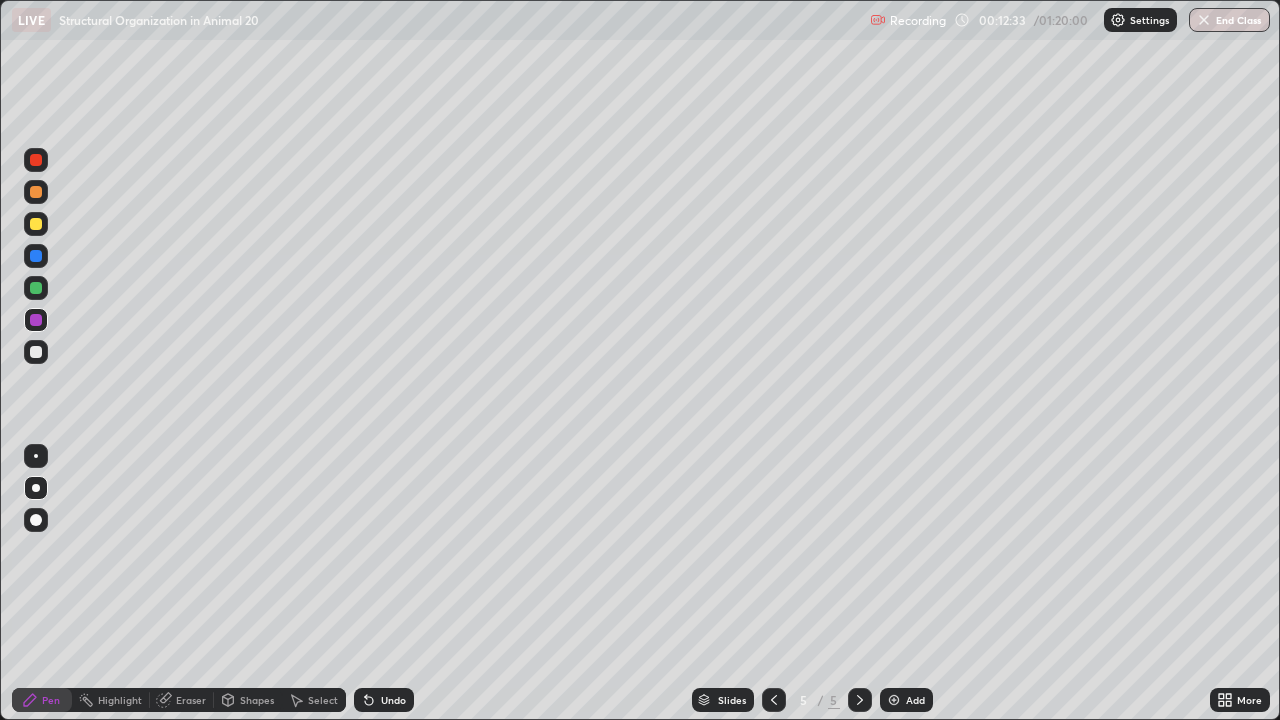 click at bounding box center [36, 160] 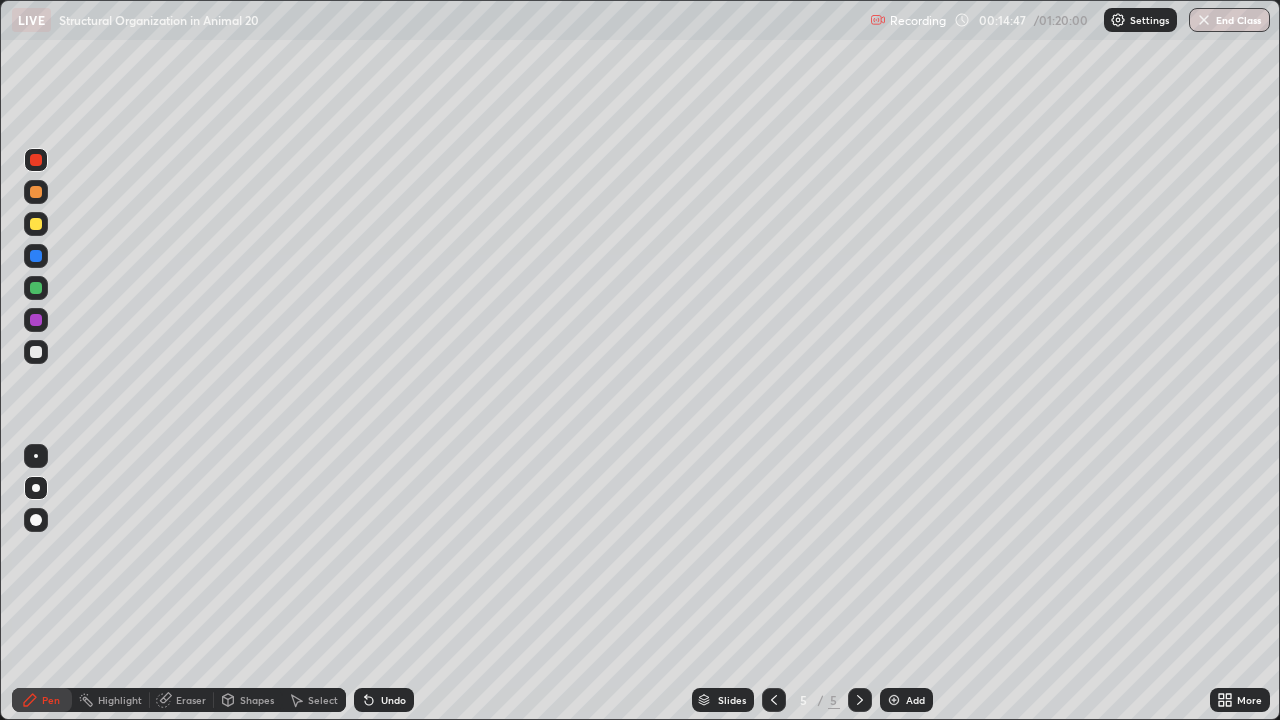 click at bounding box center (36, 224) 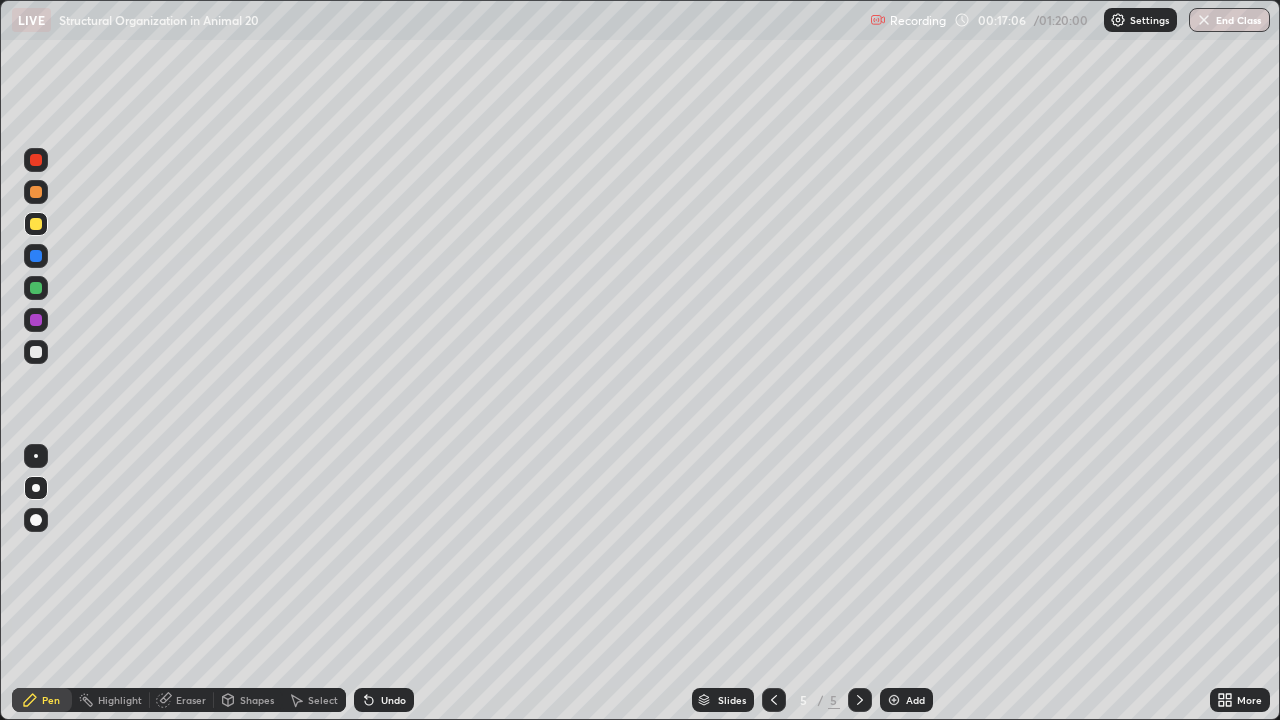 click on "Add" at bounding box center [915, 700] 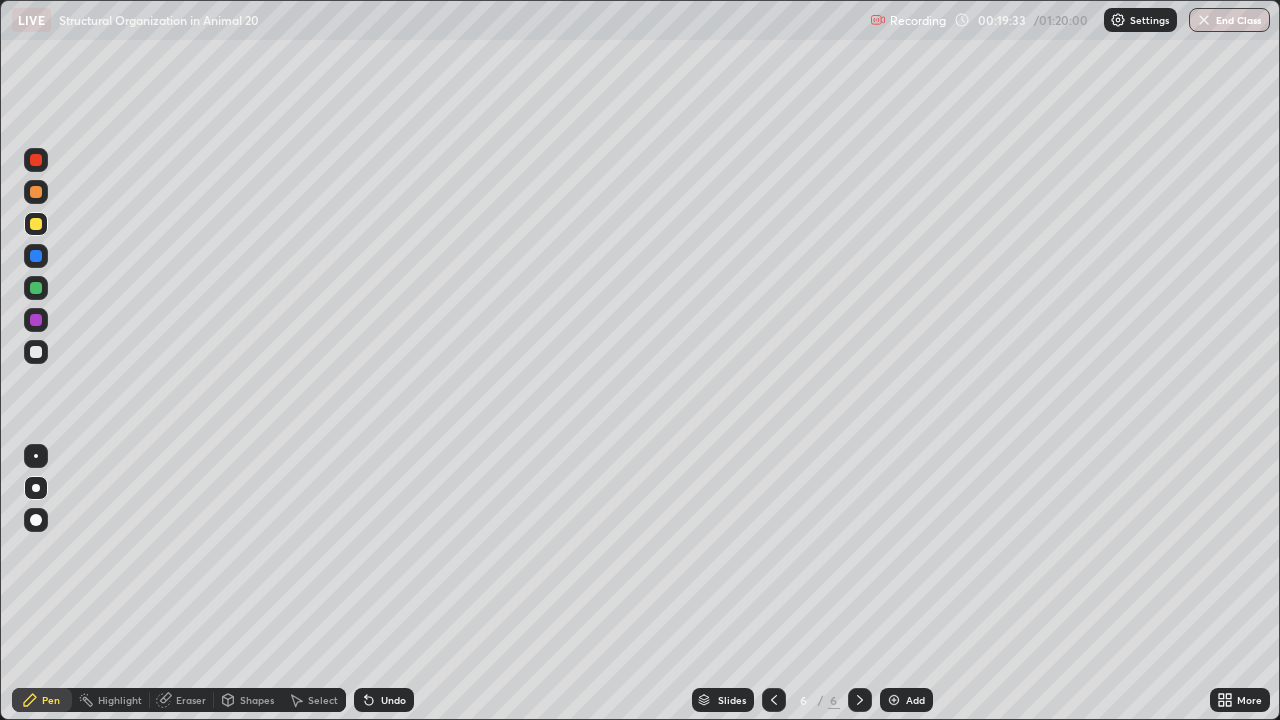 click on "Eraser" at bounding box center (182, 700) 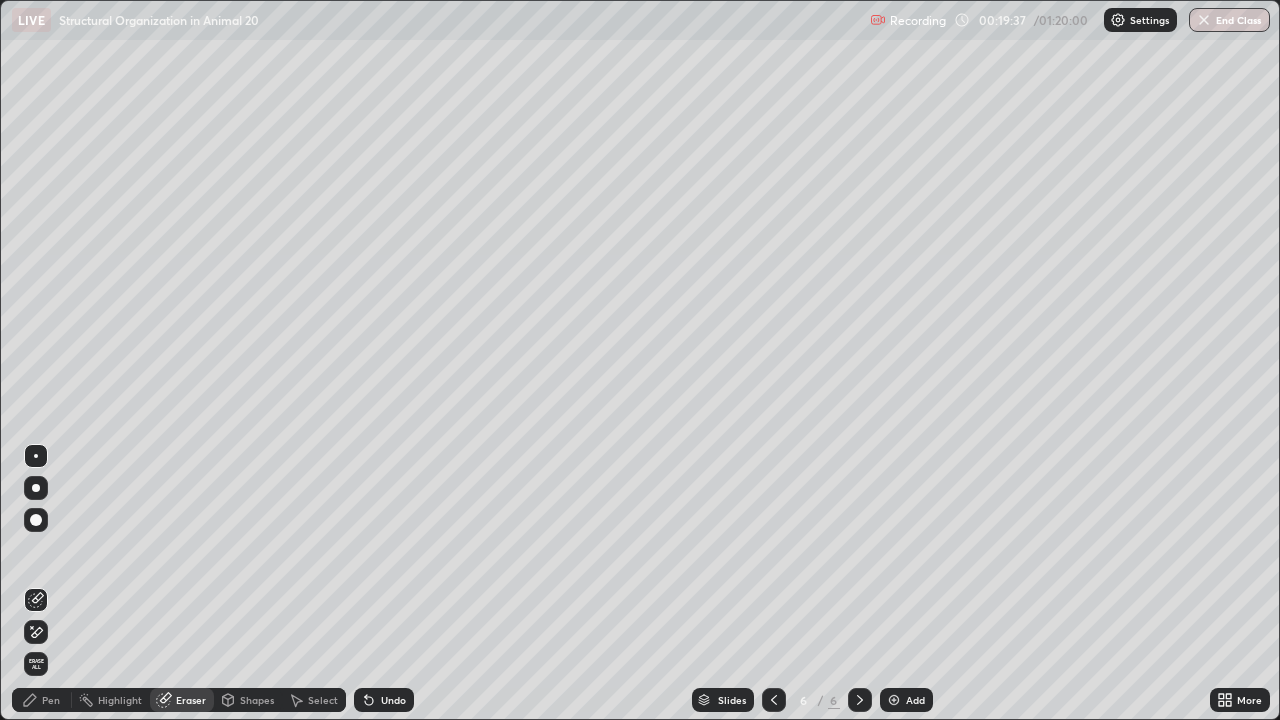 click on "Pen" at bounding box center (42, 700) 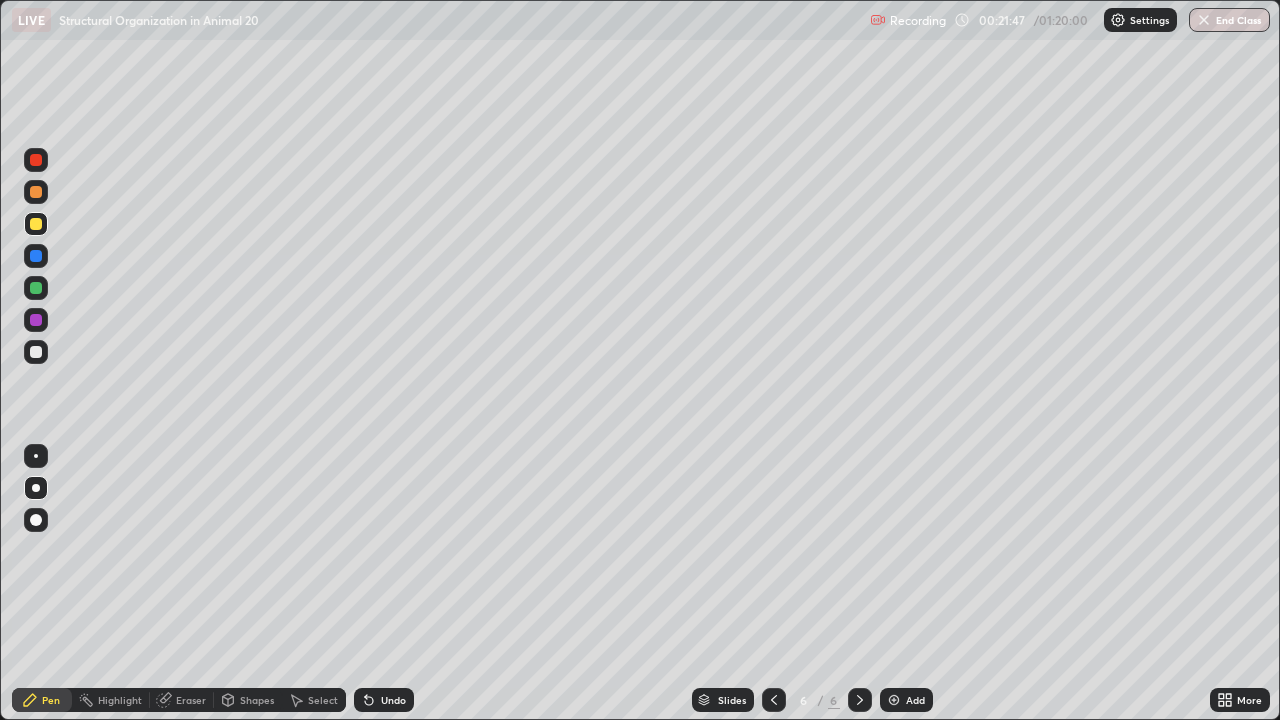 click at bounding box center [36, 288] 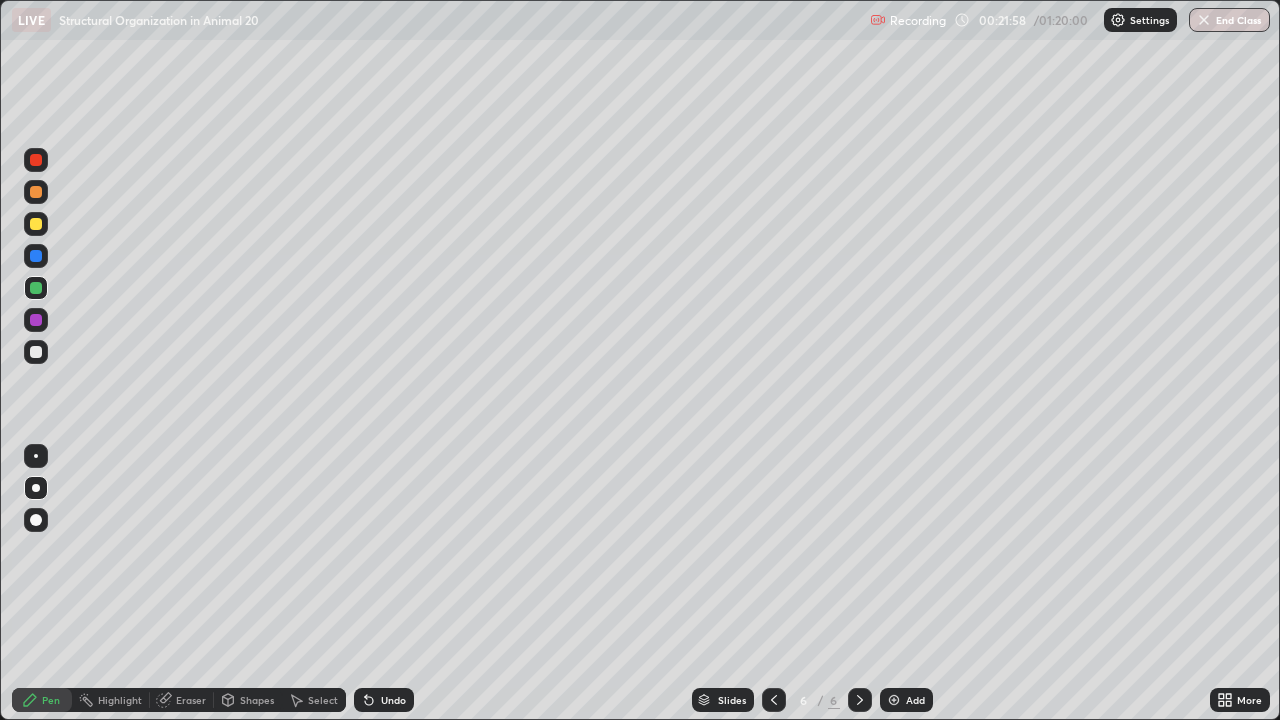 click on "Undo" at bounding box center (384, 700) 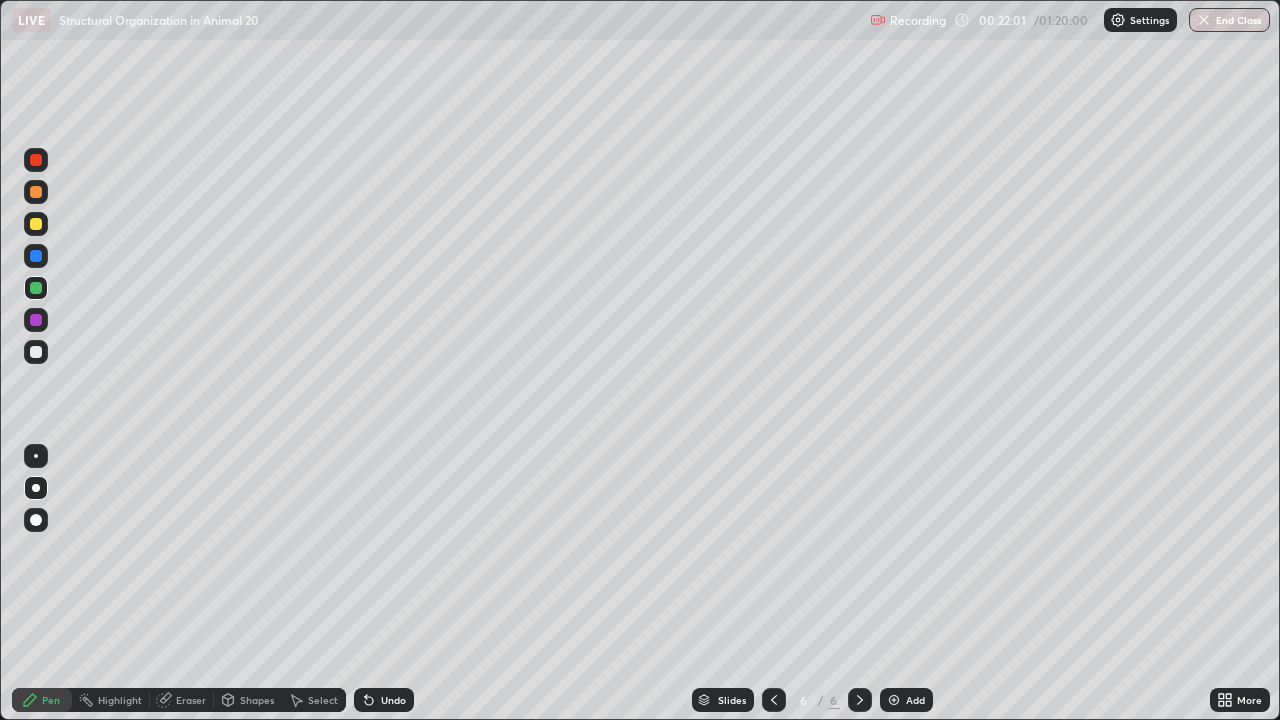 click on "Undo" at bounding box center (393, 700) 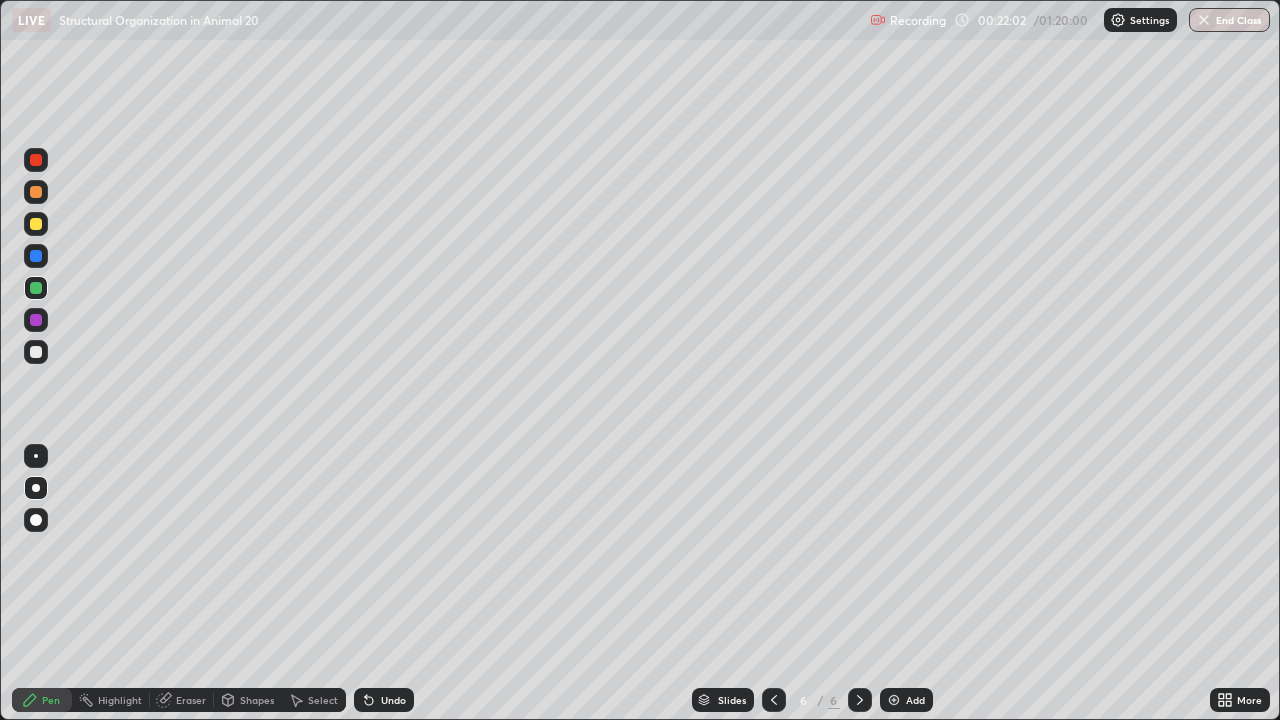 click on "Undo" at bounding box center [384, 700] 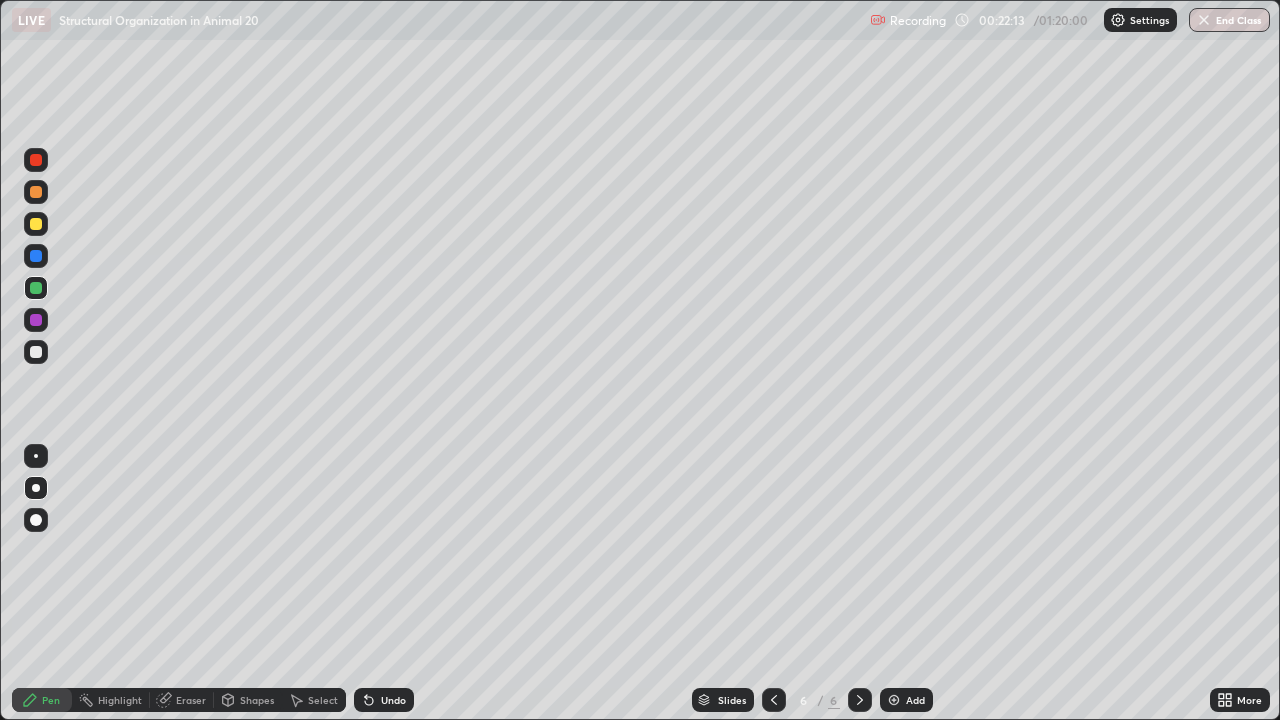 click at bounding box center (36, 352) 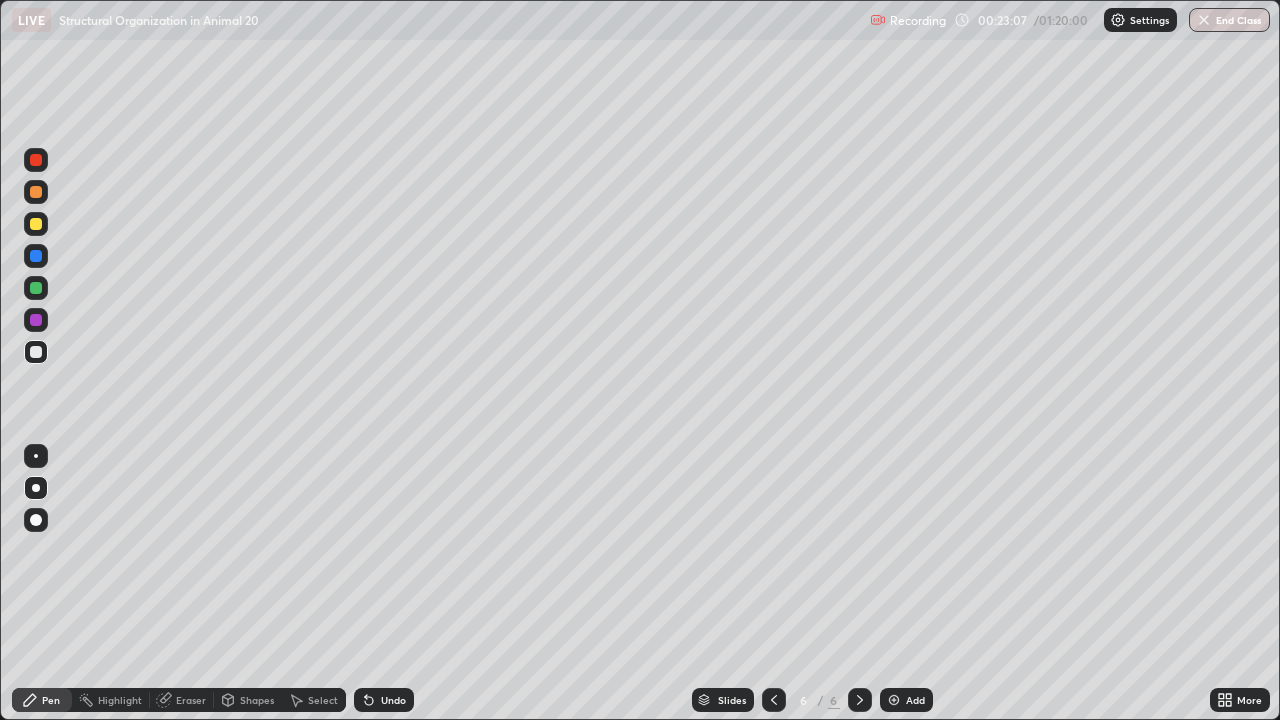 click on "Add" at bounding box center (906, 700) 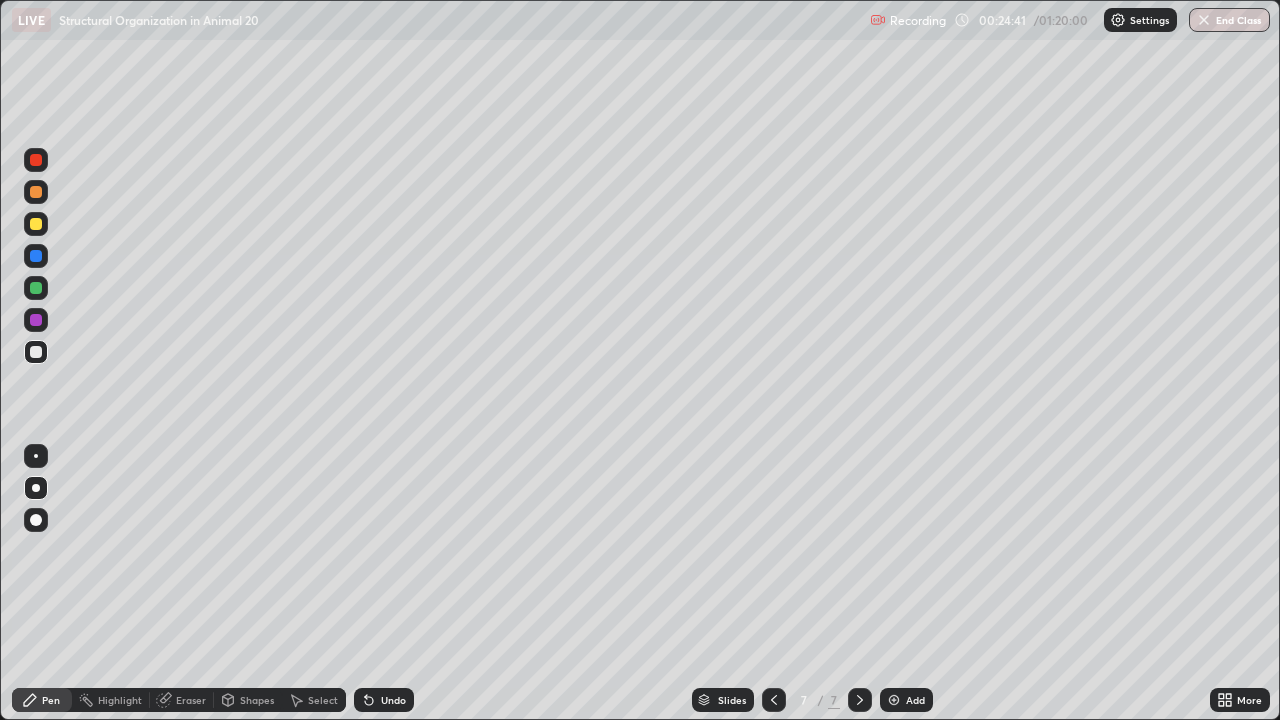 click on "Eraser" at bounding box center (191, 700) 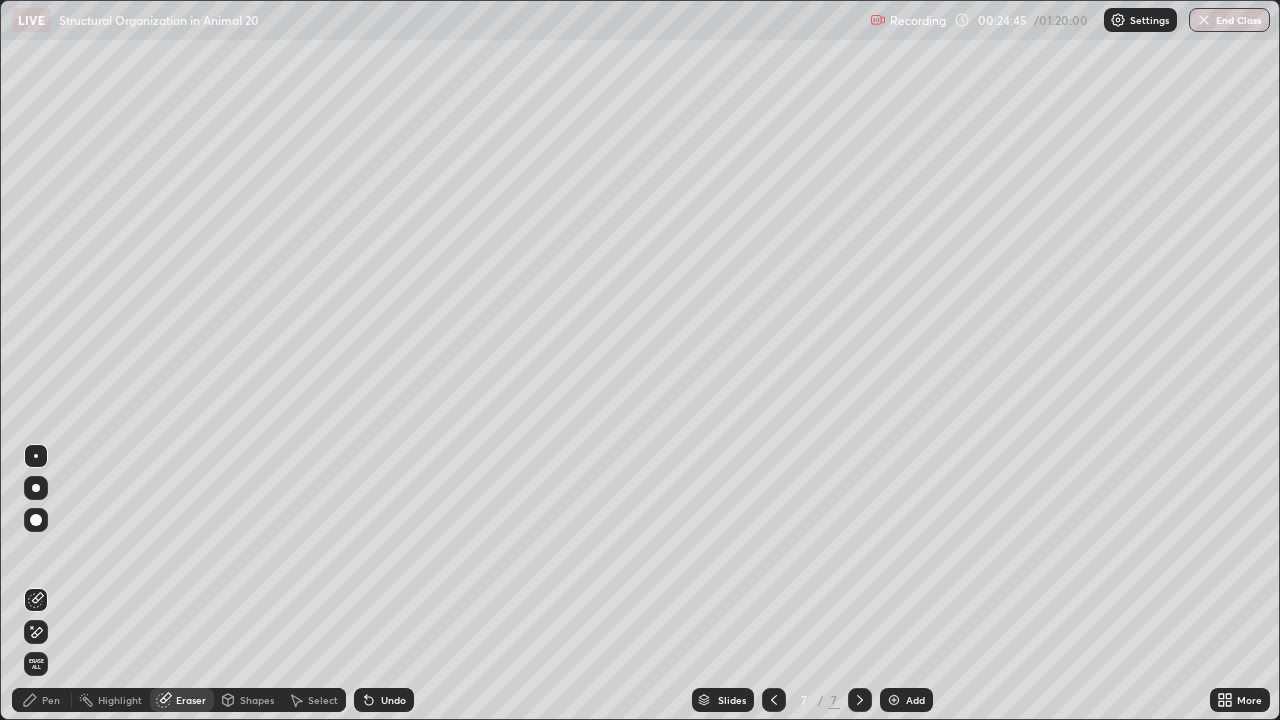 click on "Pen" at bounding box center [51, 700] 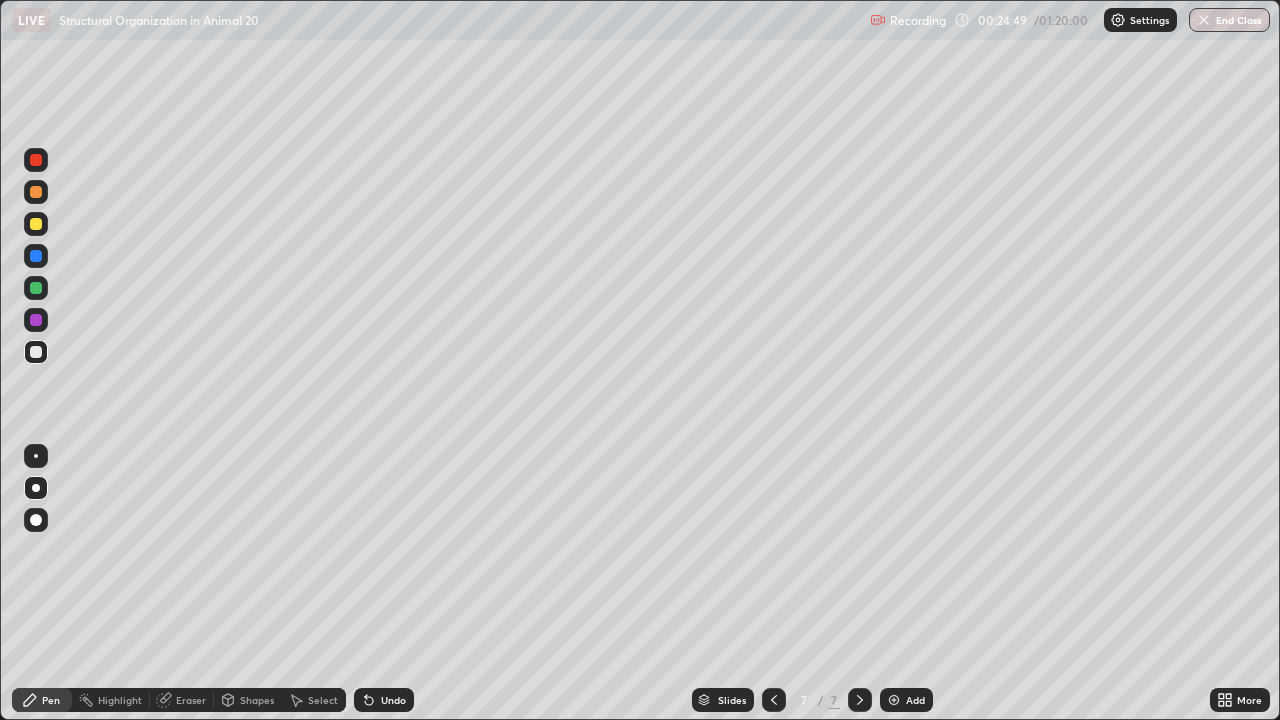 click on "Undo" at bounding box center [393, 700] 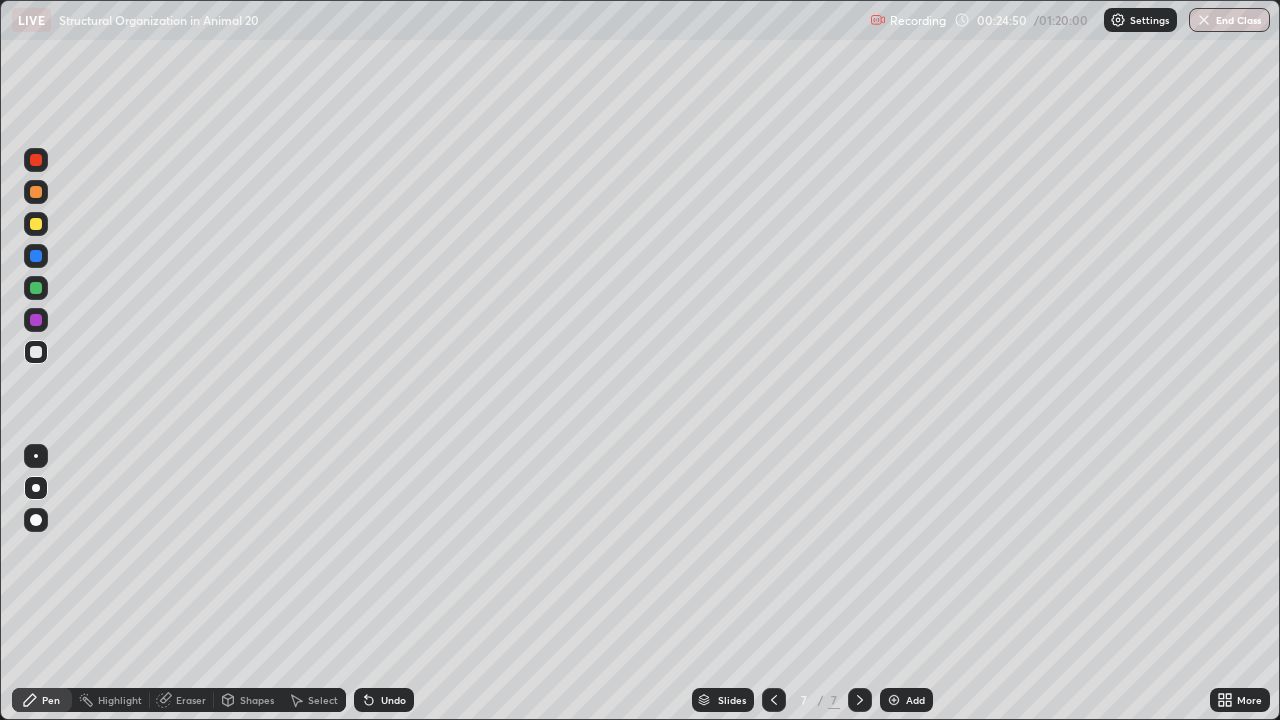 click on "Undo" at bounding box center [380, 700] 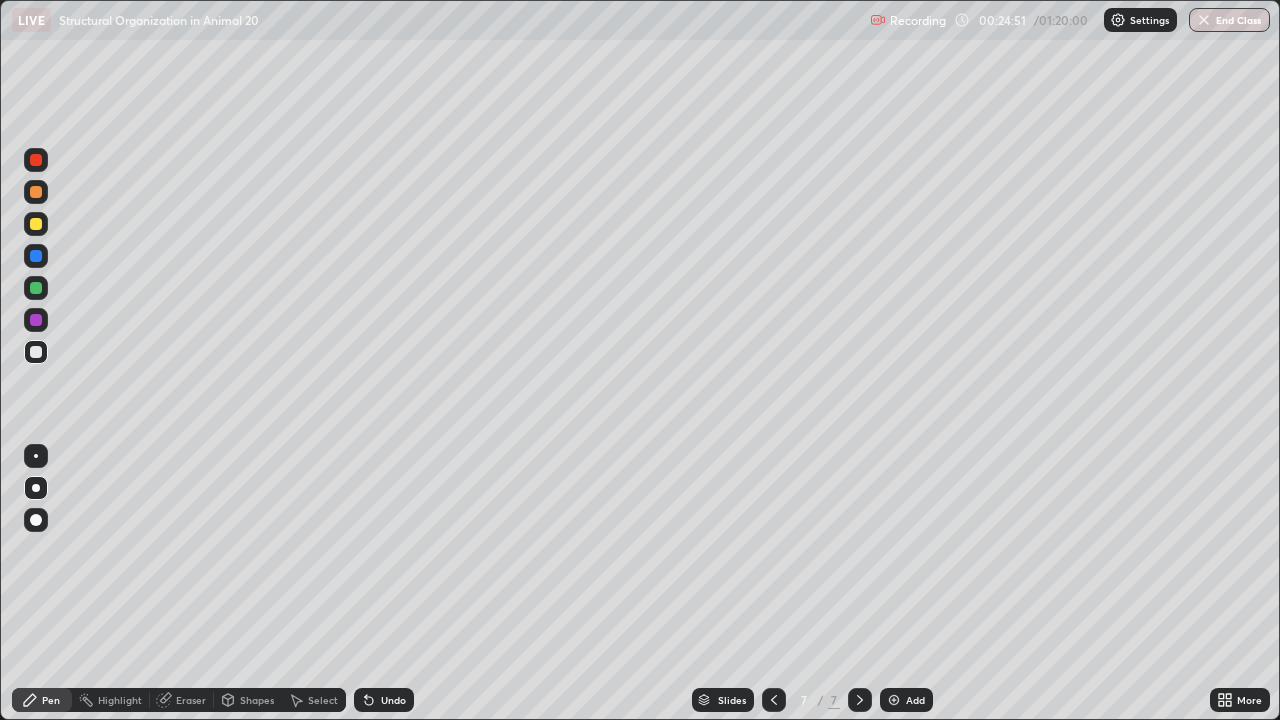 click on "Undo" at bounding box center (384, 700) 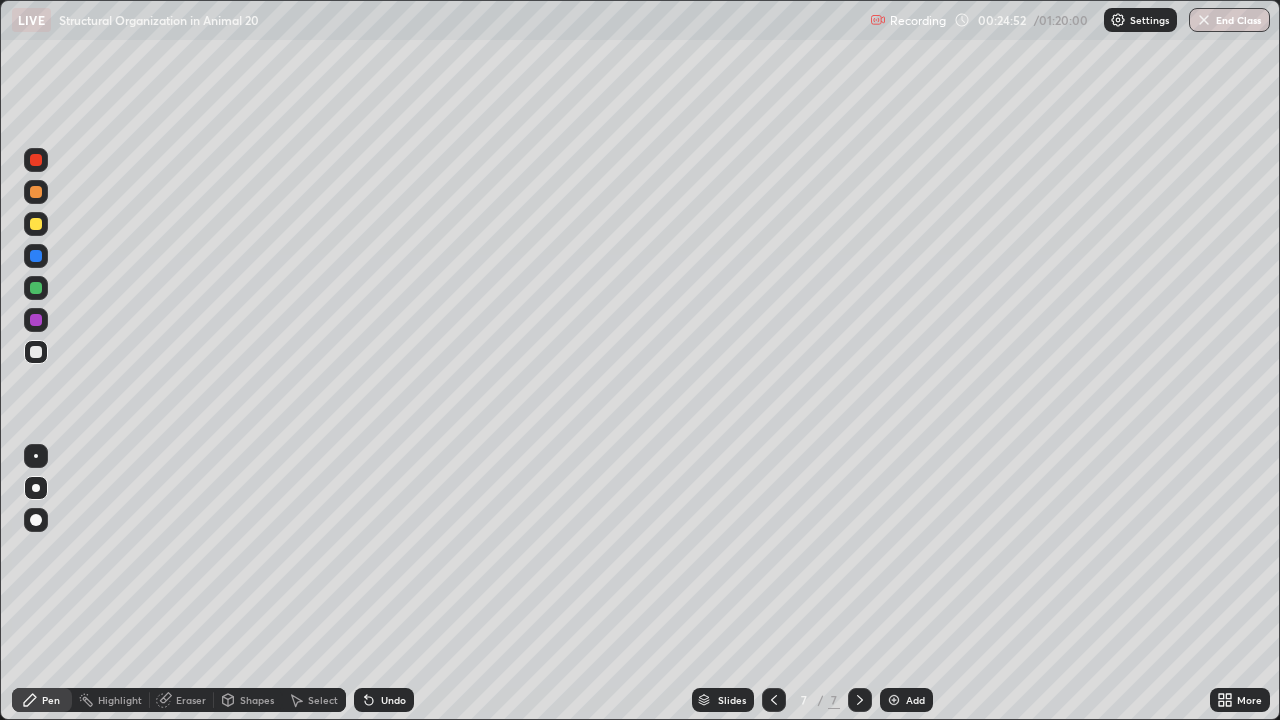 click on "Undo" at bounding box center [380, 700] 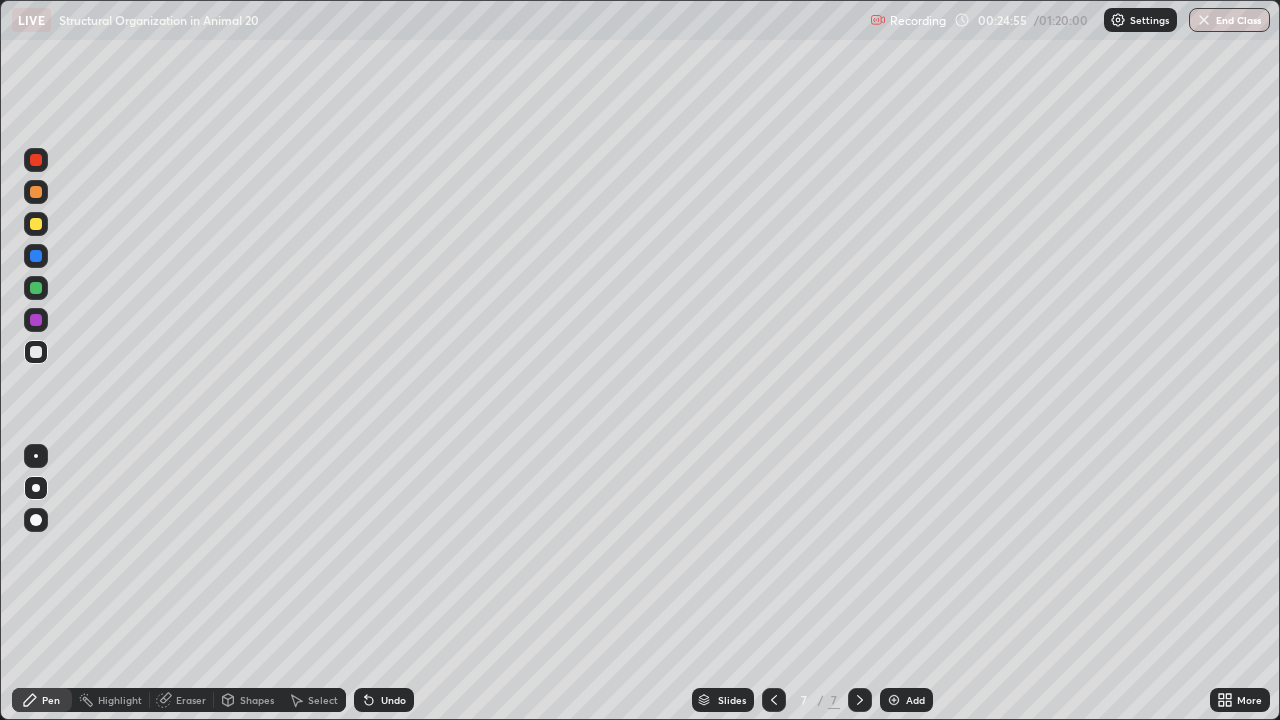 click on "Eraser" at bounding box center [191, 700] 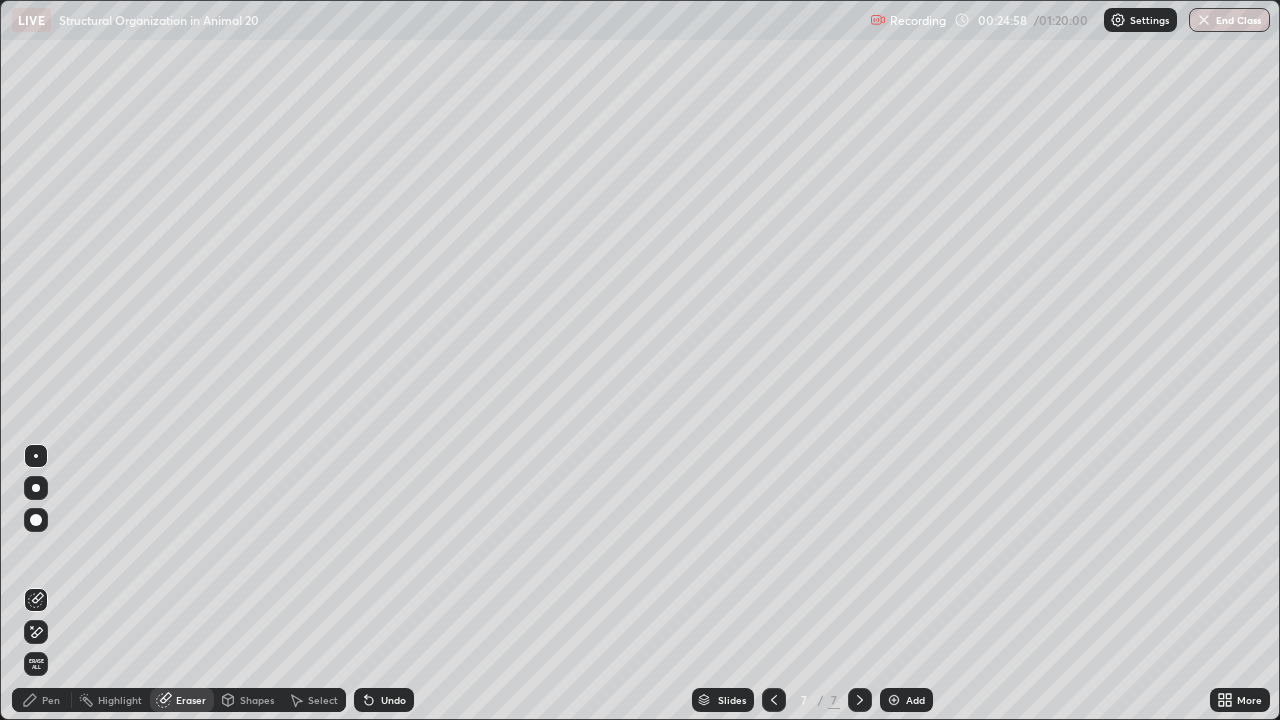 click on "Pen" at bounding box center [51, 700] 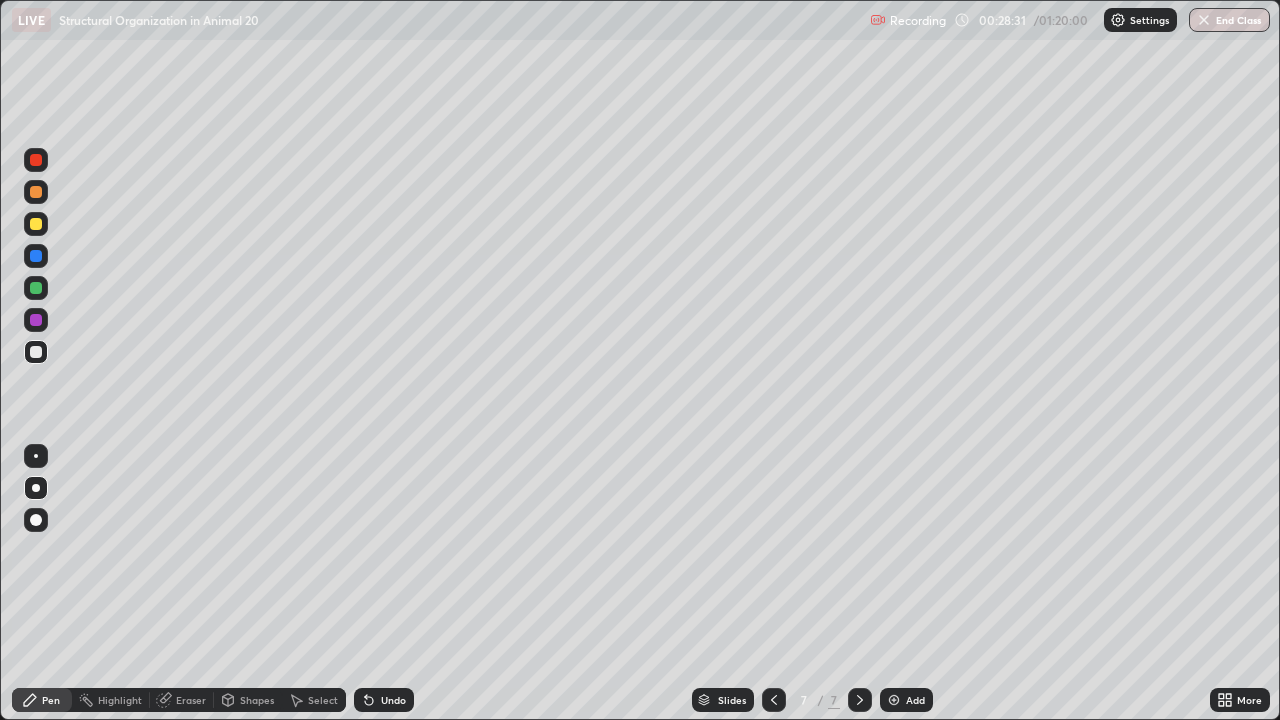 click on "Add" at bounding box center (906, 700) 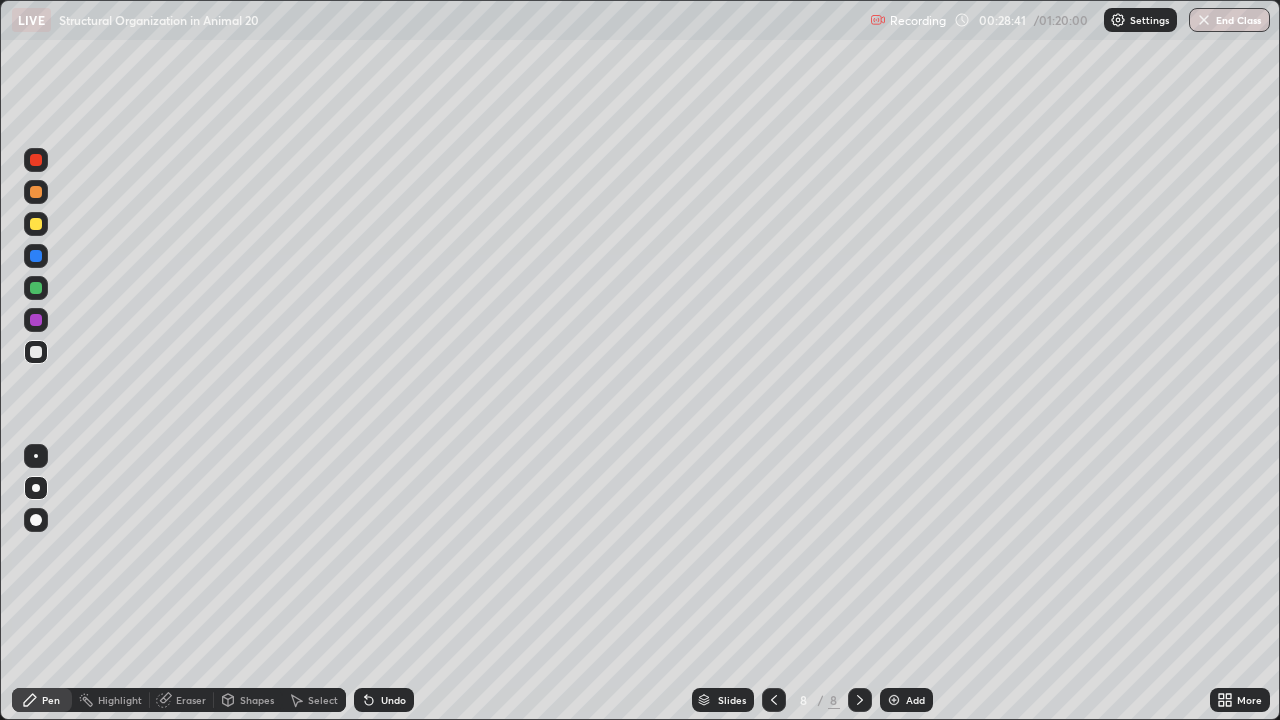 click at bounding box center [36, 224] 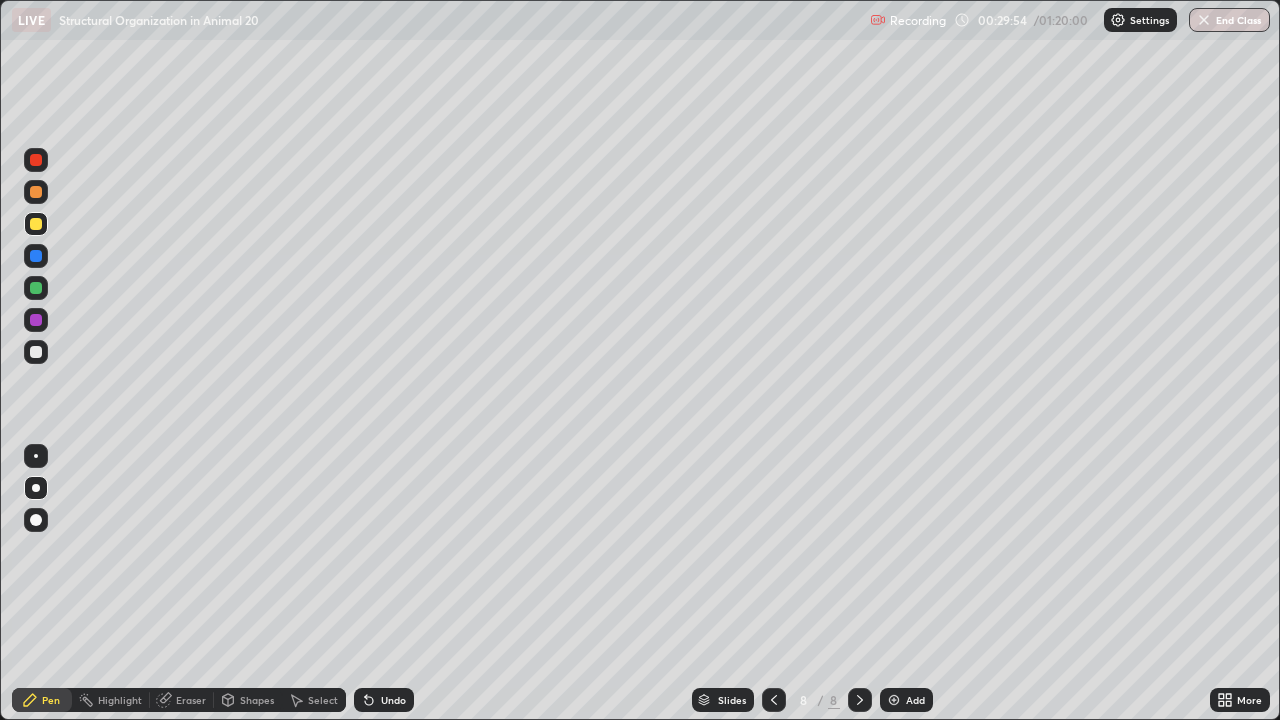 click at bounding box center [36, 352] 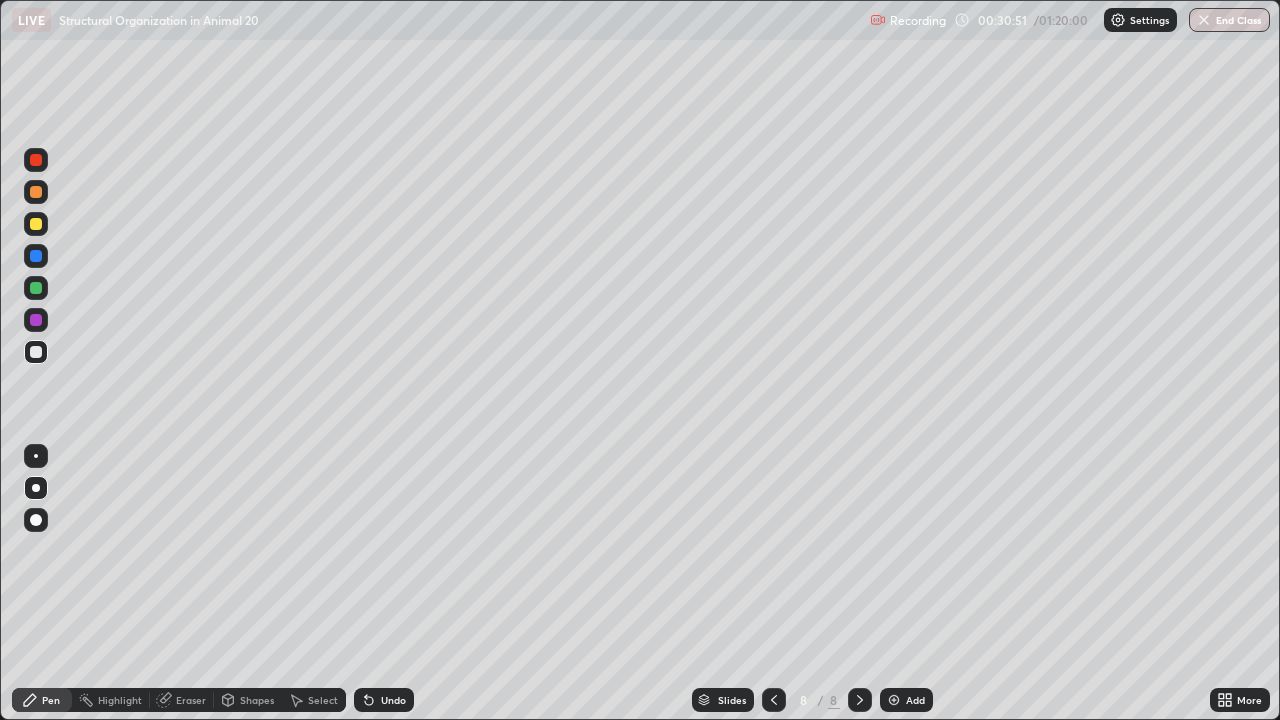 click on "Eraser" at bounding box center [191, 700] 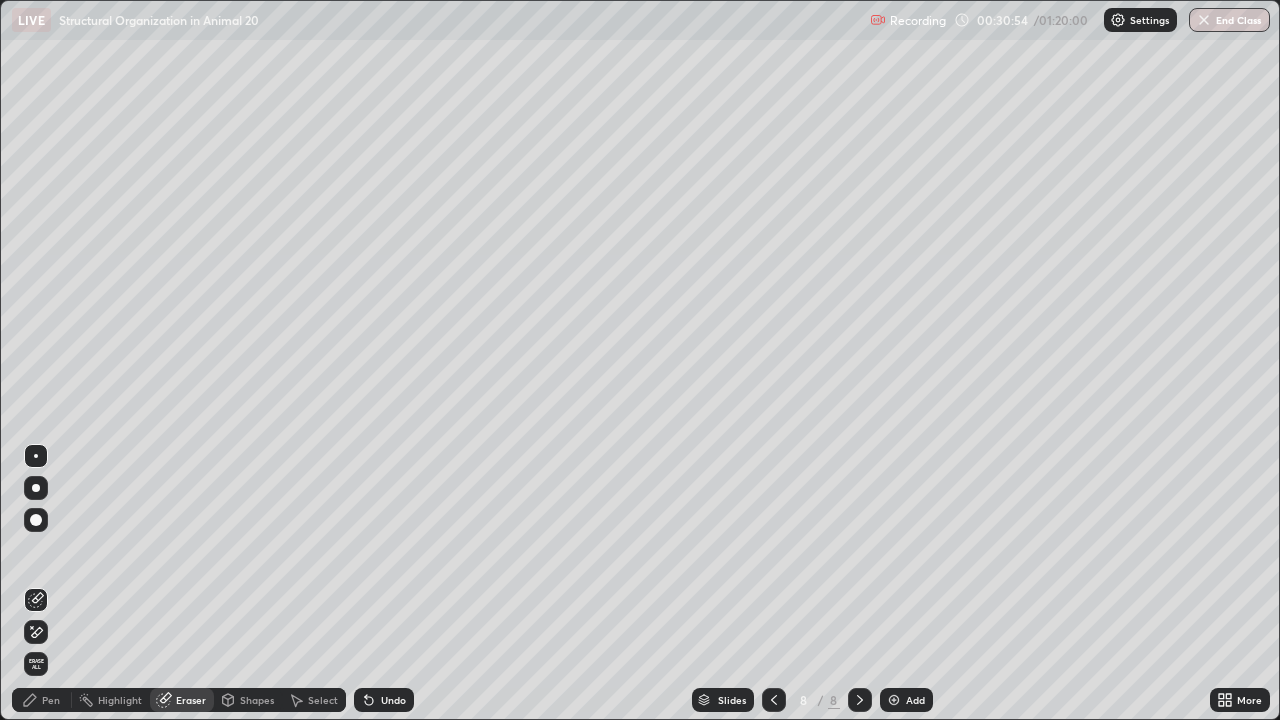 click on "Pen" at bounding box center (51, 700) 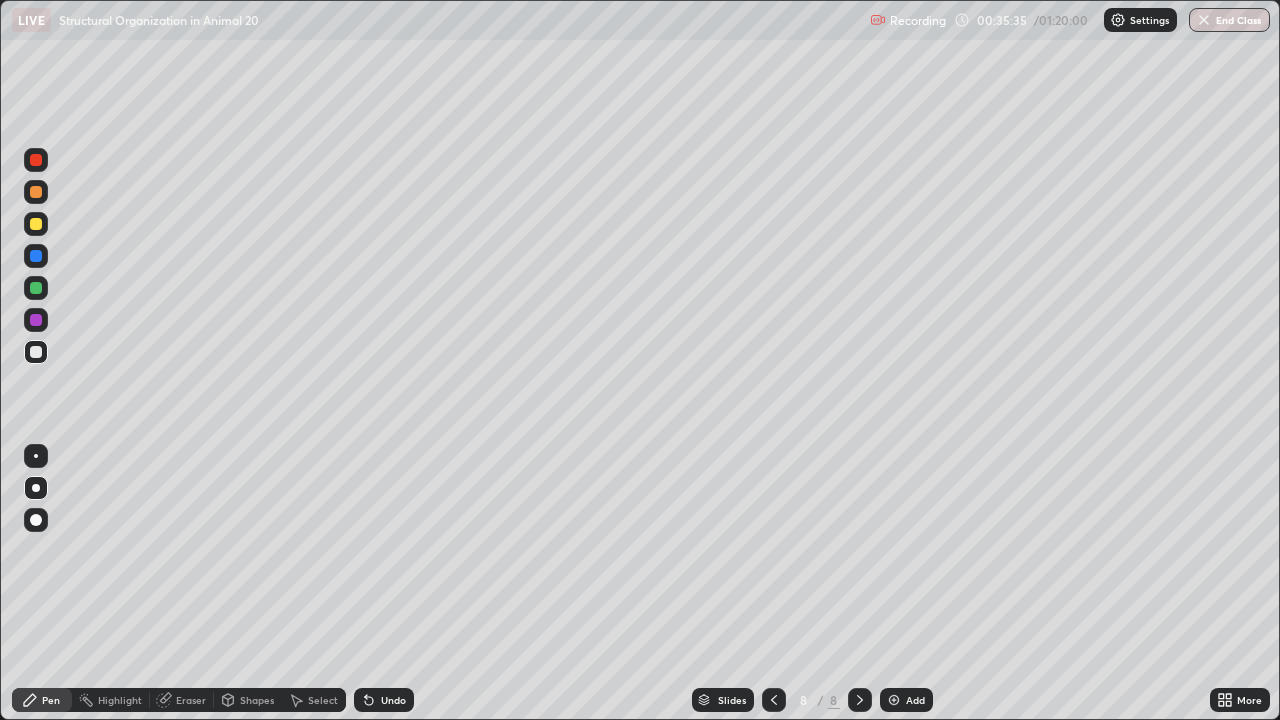 click at bounding box center (36, 224) 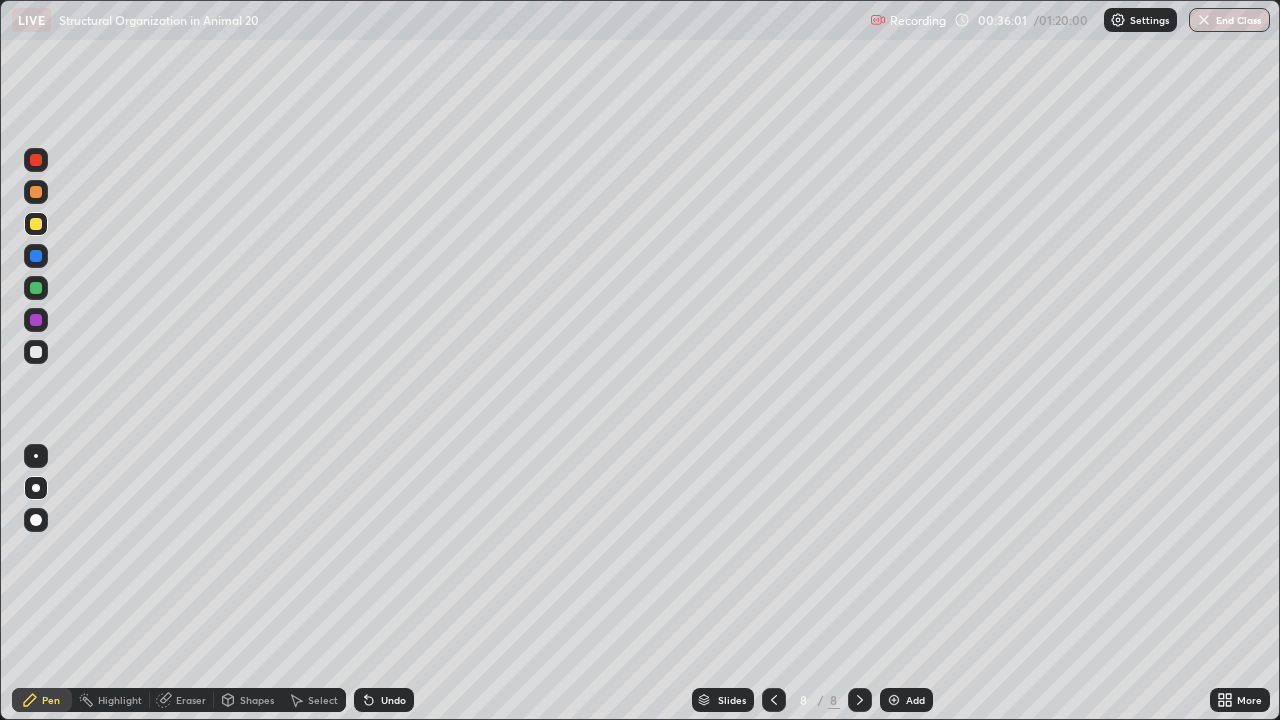 click at bounding box center (36, 352) 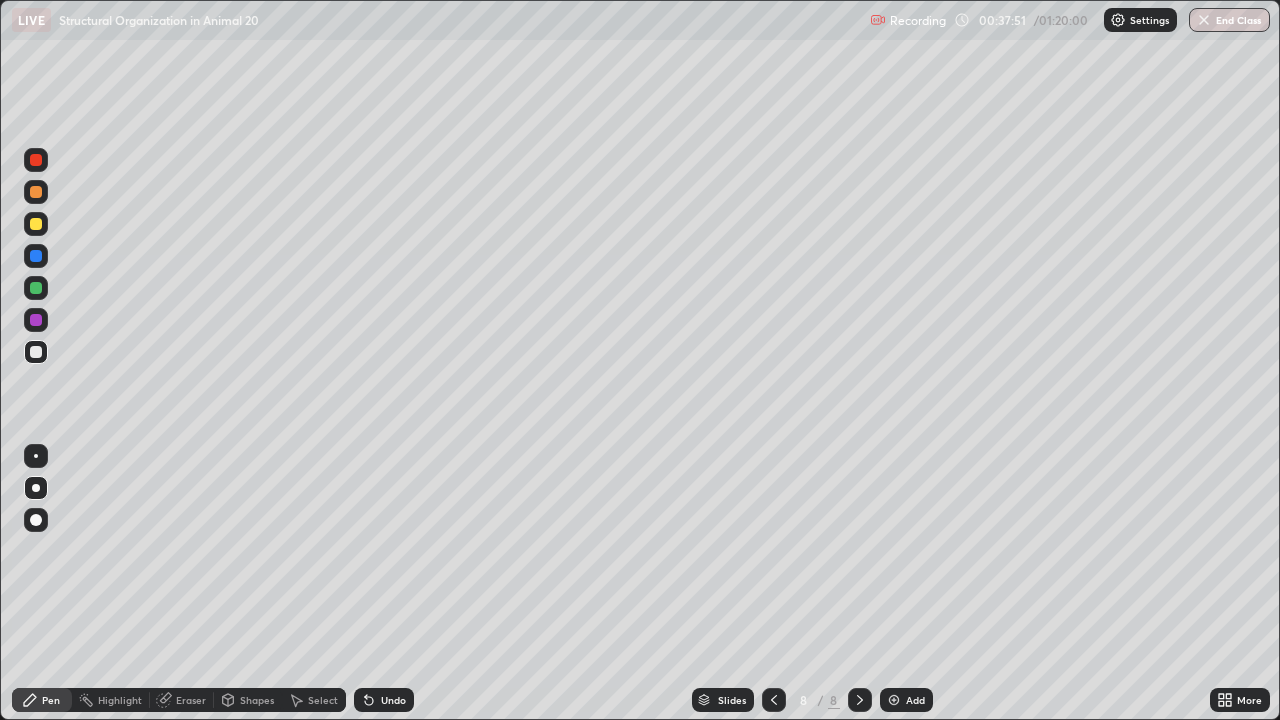 click at bounding box center (36, 224) 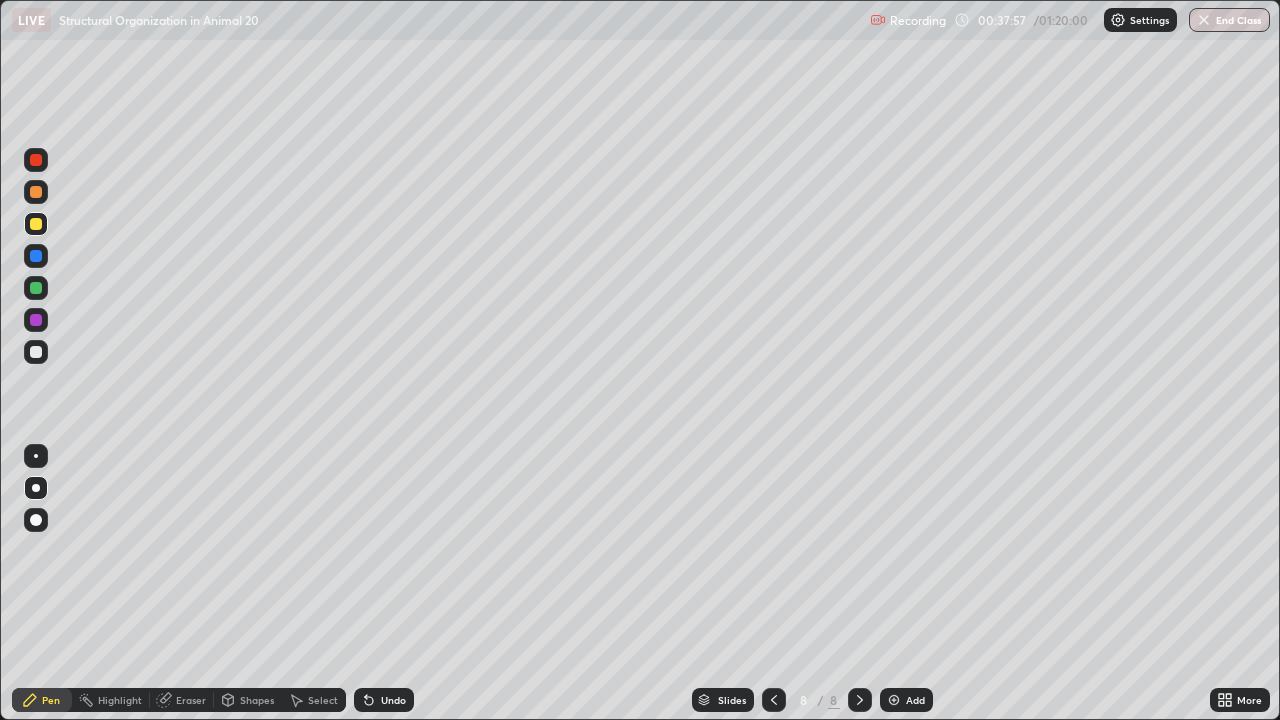 click at bounding box center [36, 352] 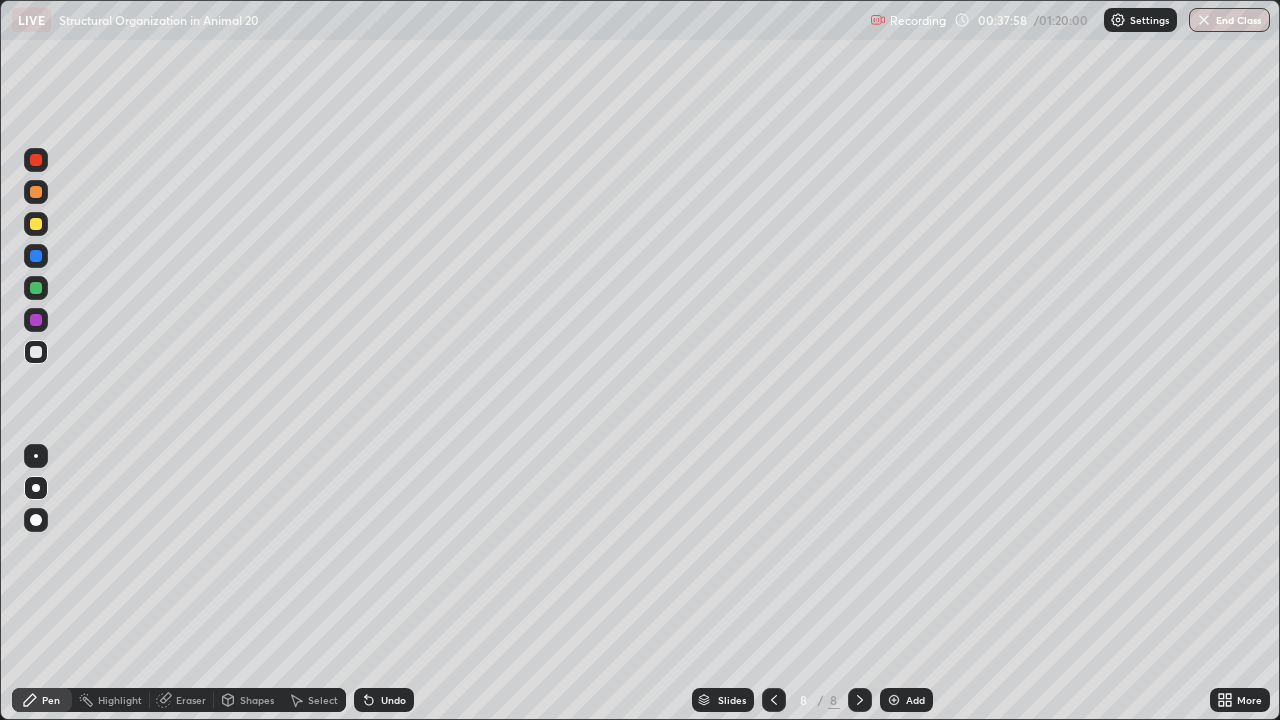 click at bounding box center [36, 456] 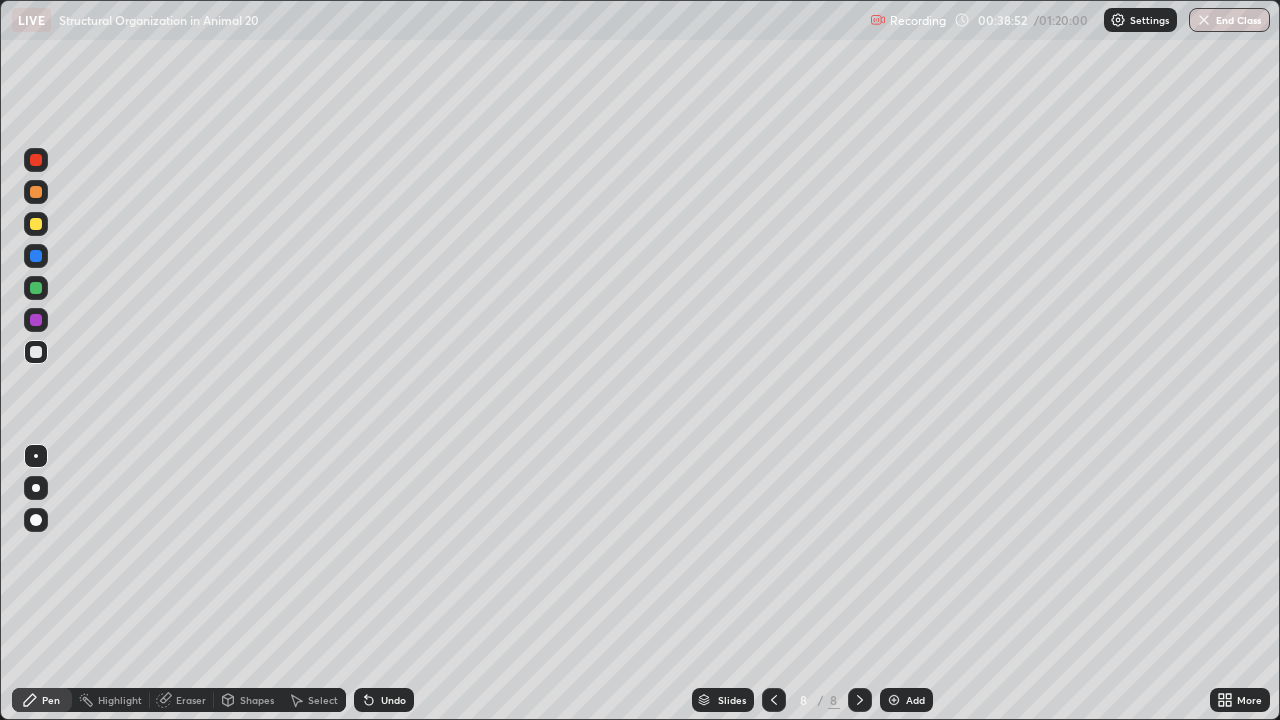 click at bounding box center (36, 224) 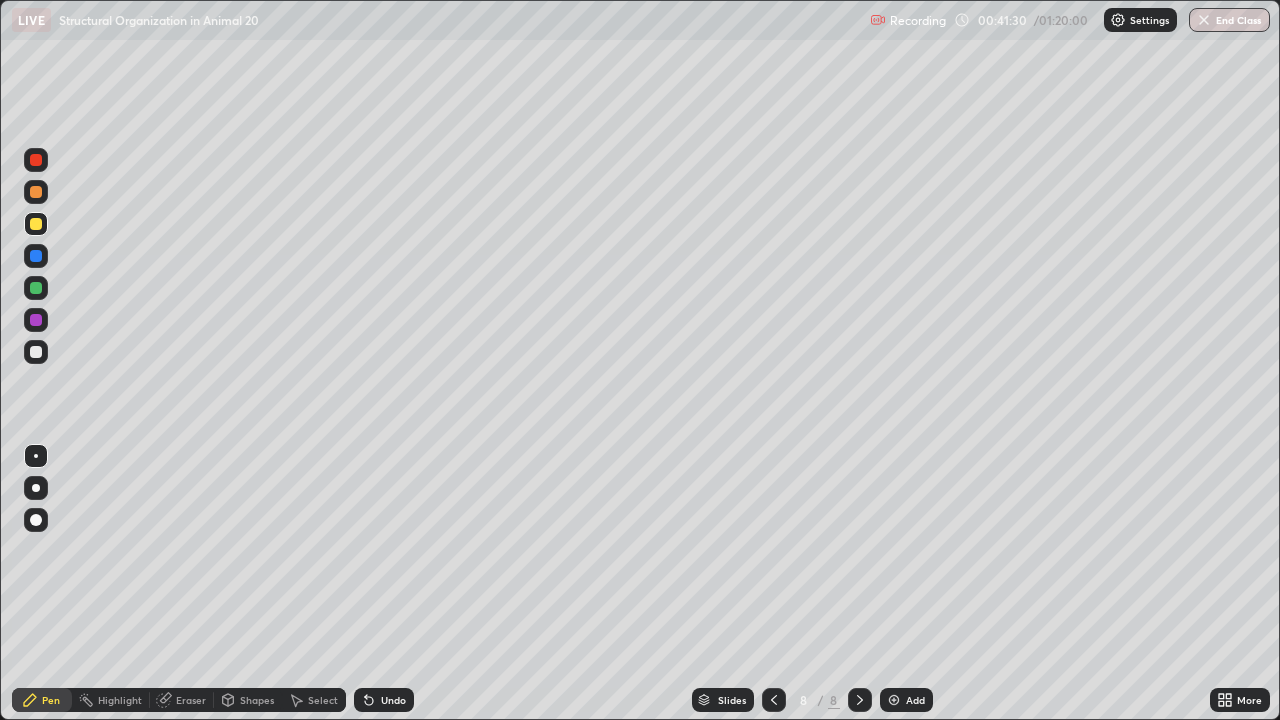 click at bounding box center [36, 192] 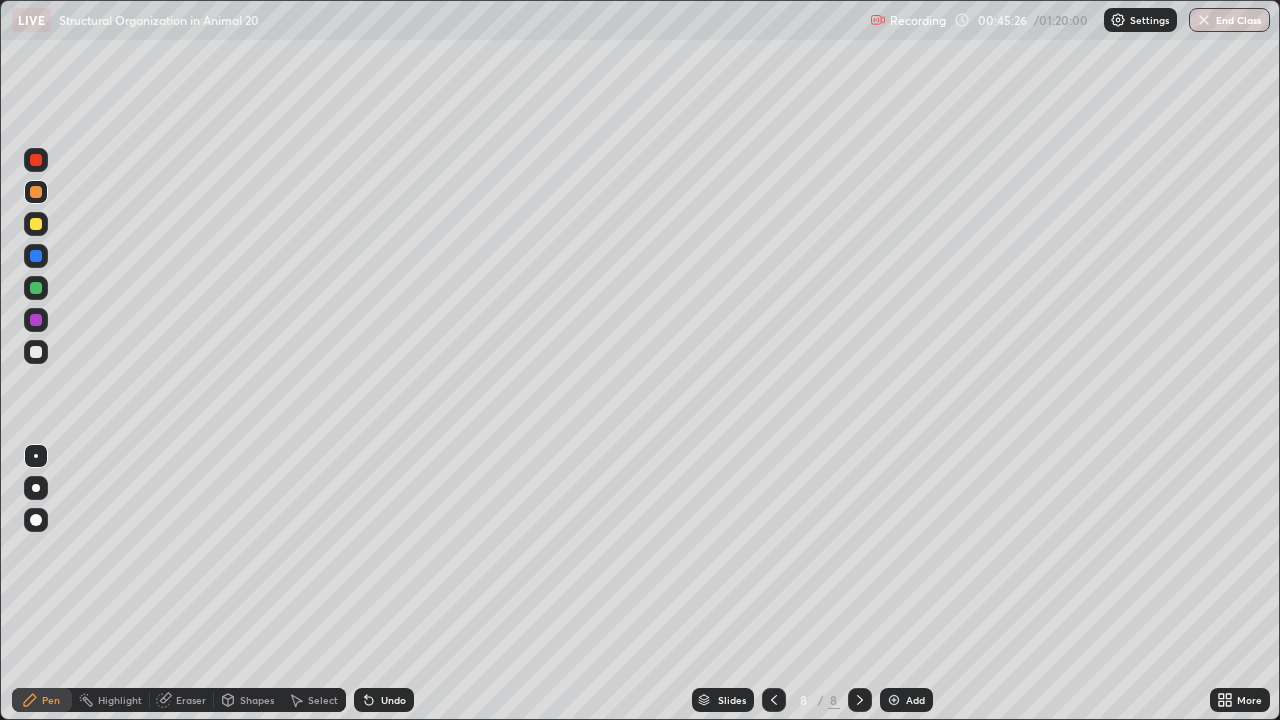click on "Add" at bounding box center (915, 700) 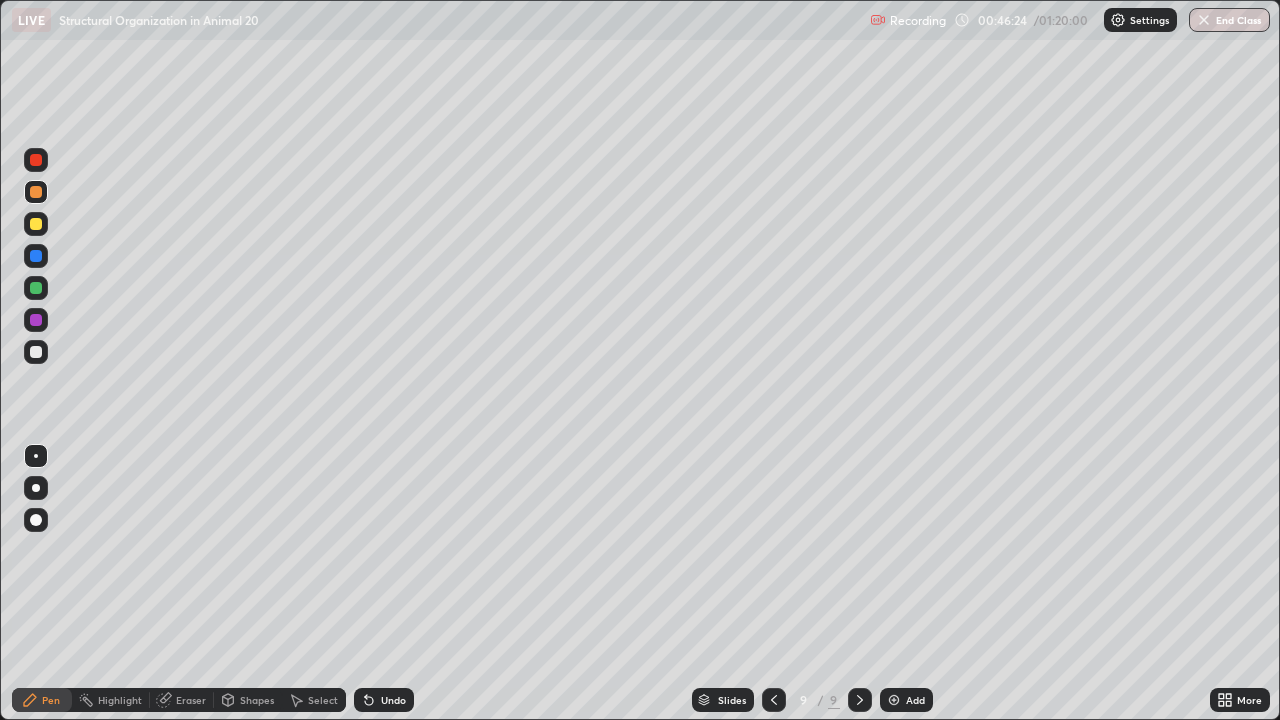 click 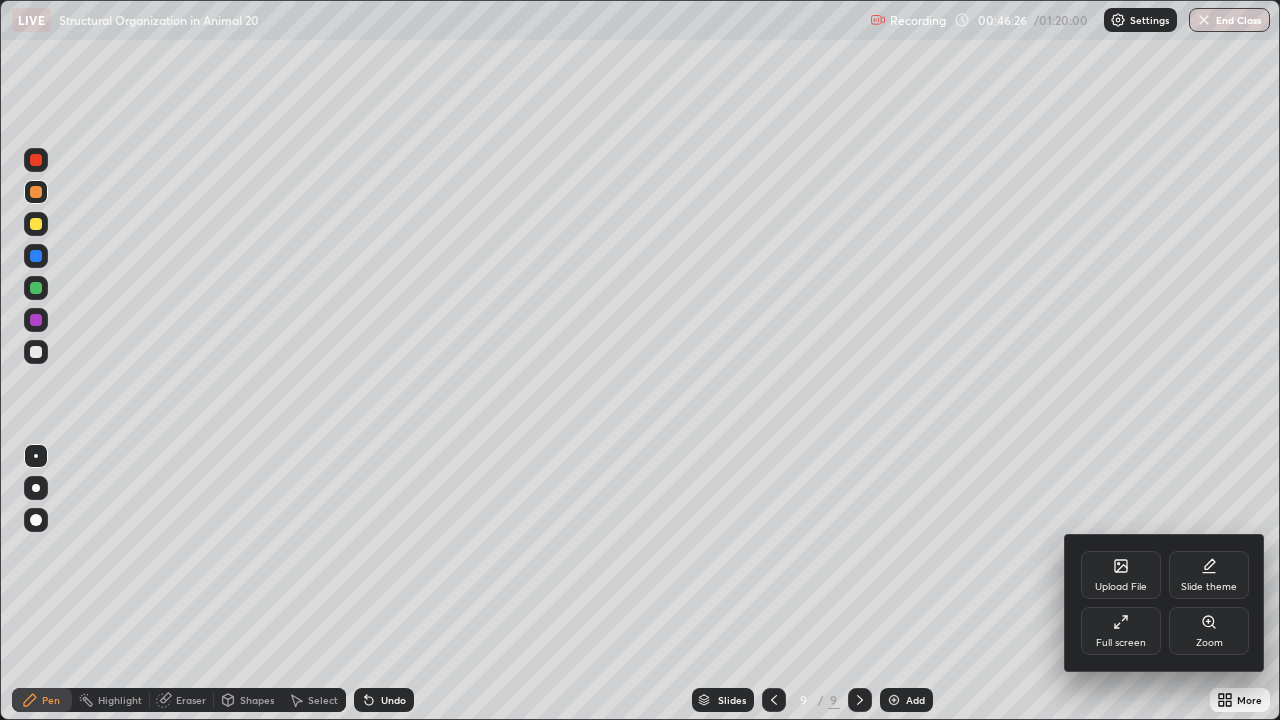 click on "Upload File" at bounding box center [1121, 575] 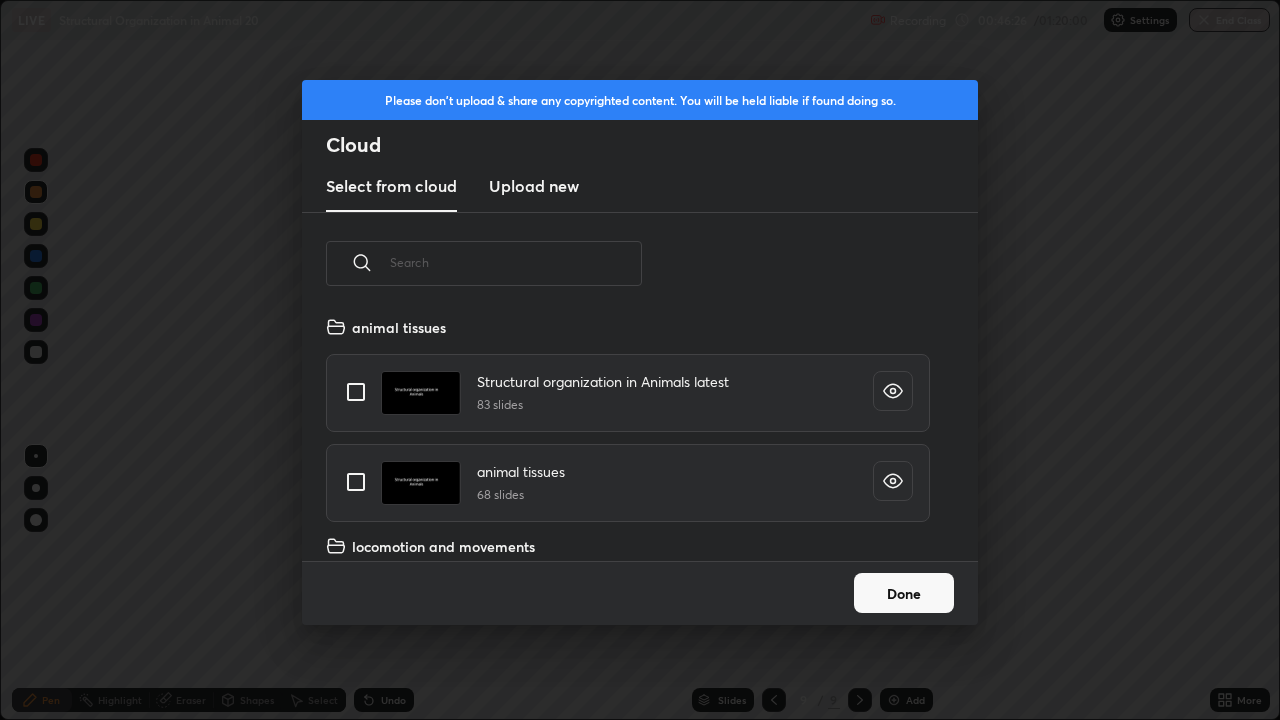 scroll, scrollTop: 7, scrollLeft: 11, axis: both 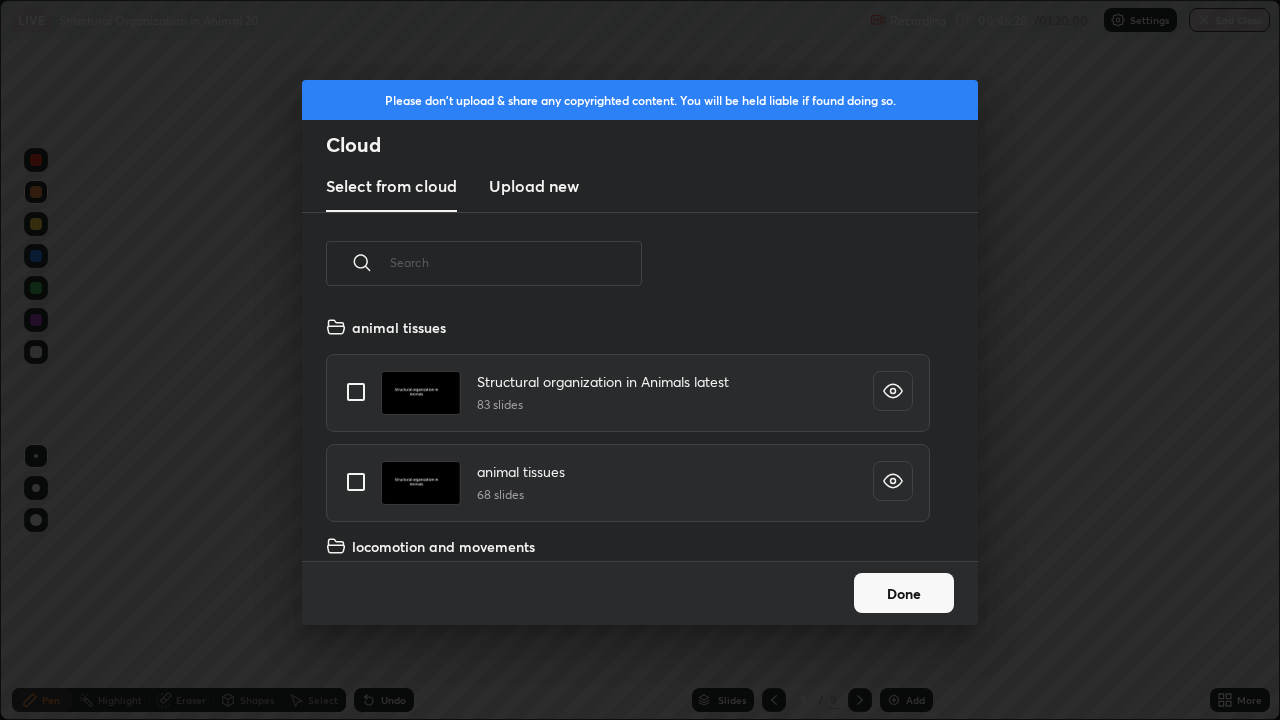 click at bounding box center (356, 392) 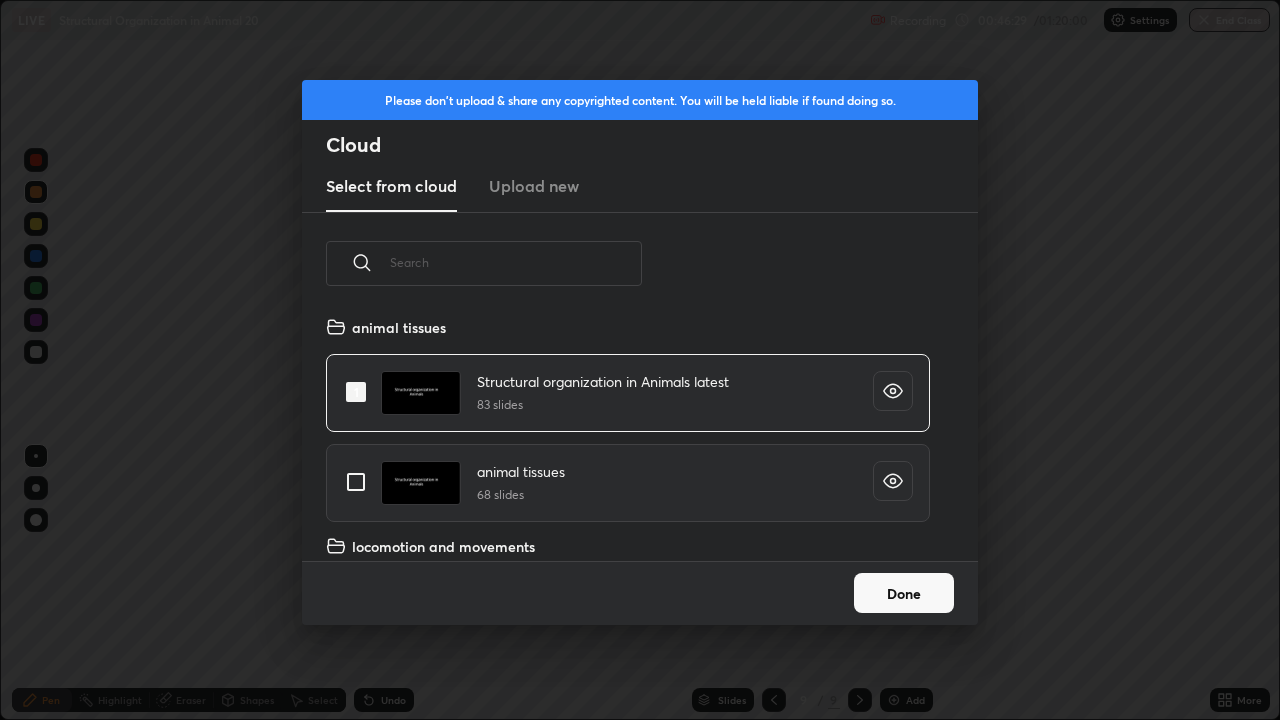 click on "Done" at bounding box center [904, 593] 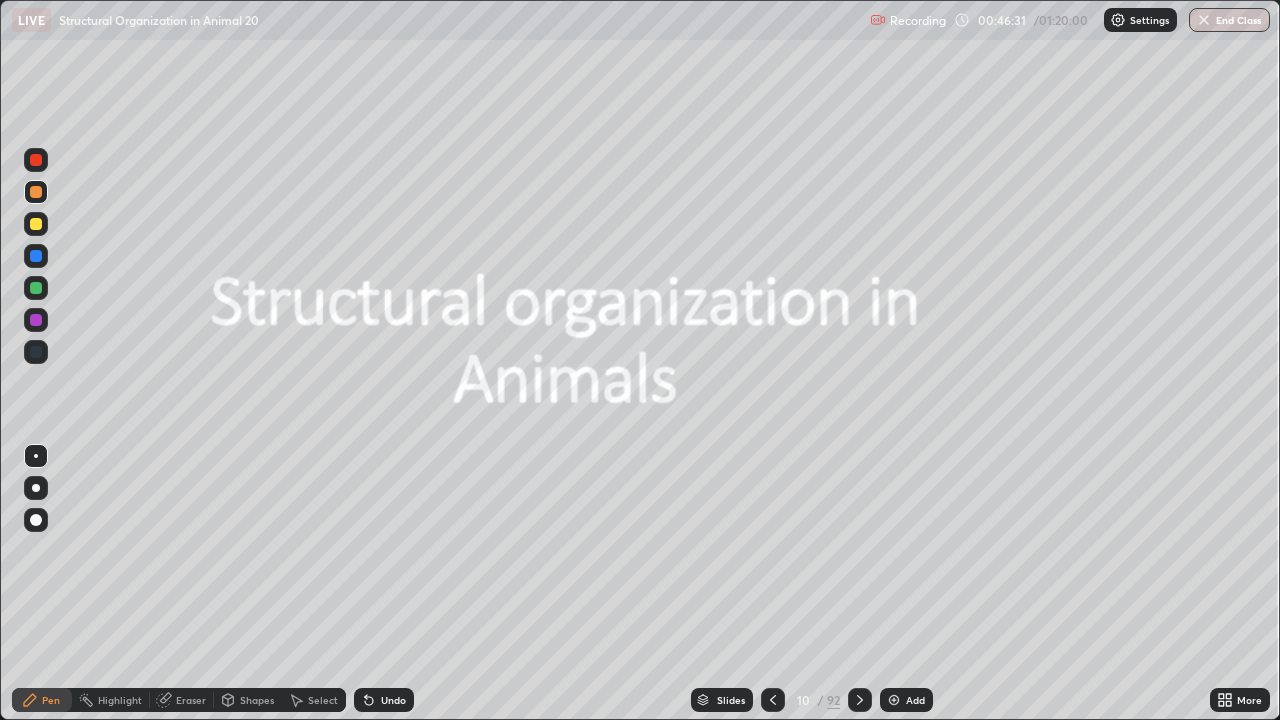 click on "Slides" at bounding box center (731, 700) 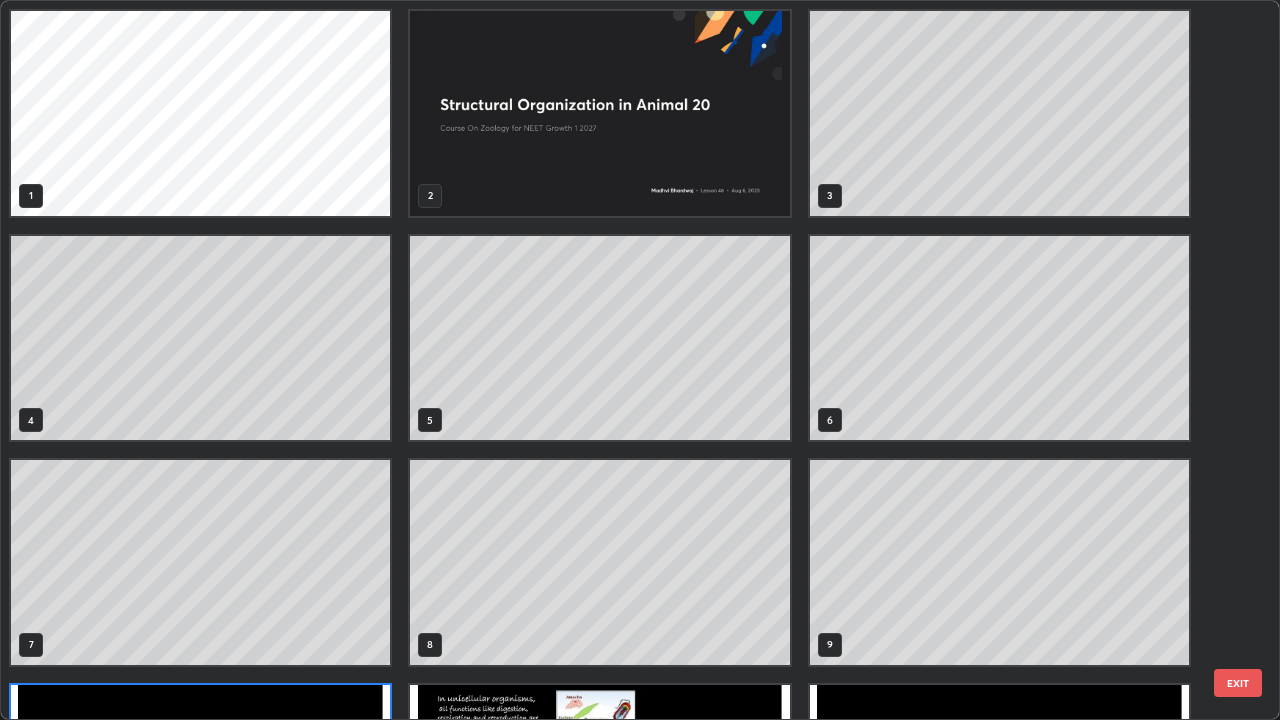 scroll, scrollTop: 180, scrollLeft: 0, axis: vertical 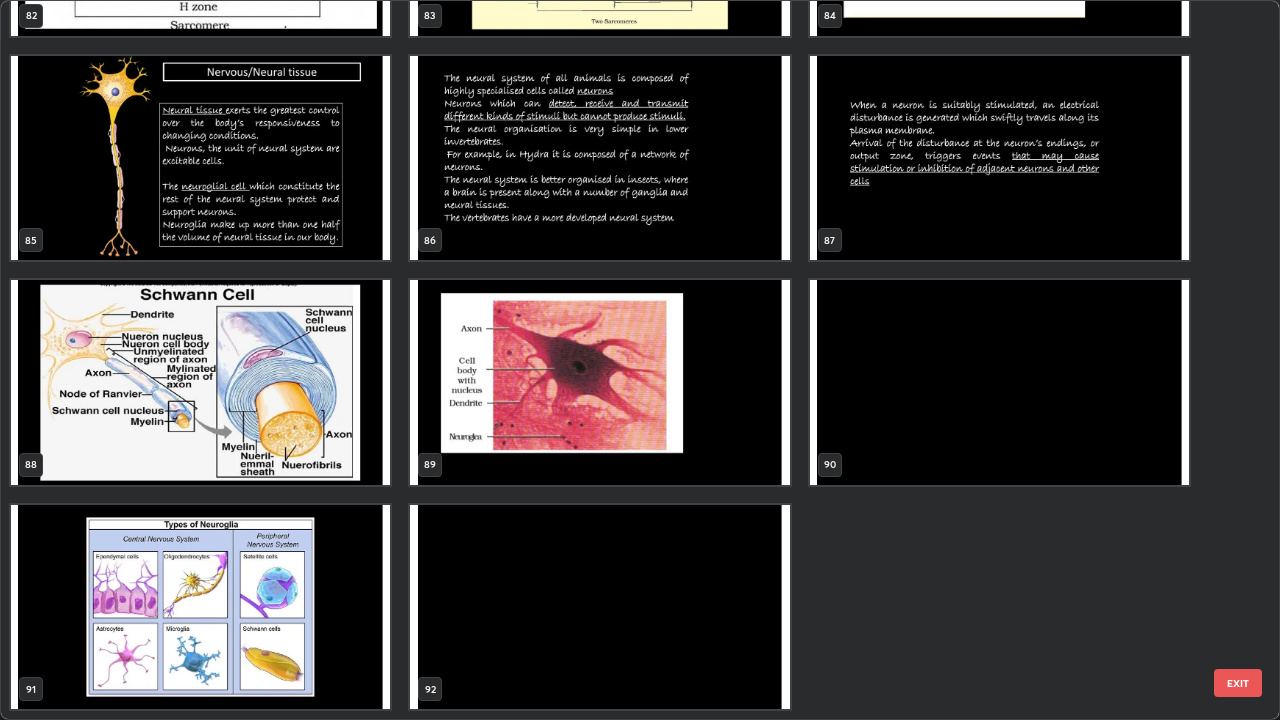 click at bounding box center [200, 607] 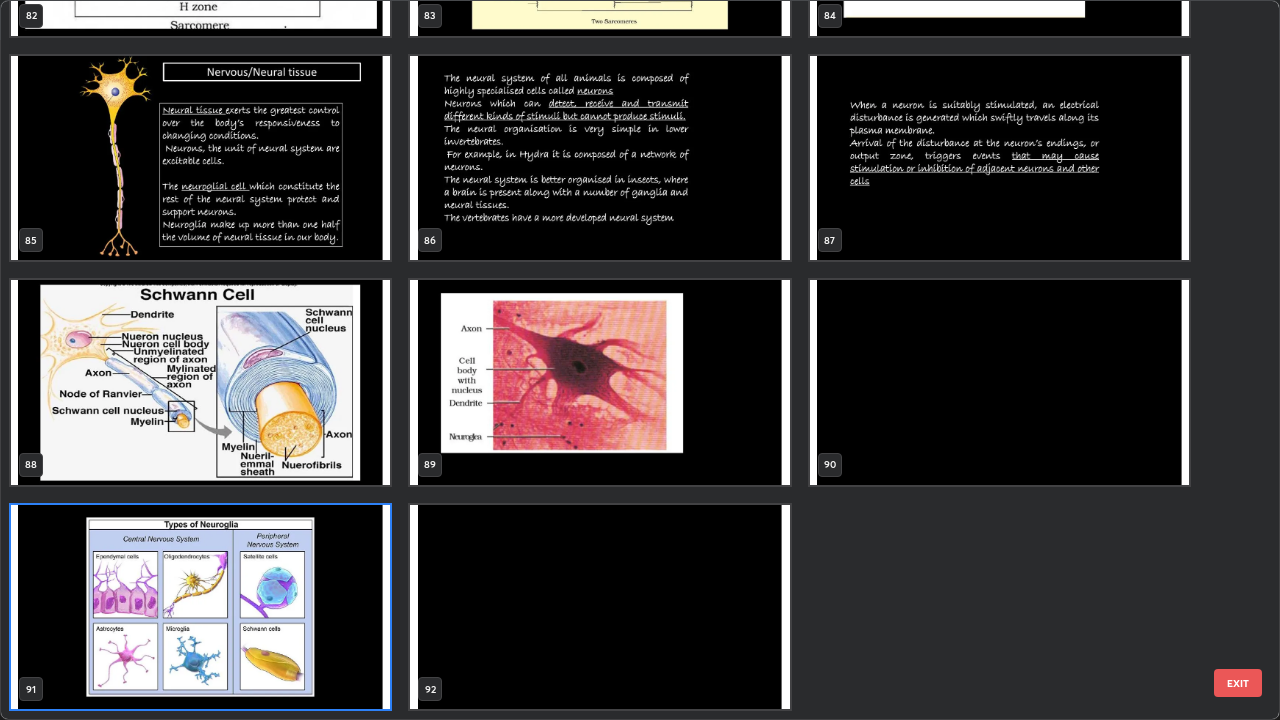 click at bounding box center (200, 607) 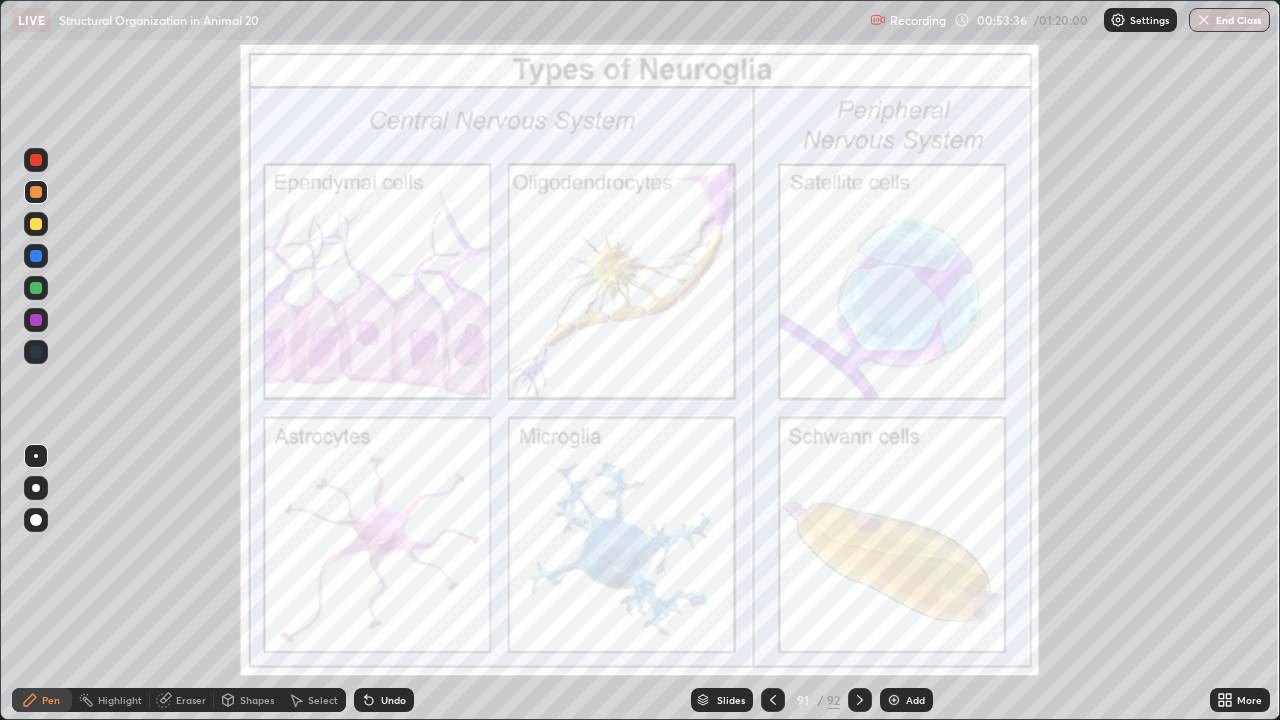 click on "Add" at bounding box center [906, 700] 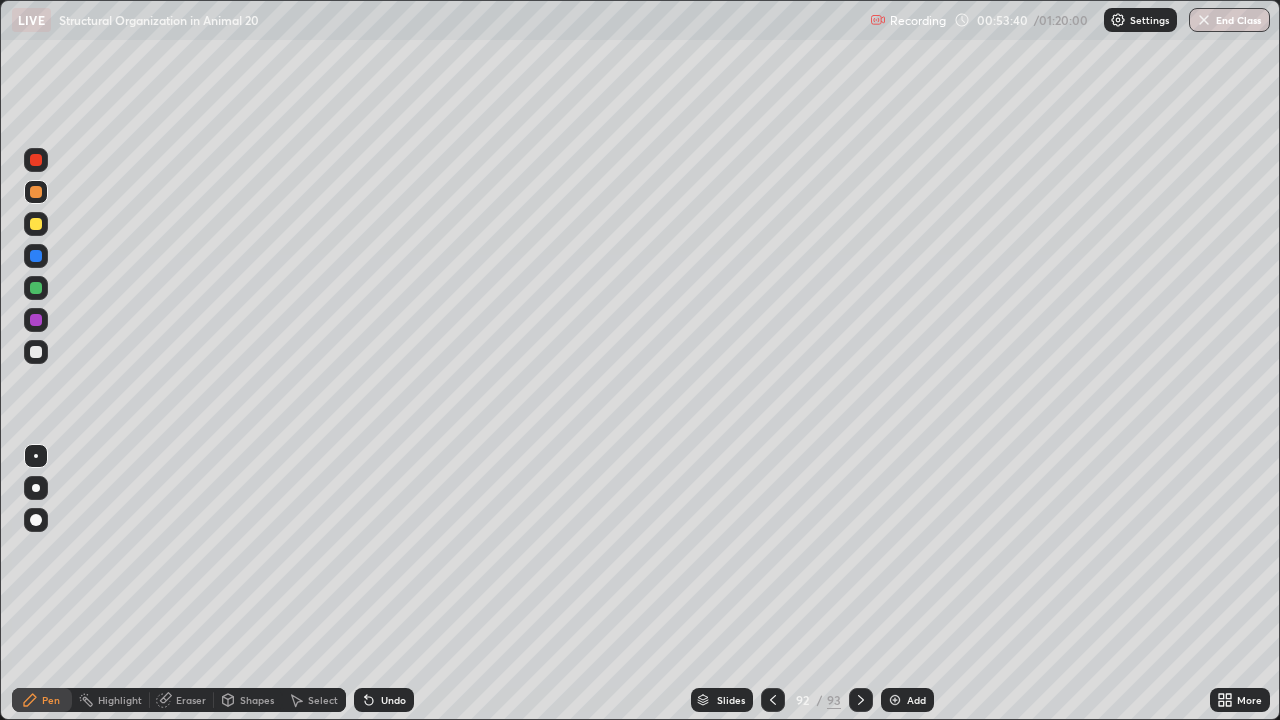 click 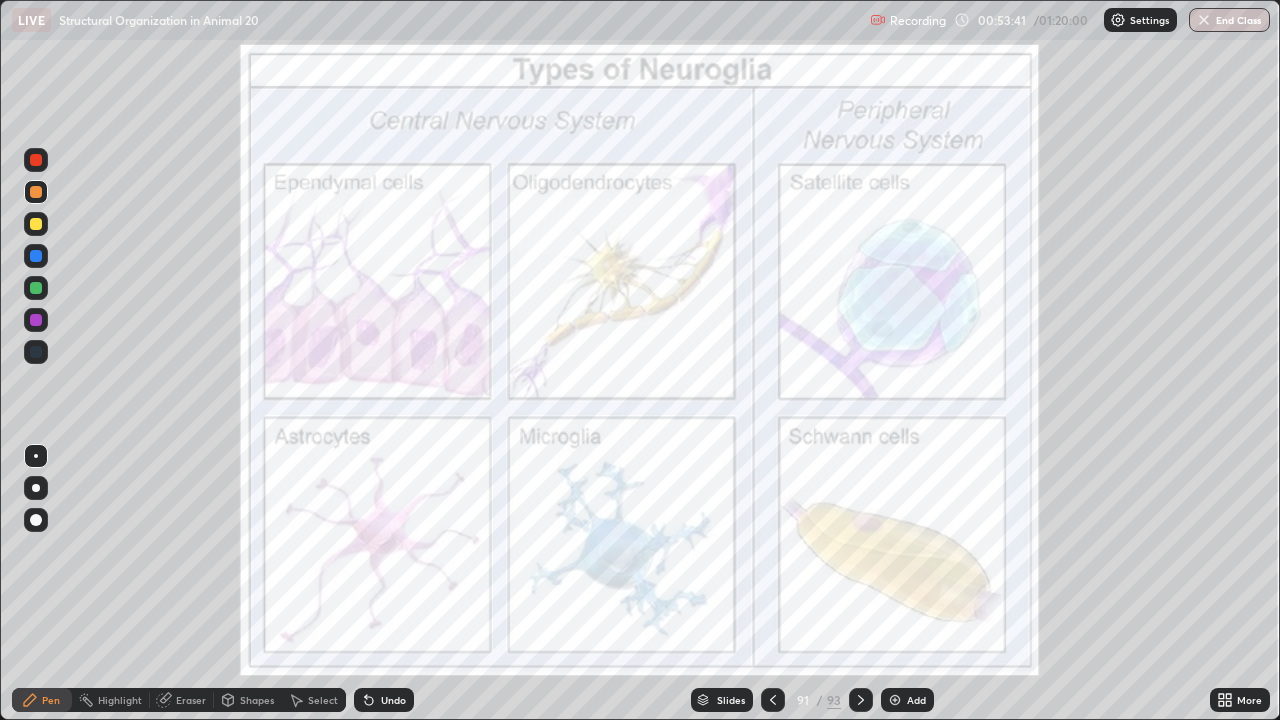 click 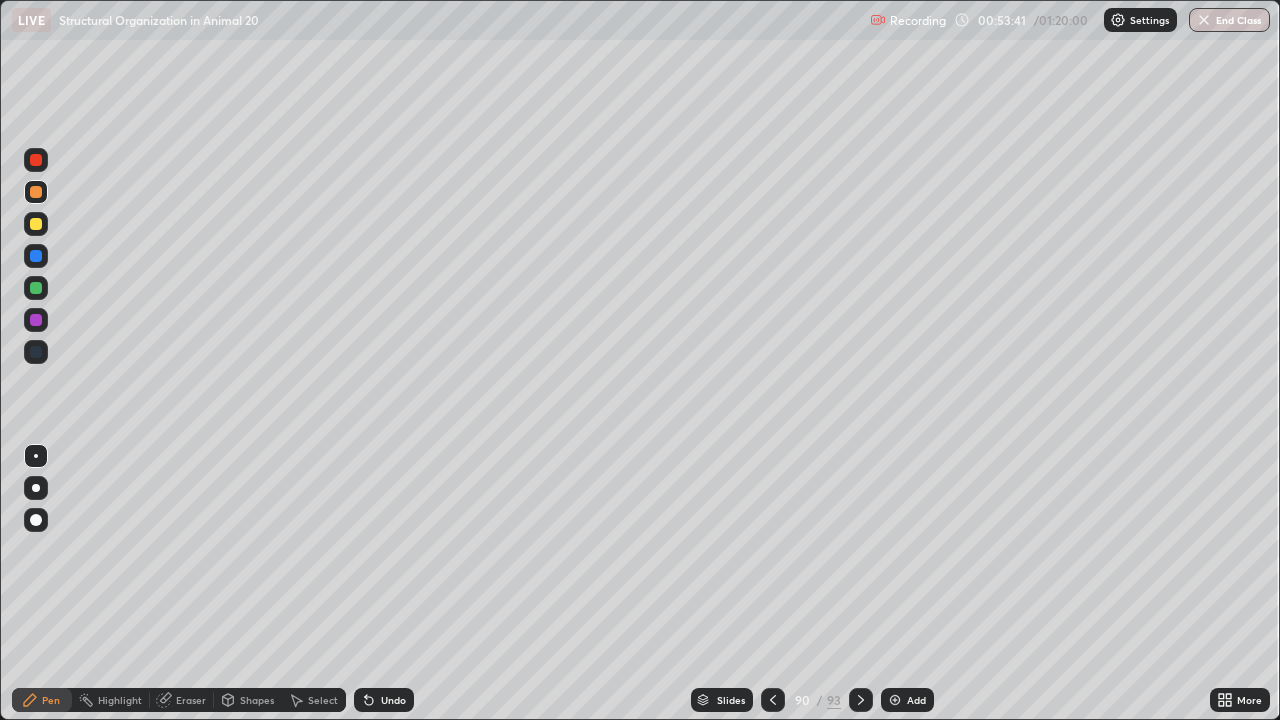 click 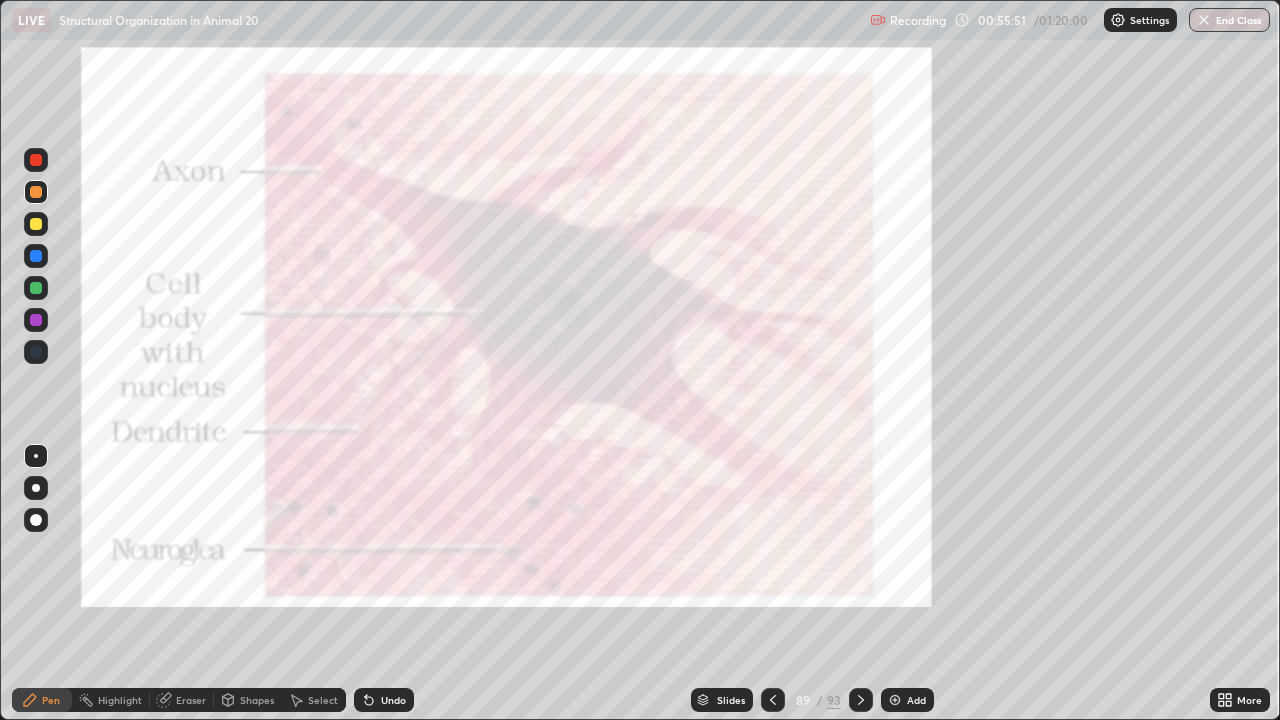 click on "Slides [NUMBER] / [NUMBER] Add" at bounding box center [812, 700] 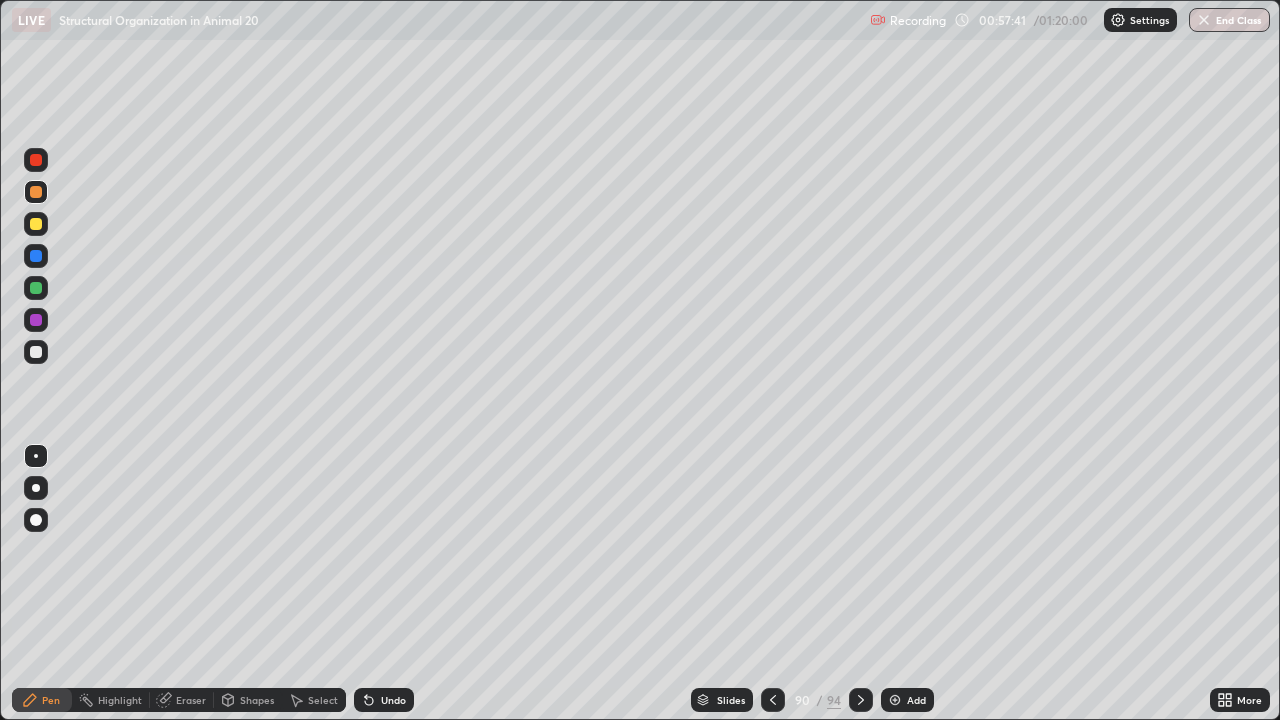 click on "Undo" at bounding box center (393, 700) 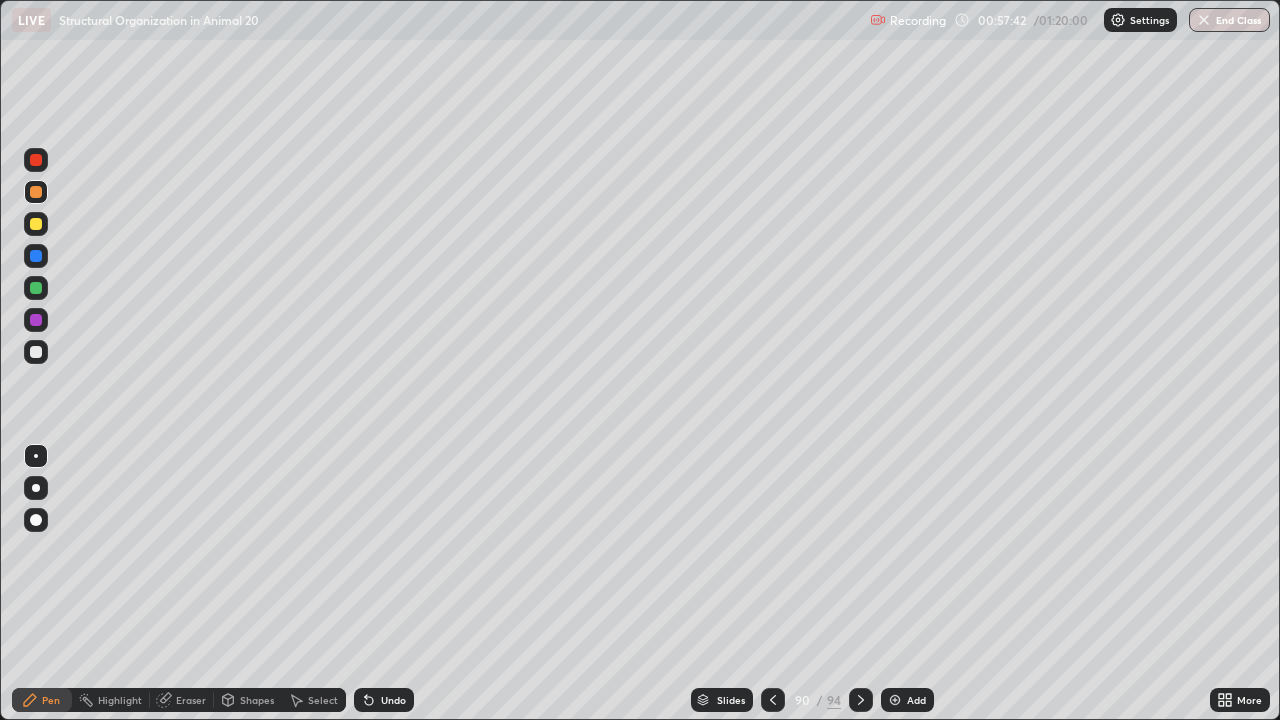 click on "Undo" at bounding box center (384, 700) 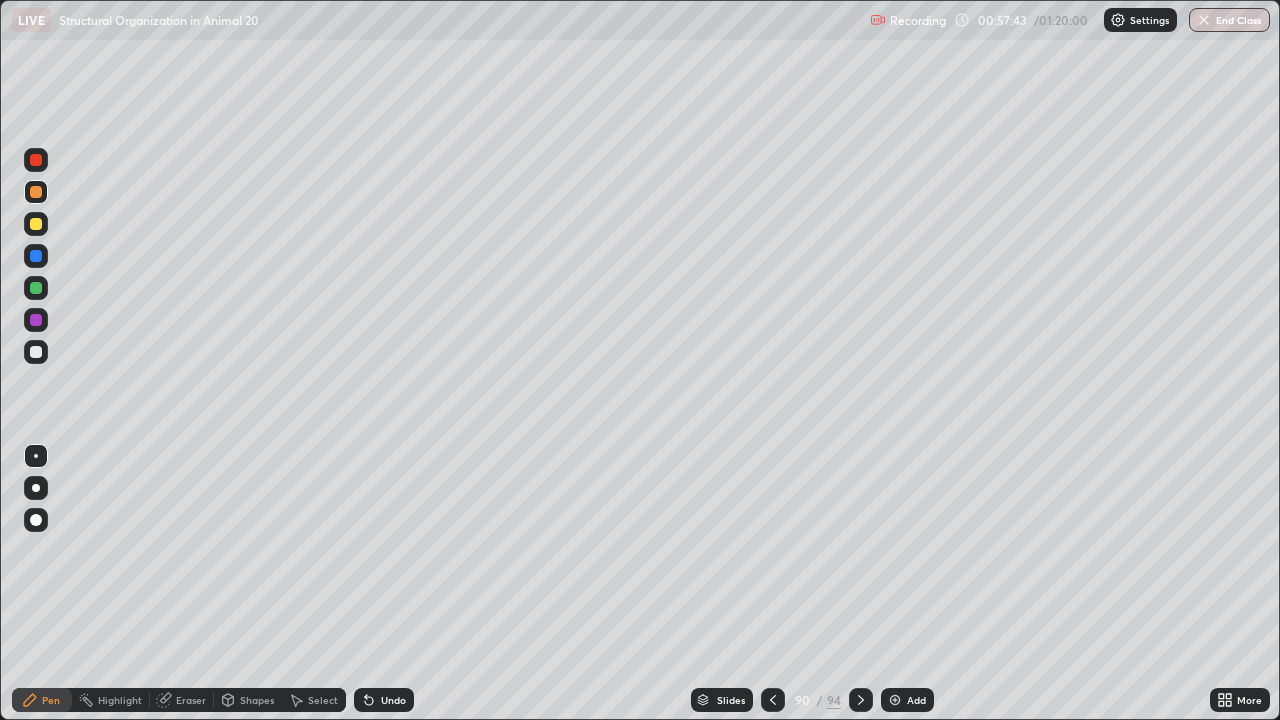 click on "Undo" at bounding box center [393, 700] 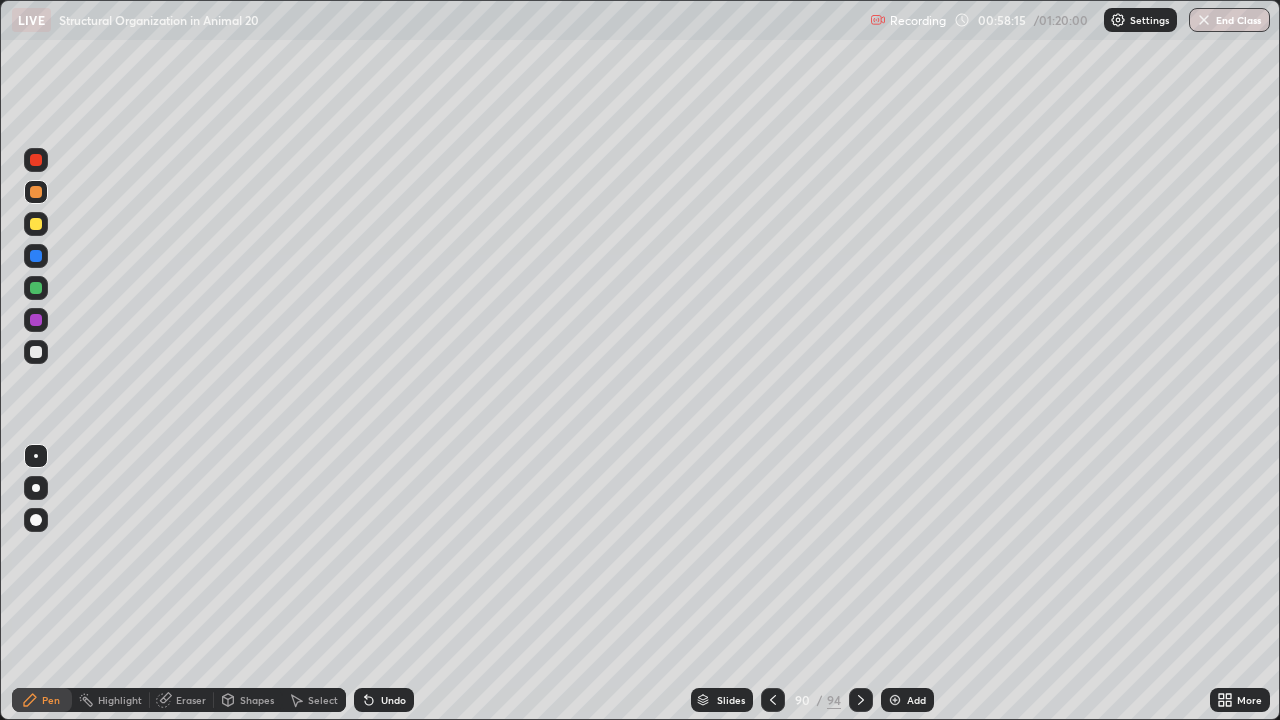 click at bounding box center (36, 352) 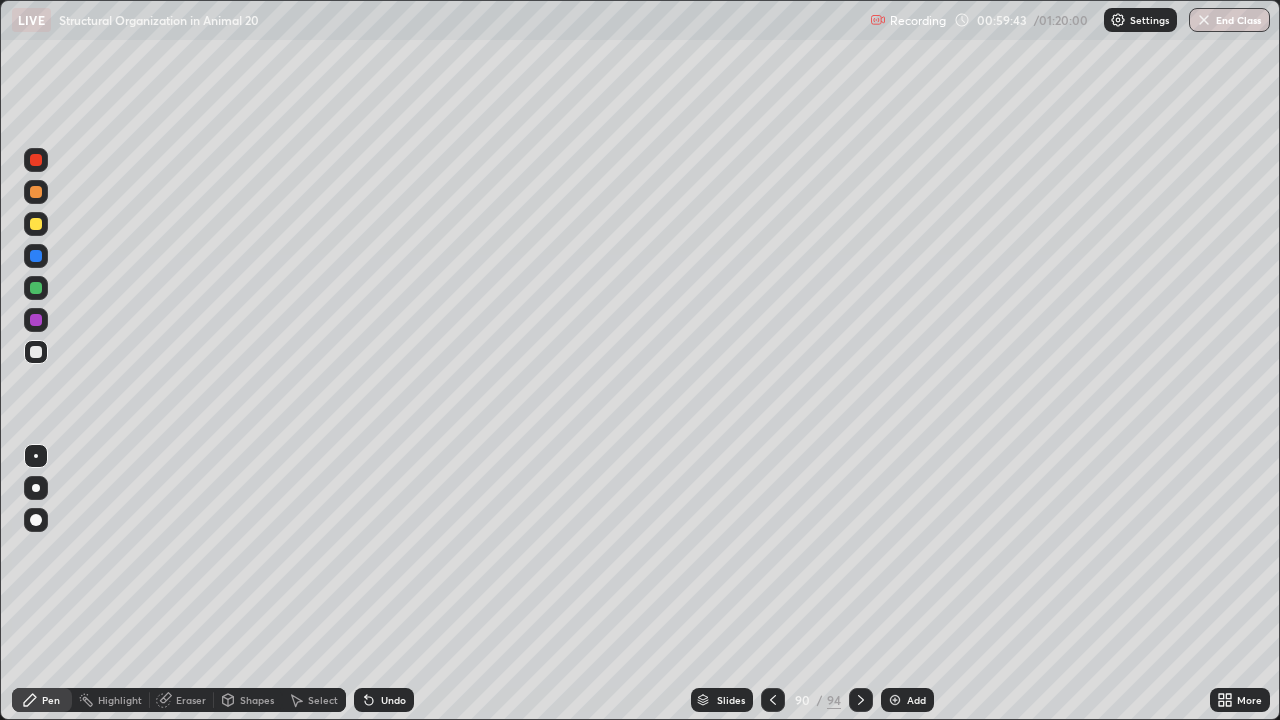 click on "Eraser" at bounding box center [182, 700] 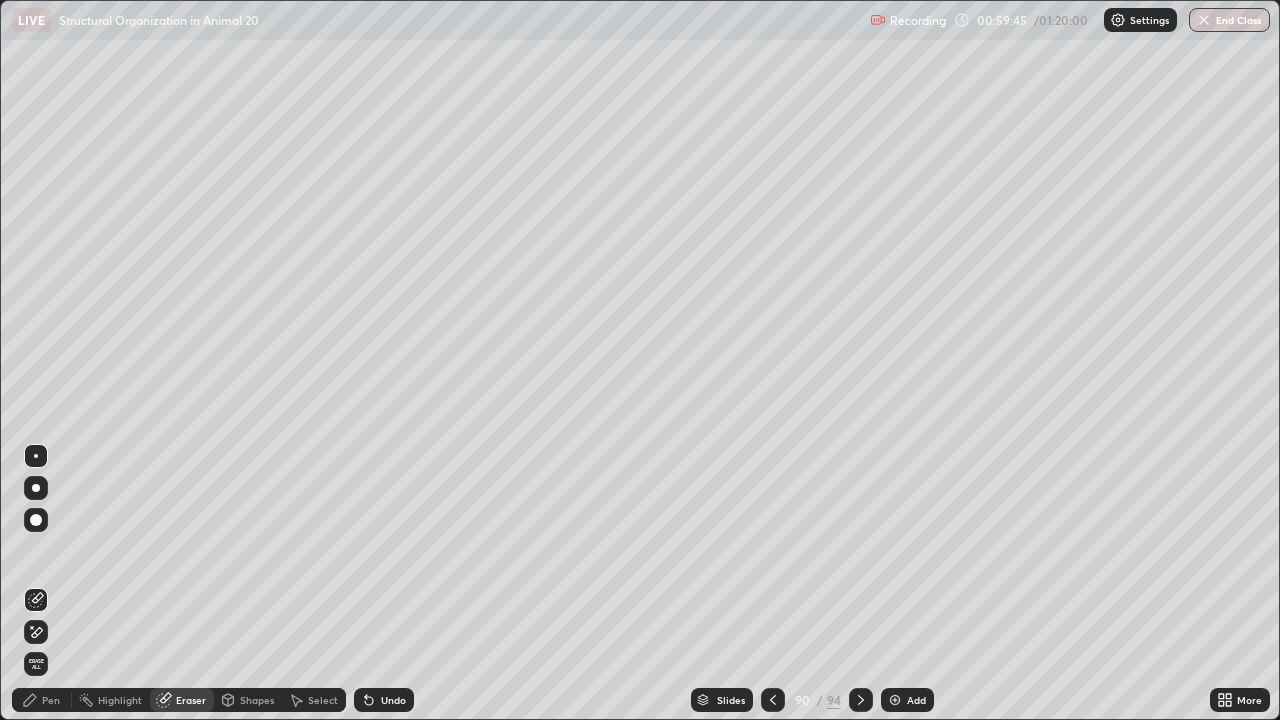 click 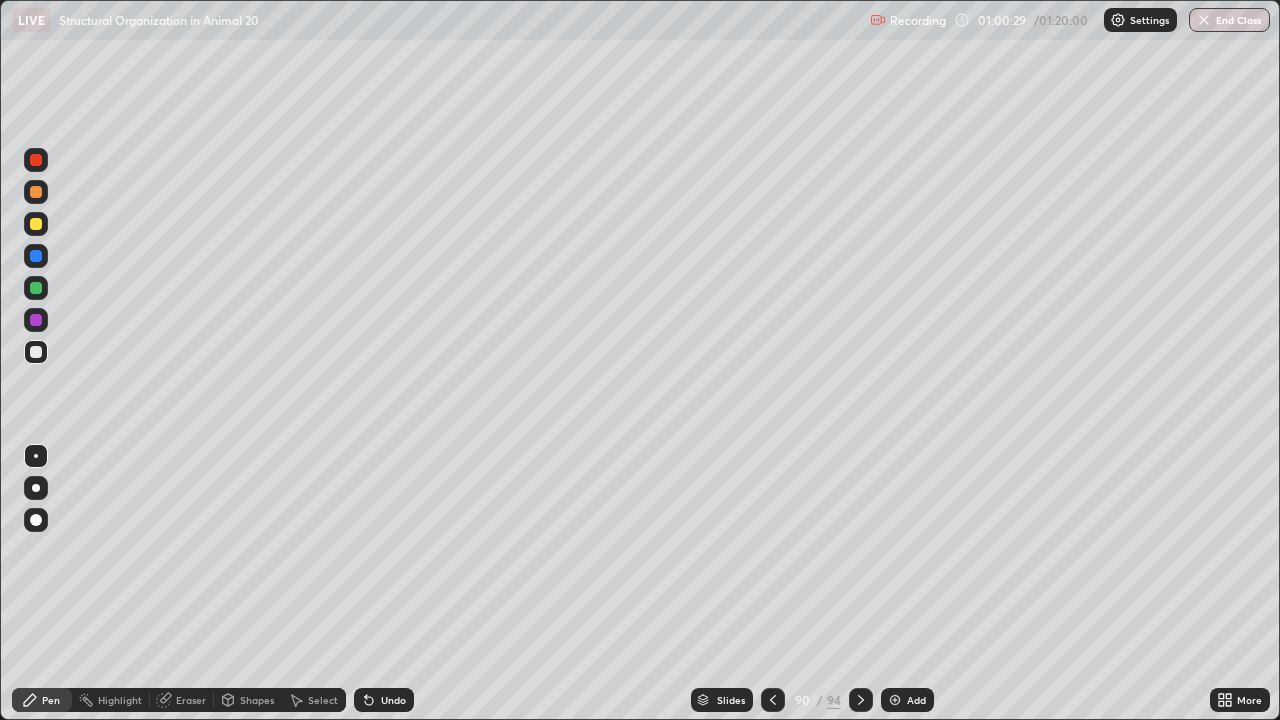 click at bounding box center [36, 320] 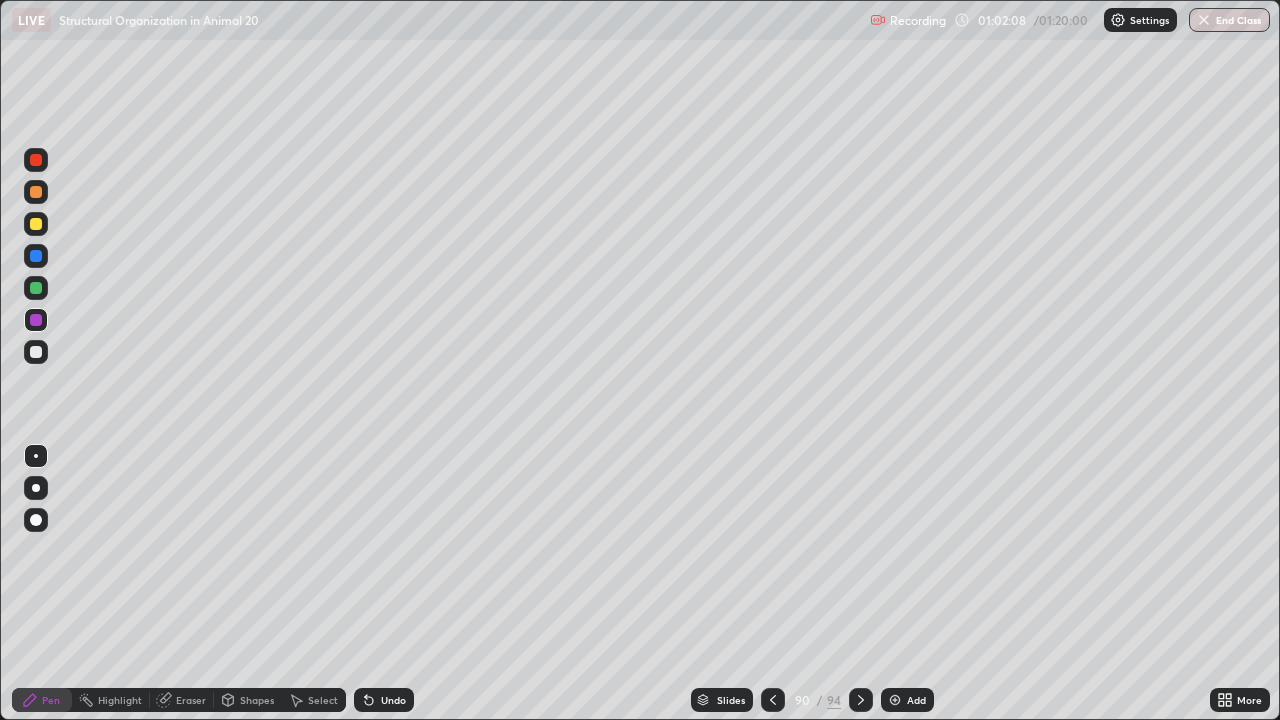 click at bounding box center [895, 700] 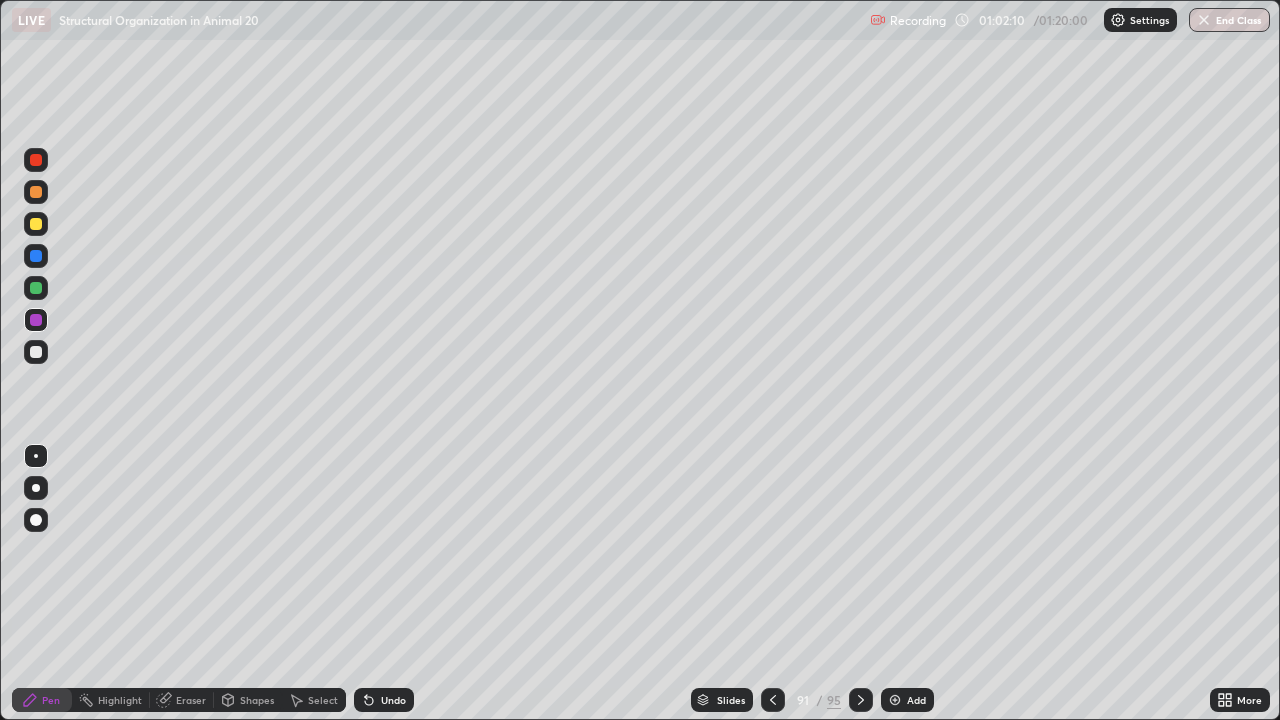 click at bounding box center [36, 352] 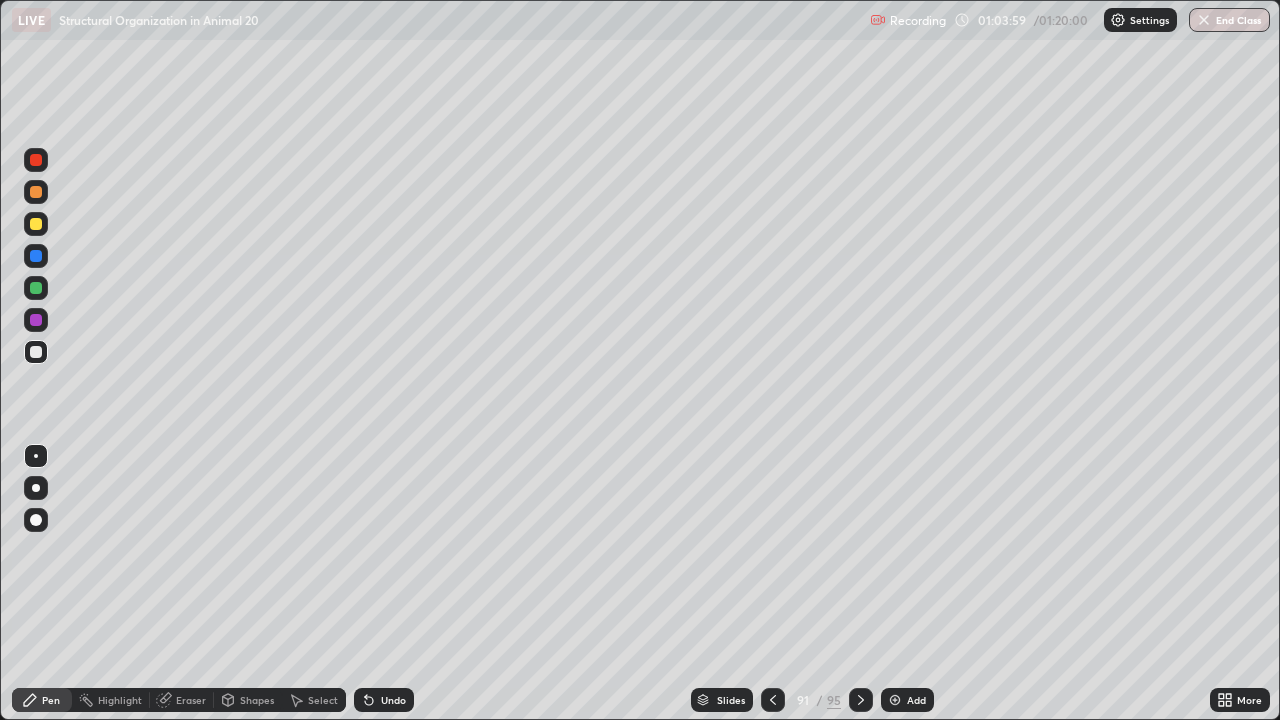 click at bounding box center (36, 224) 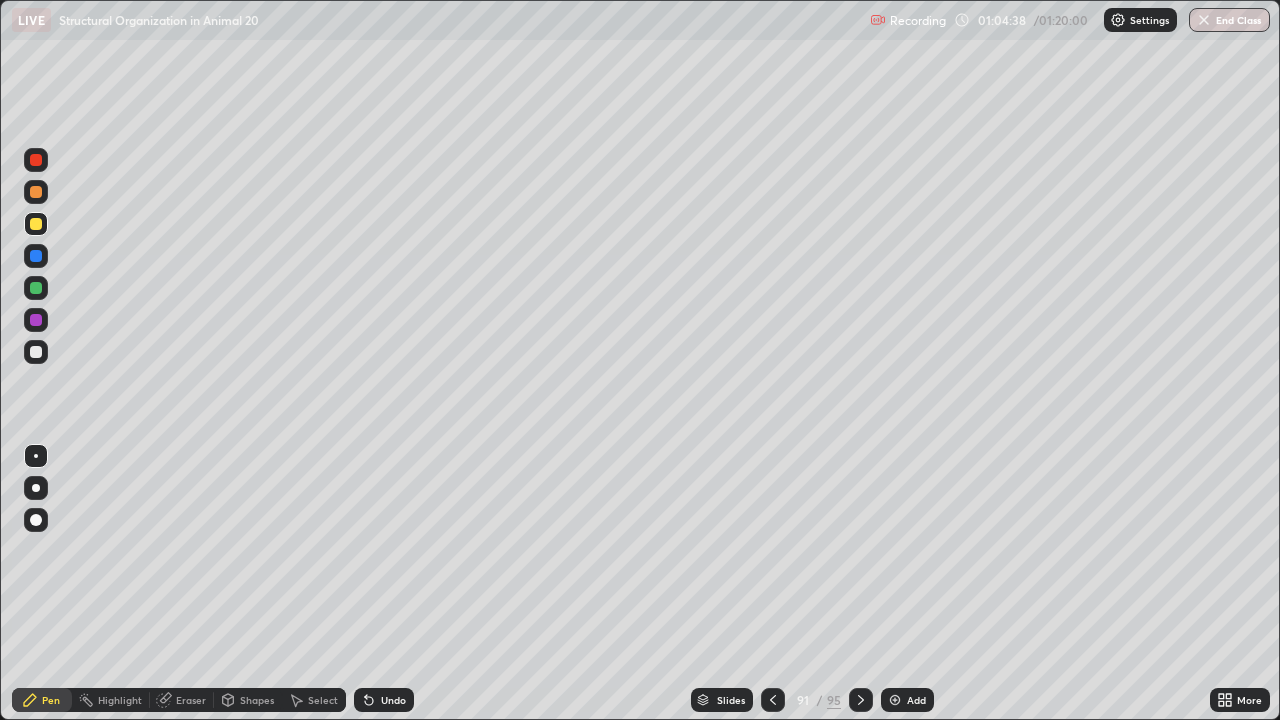 click at bounding box center (36, 288) 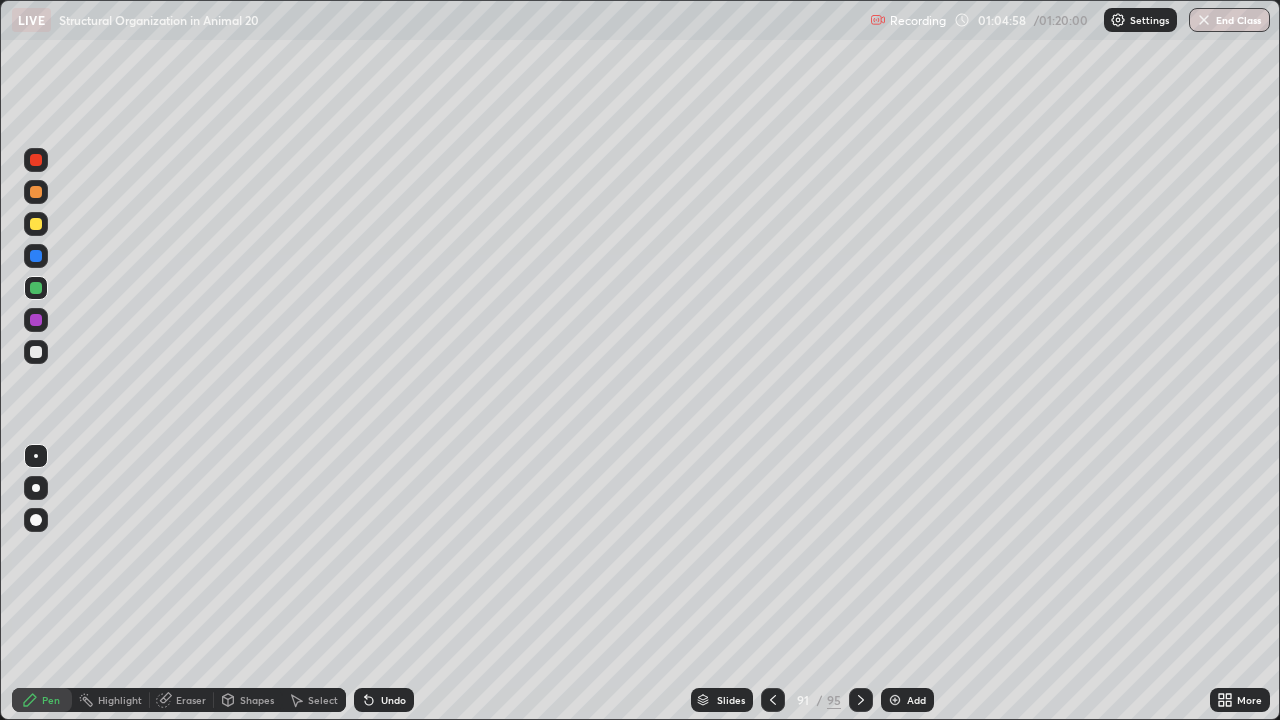click at bounding box center [36, 160] 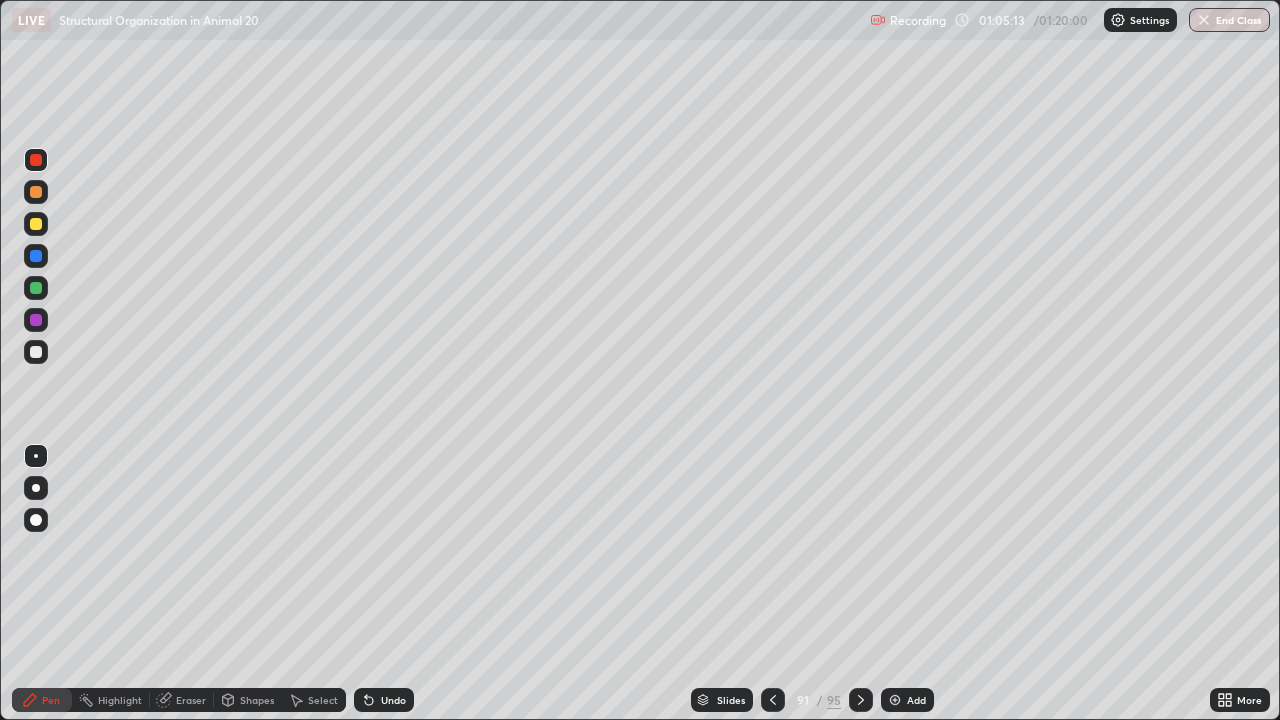 click at bounding box center (36, 352) 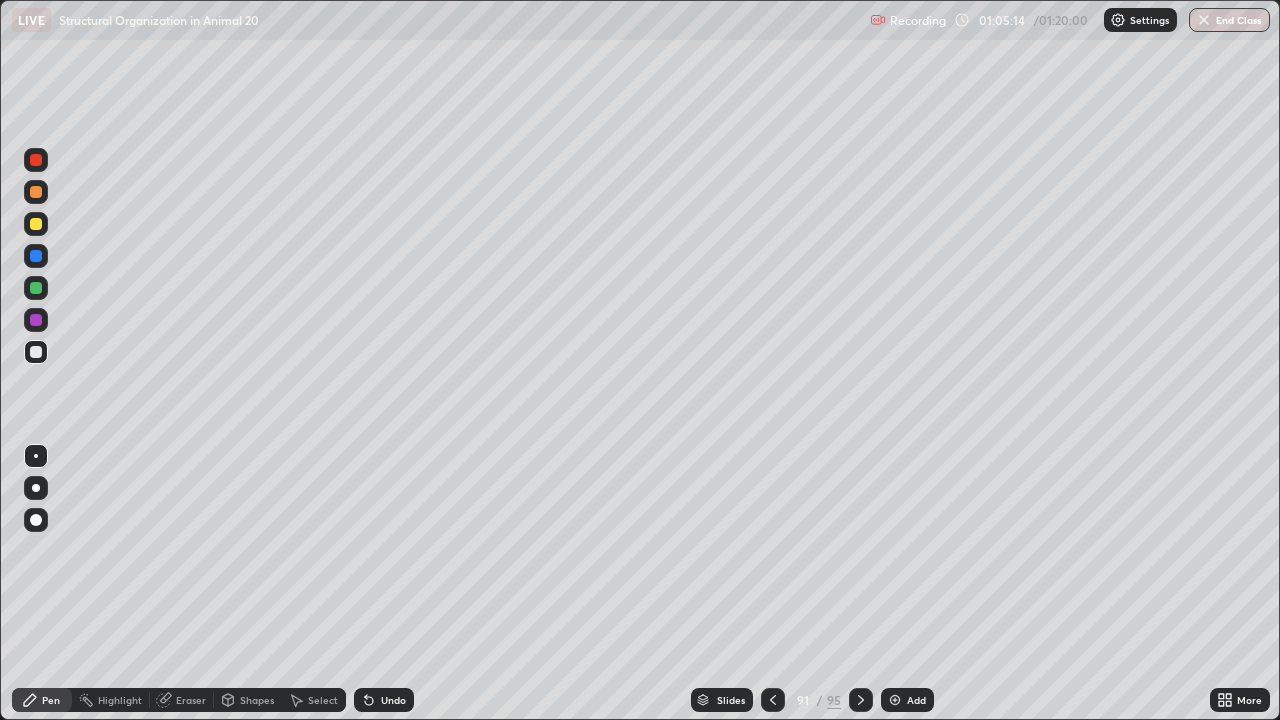 click at bounding box center (36, 520) 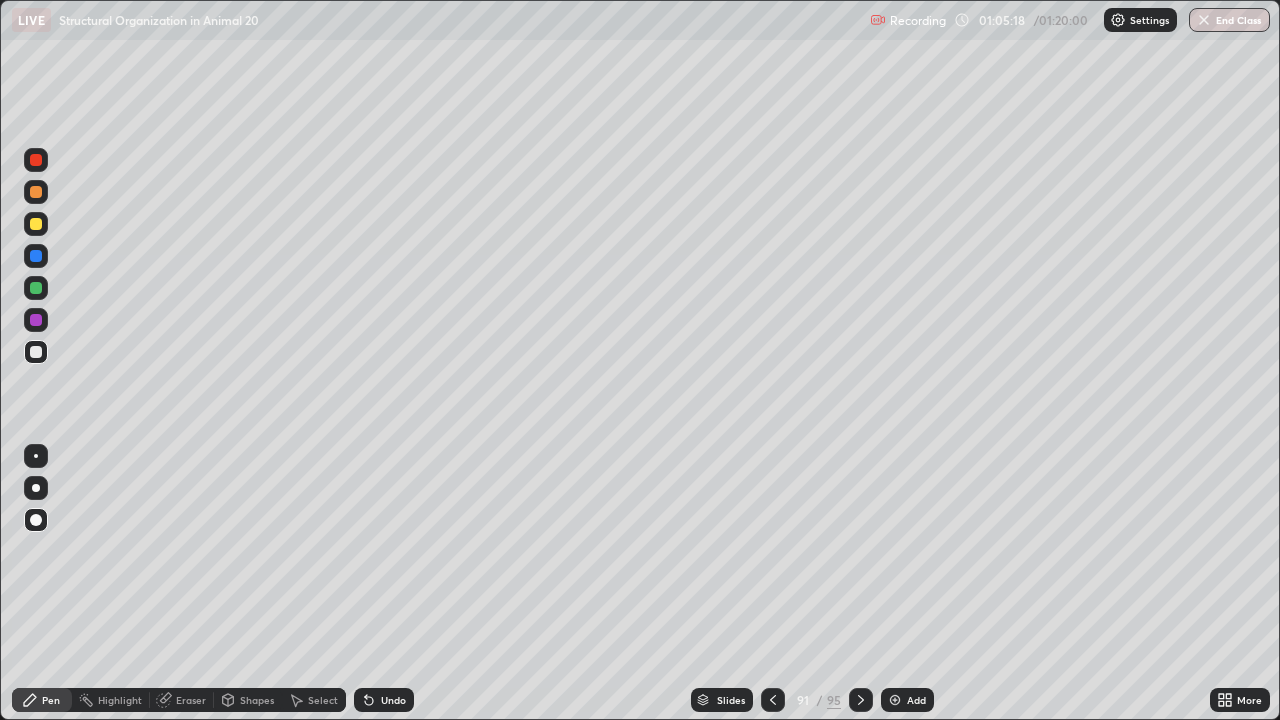 click at bounding box center [36, 192] 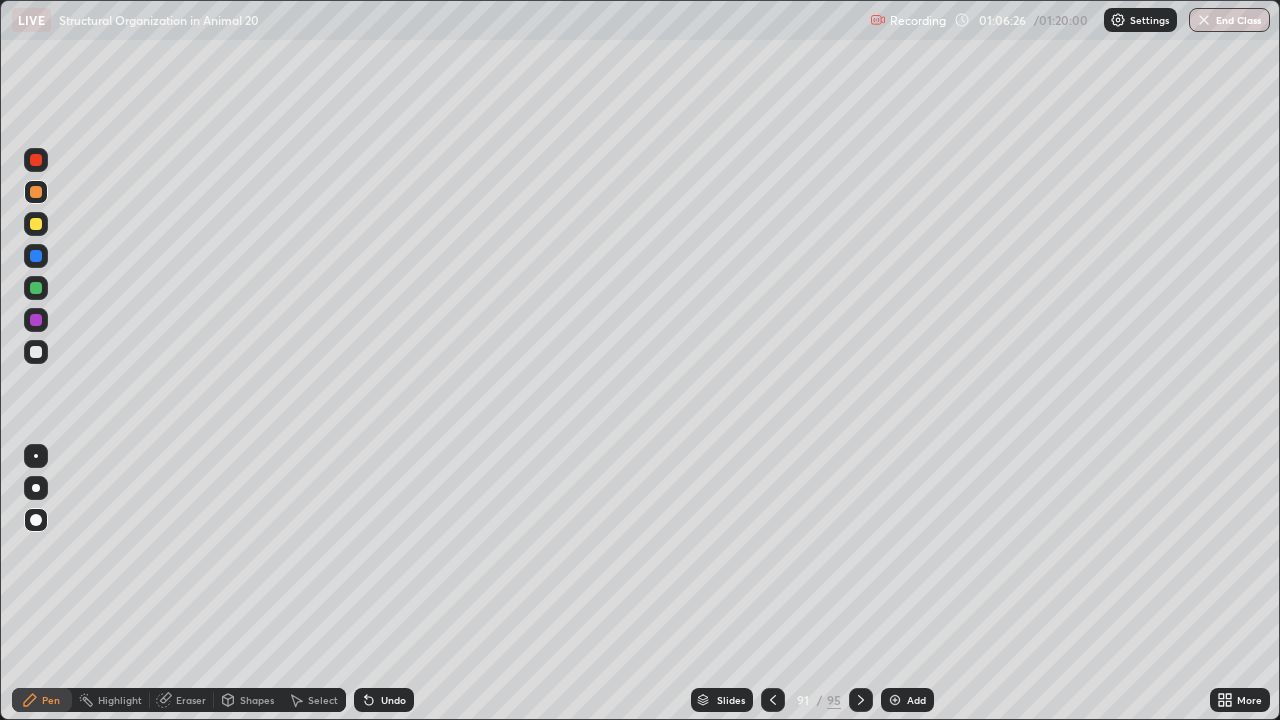 click at bounding box center [36, 352] 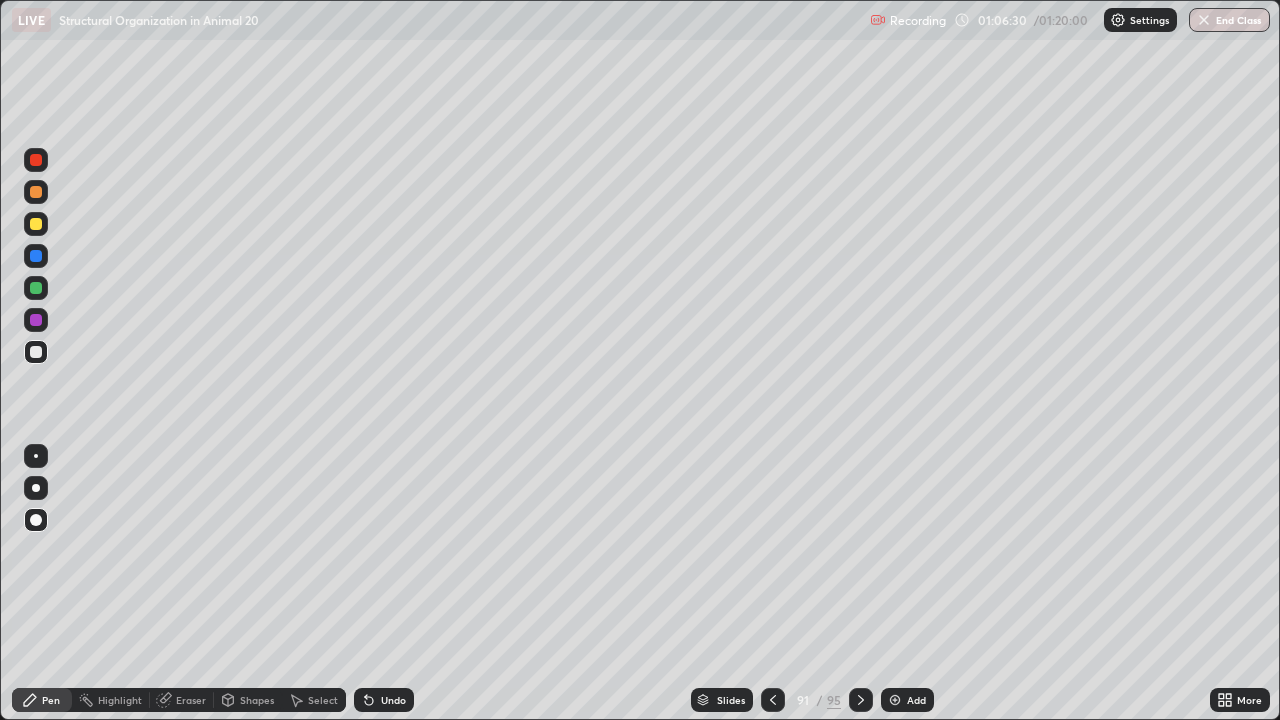 click at bounding box center [36, 192] 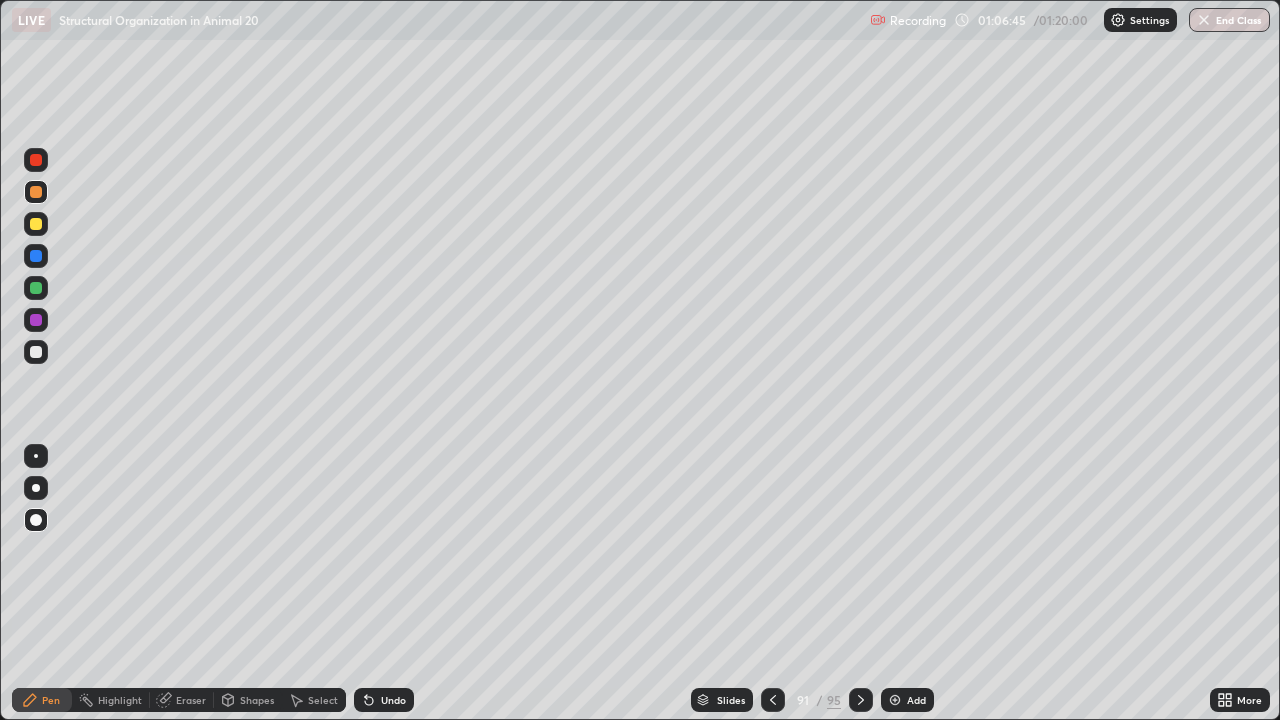 click at bounding box center [36, 456] 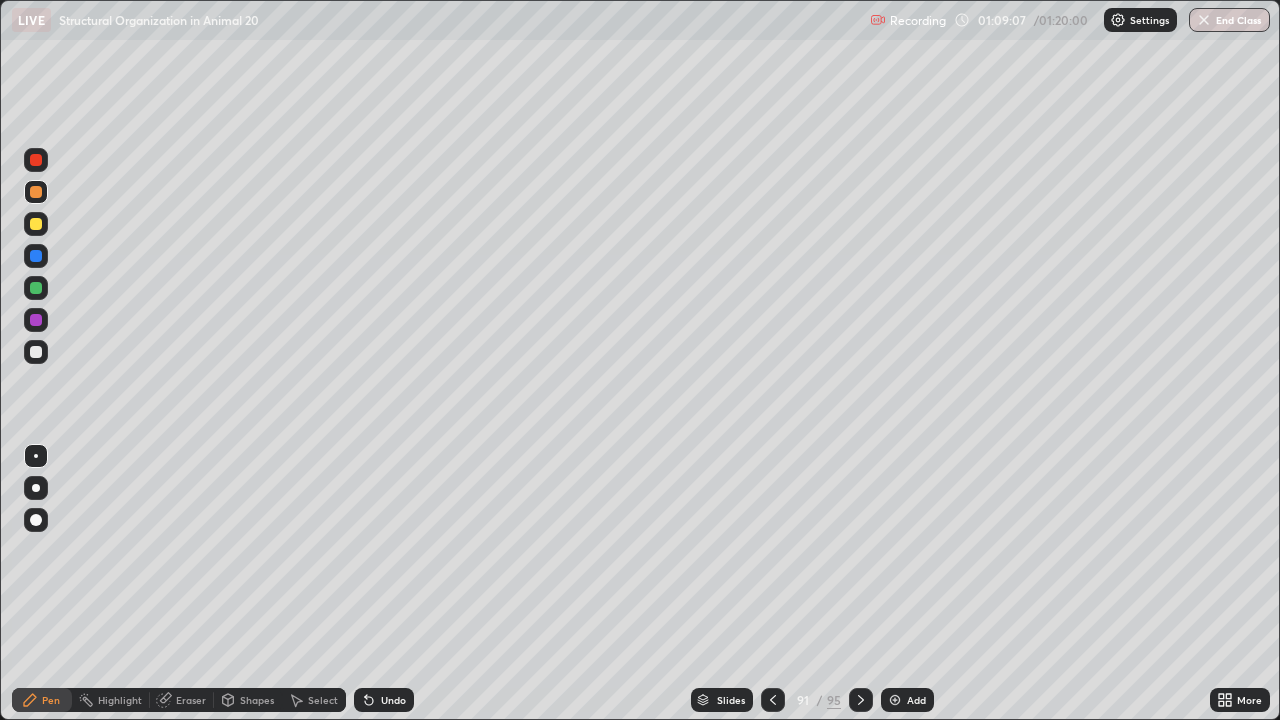 click on "Slides" at bounding box center [731, 700] 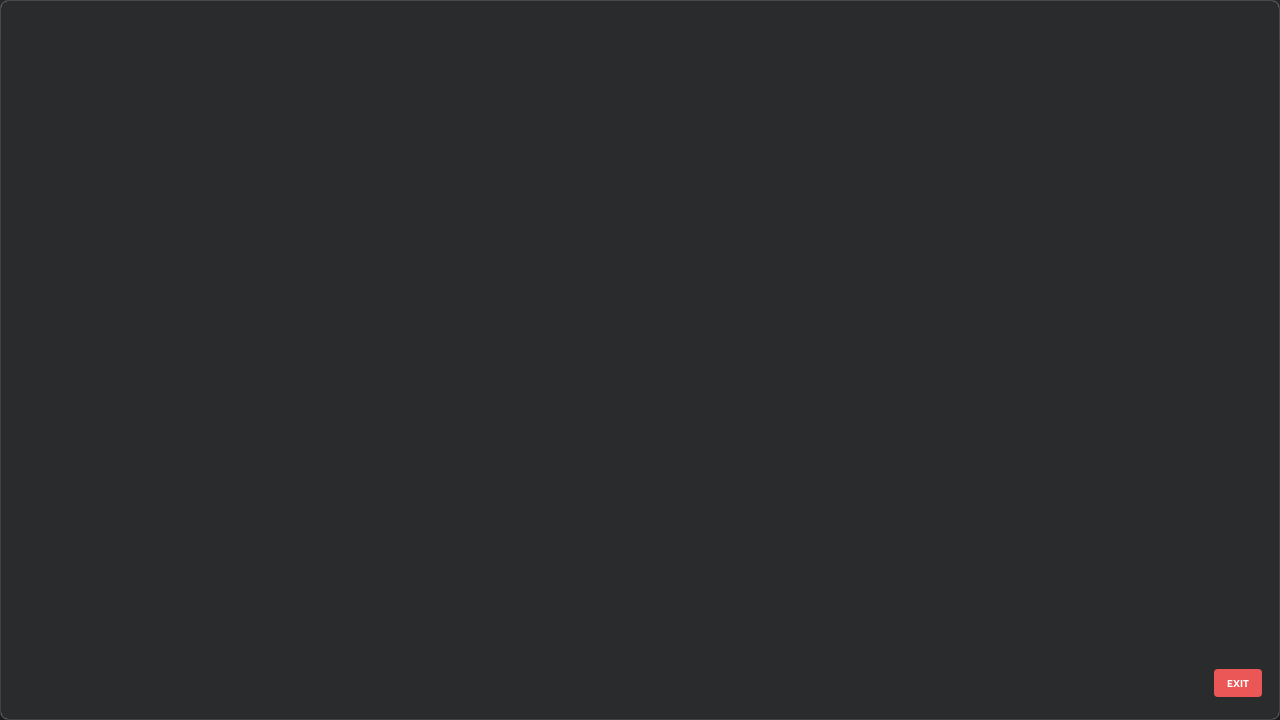 scroll, scrollTop: 6245, scrollLeft: 0, axis: vertical 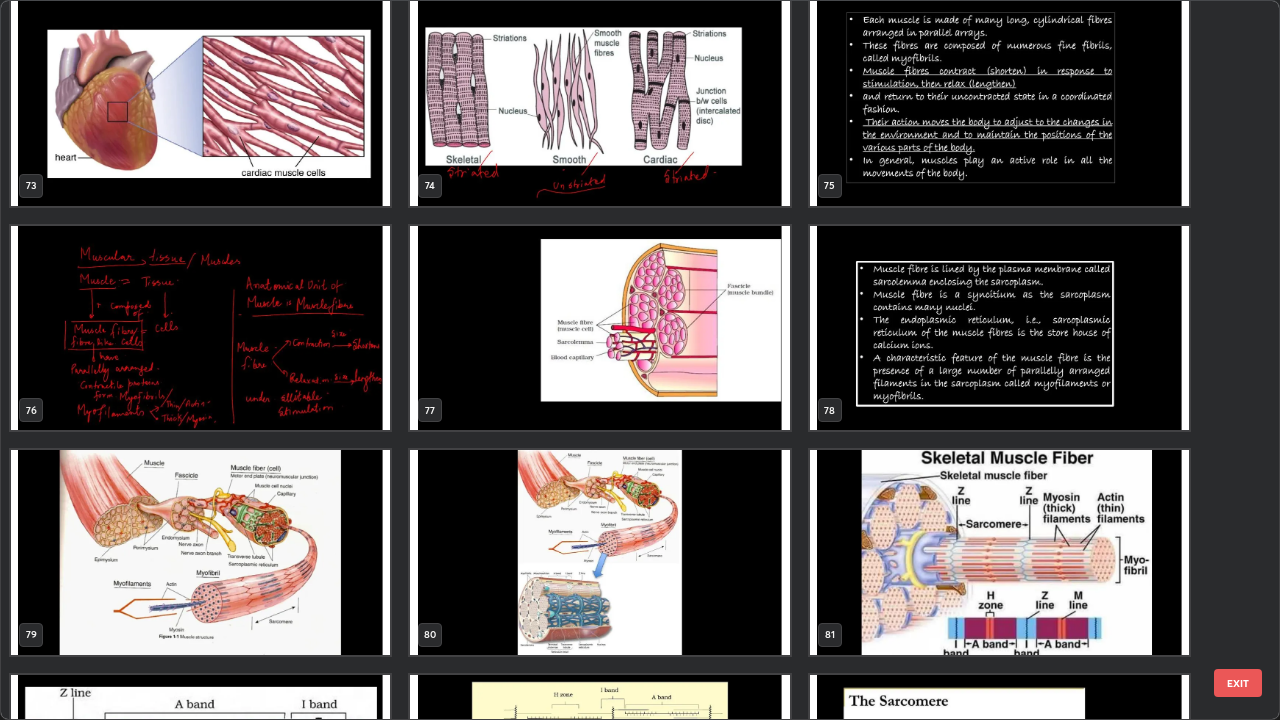 click at bounding box center (200, 552) 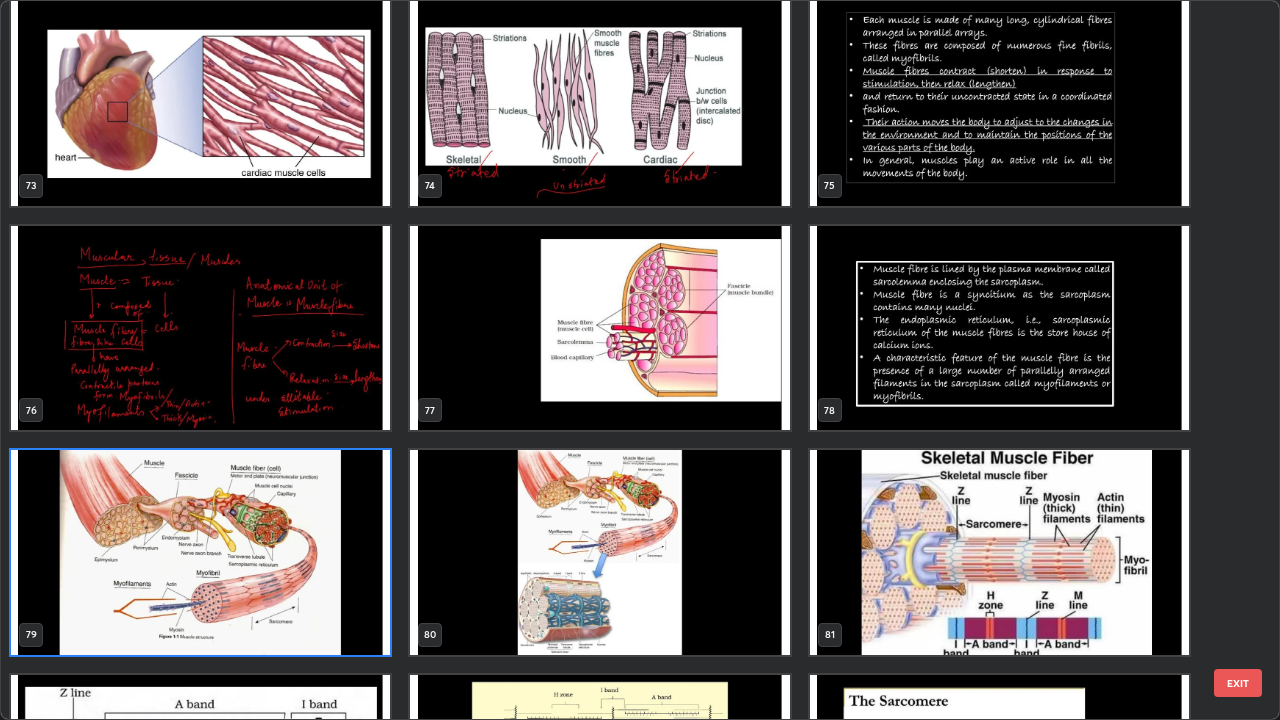 click at bounding box center (200, 552) 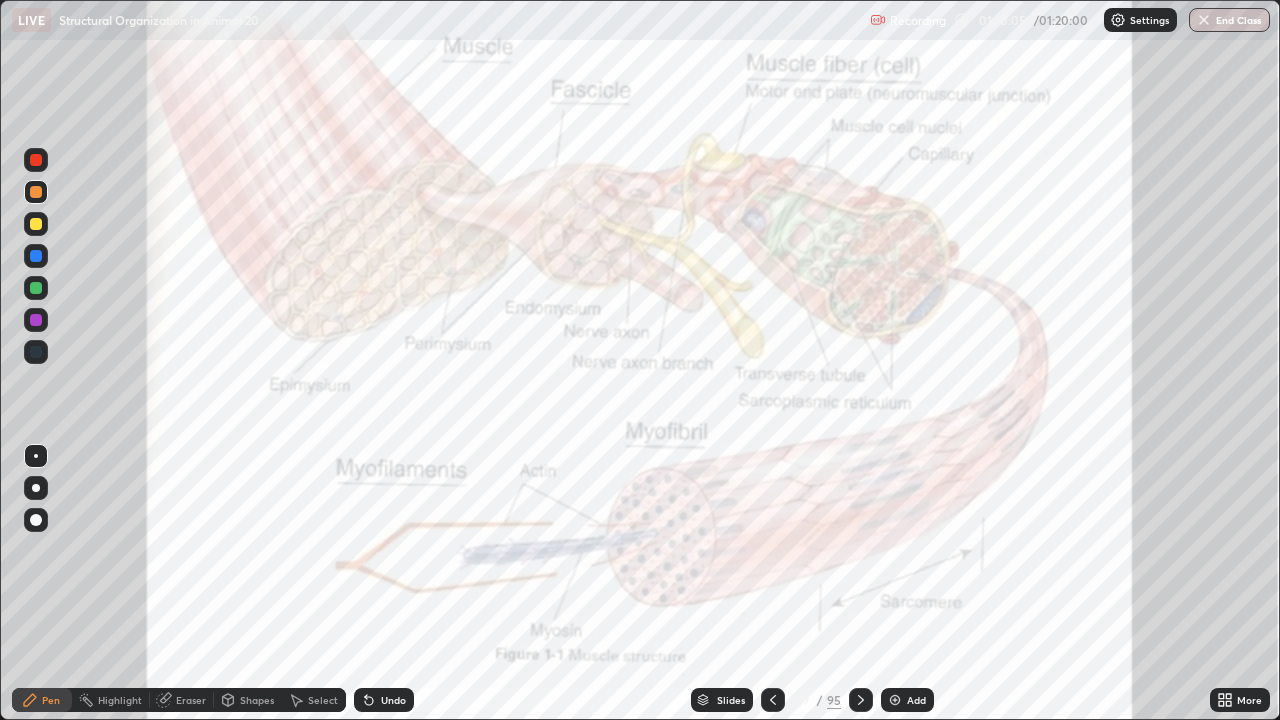 click at bounding box center [861, 700] 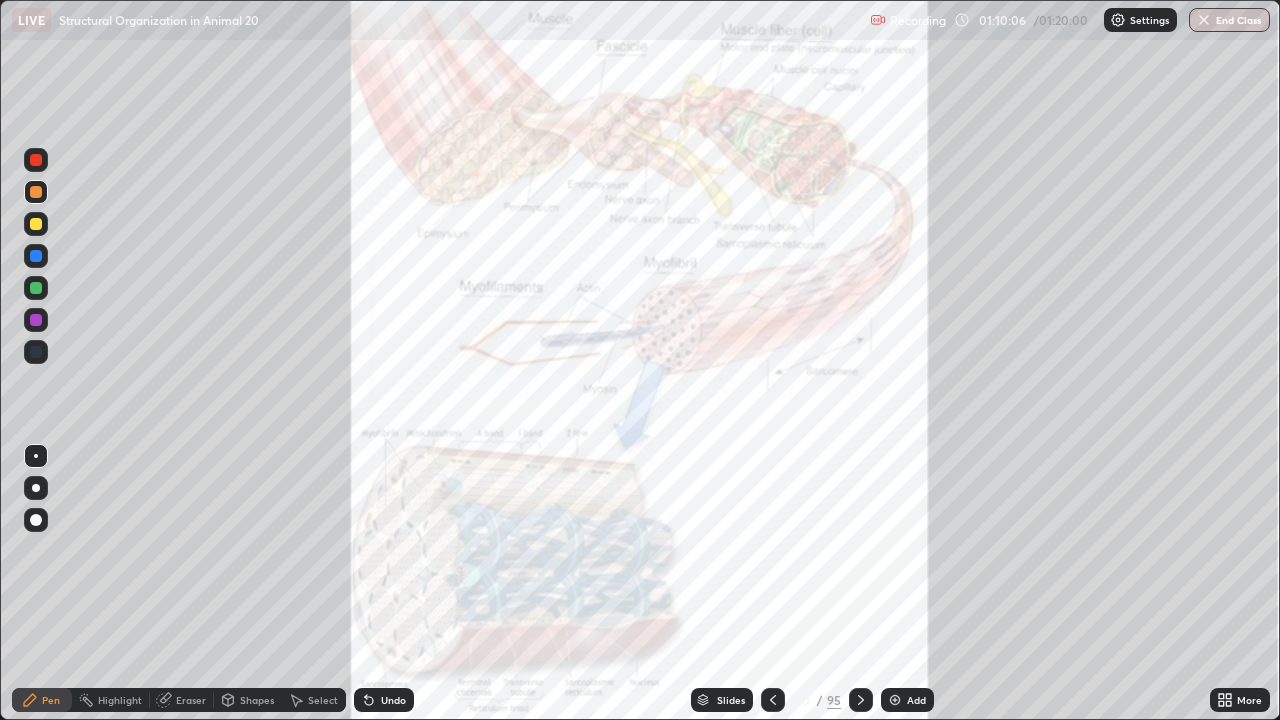click 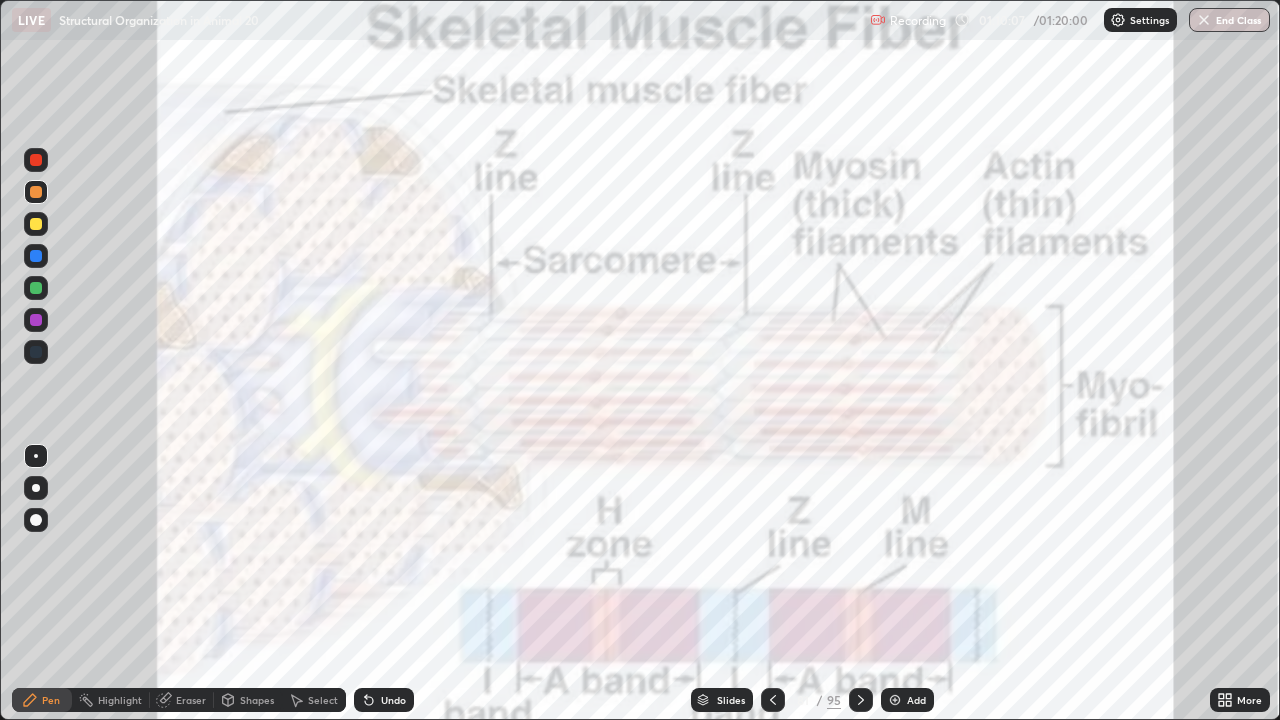 click on "Slides" at bounding box center (731, 700) 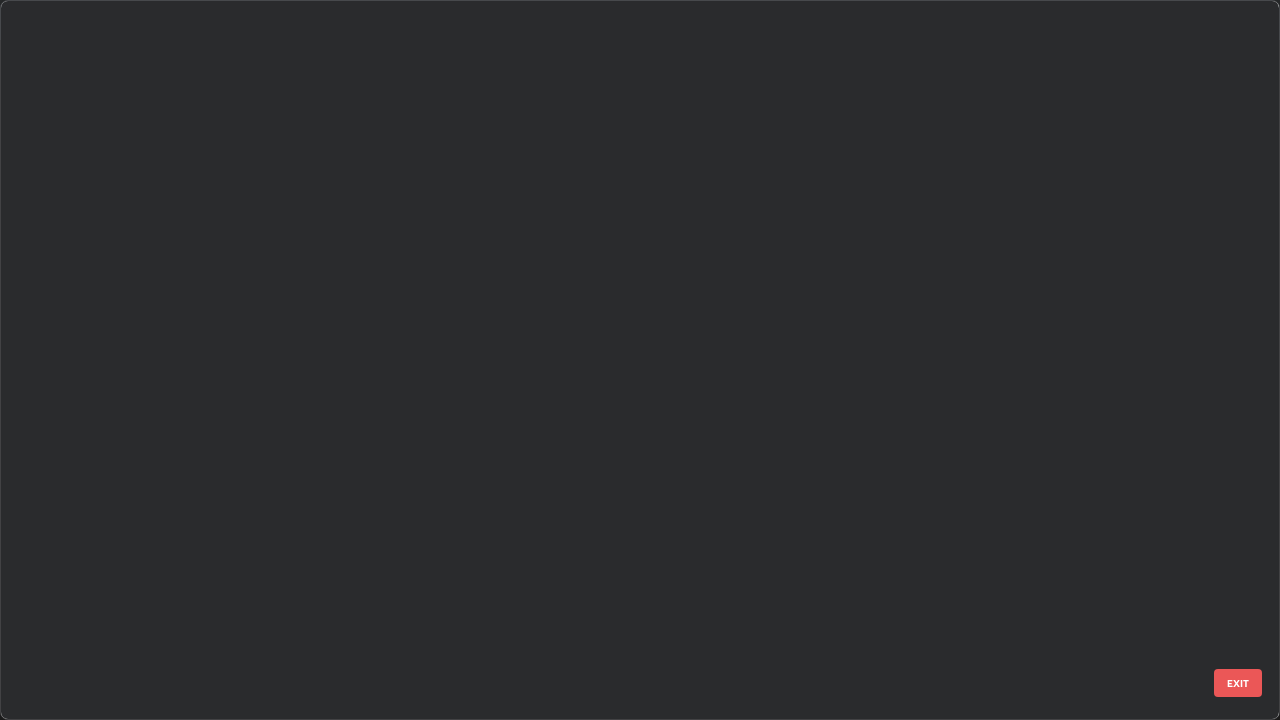 scroll, scrollTop: 5347, scrollLeft: 0, axis: vertical 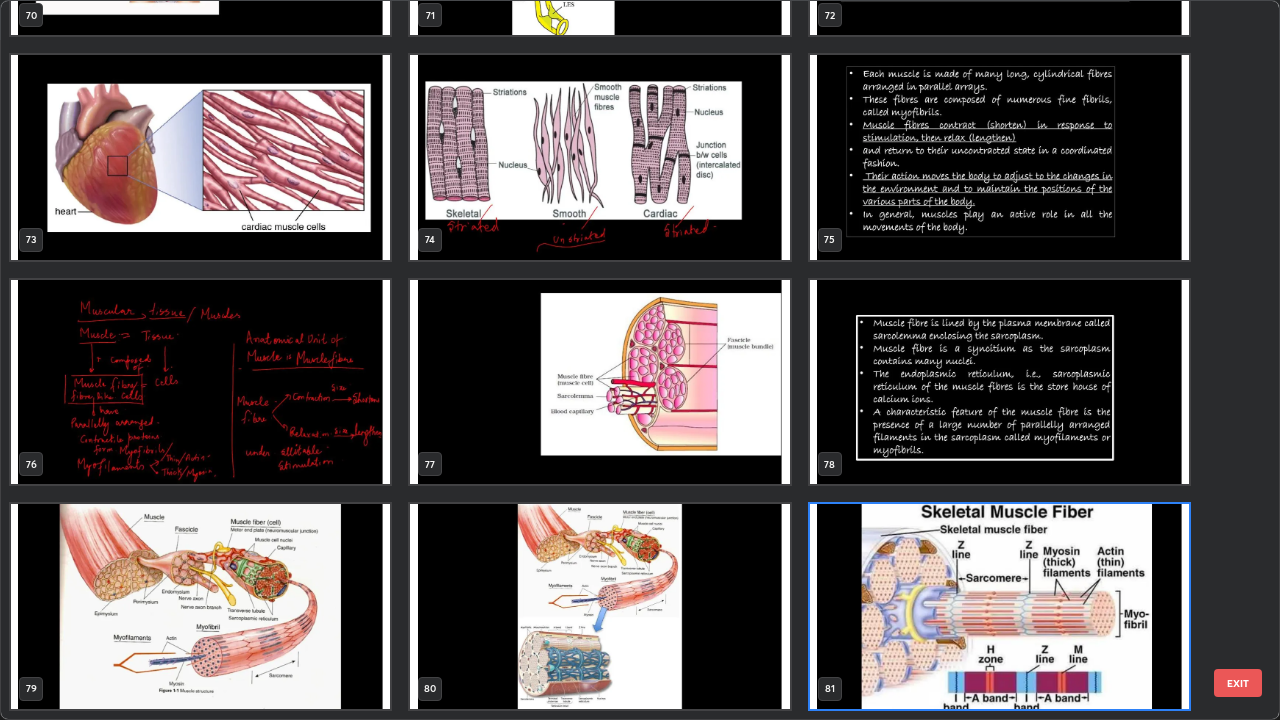 click at bounding box center (599, 382) 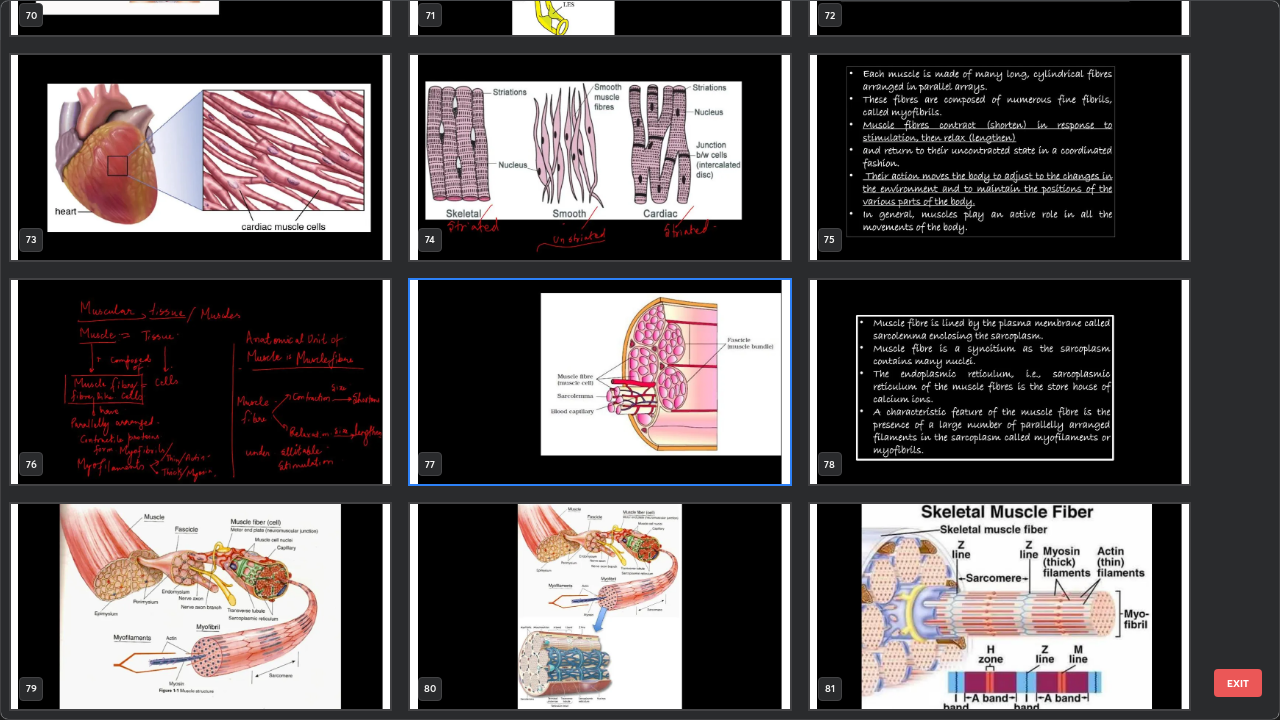 click at bounding box center (599, 382) 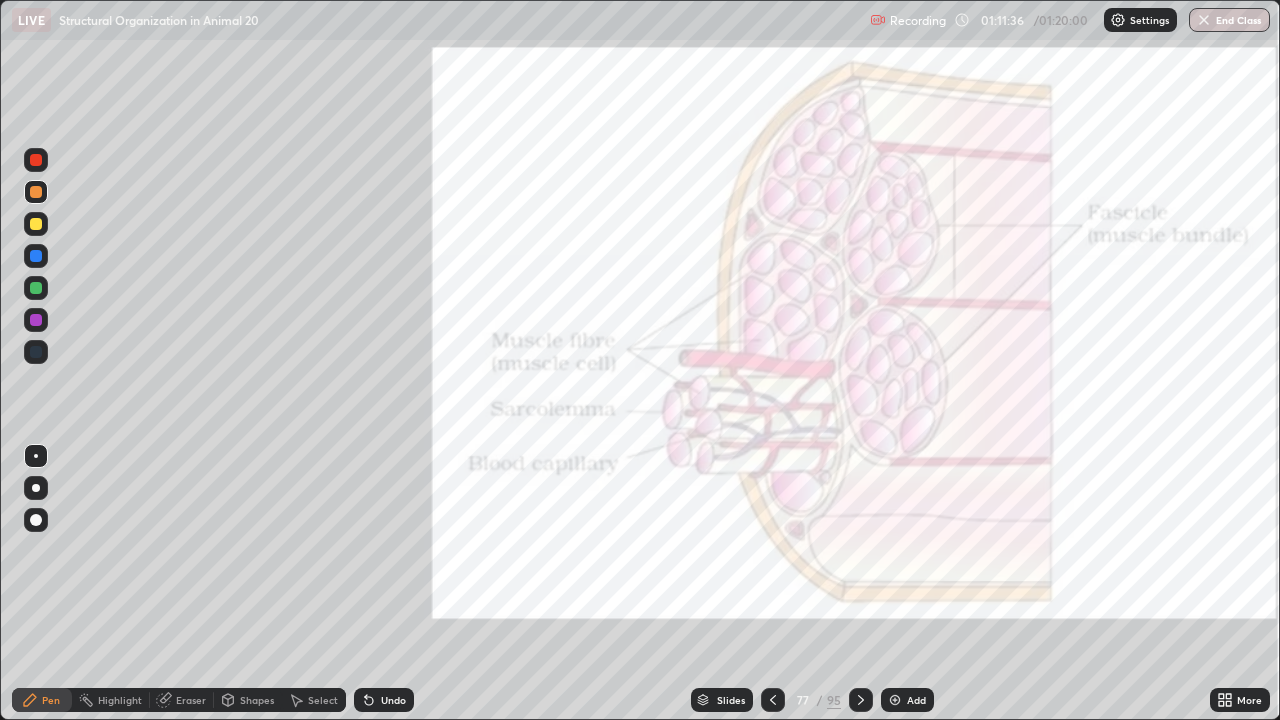click on "Add" at bounding box center (907, 700) 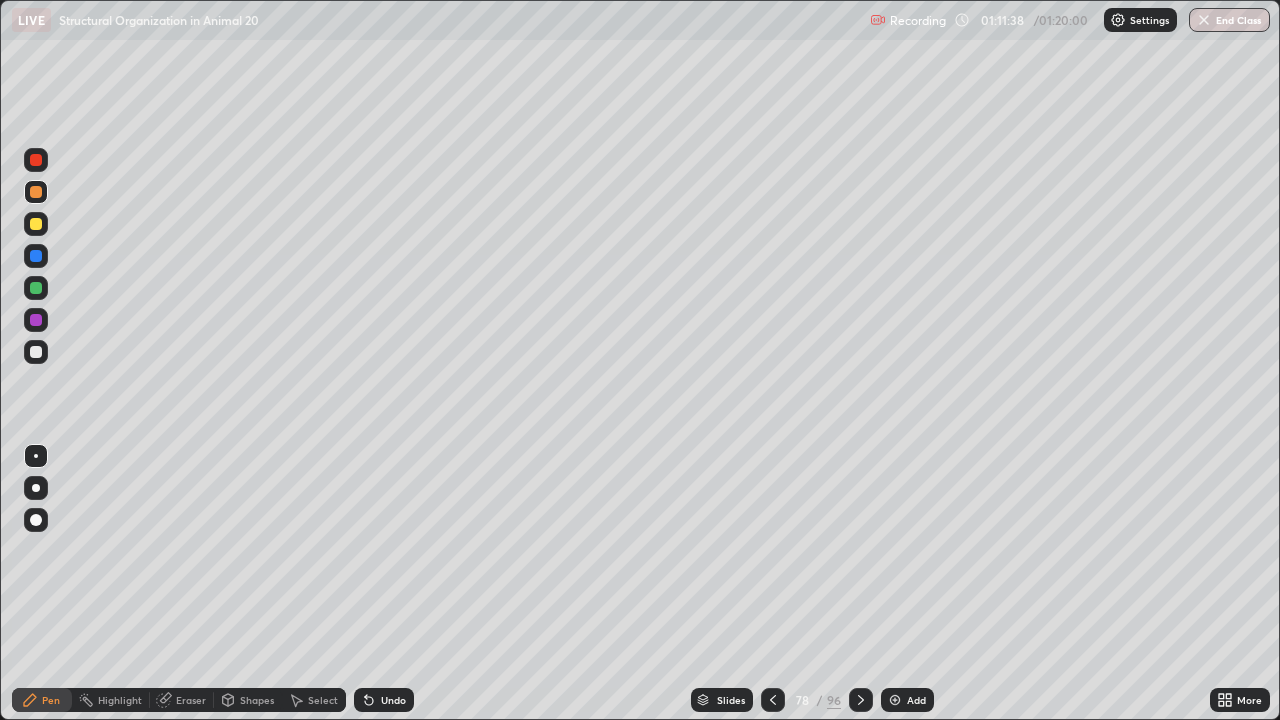click at bounding box center (36, 288) 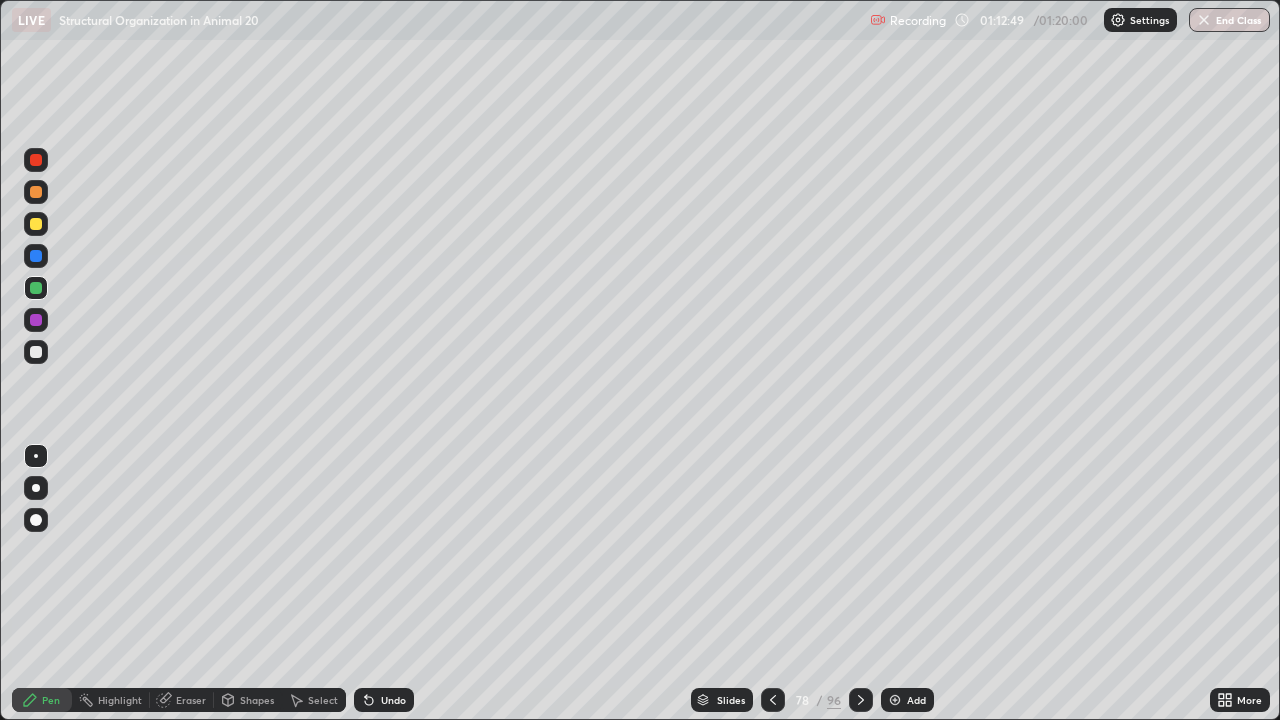 click at bounding box center (36, 352) 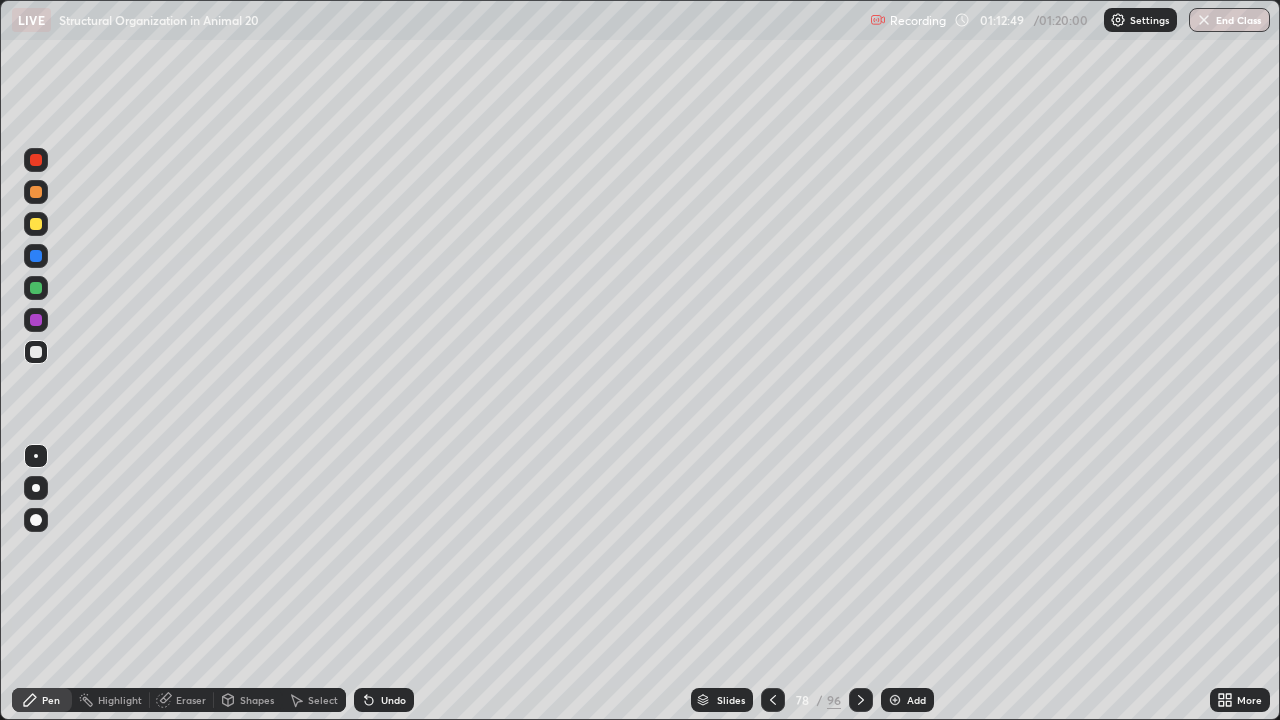 click at bounding box center (36, 488) 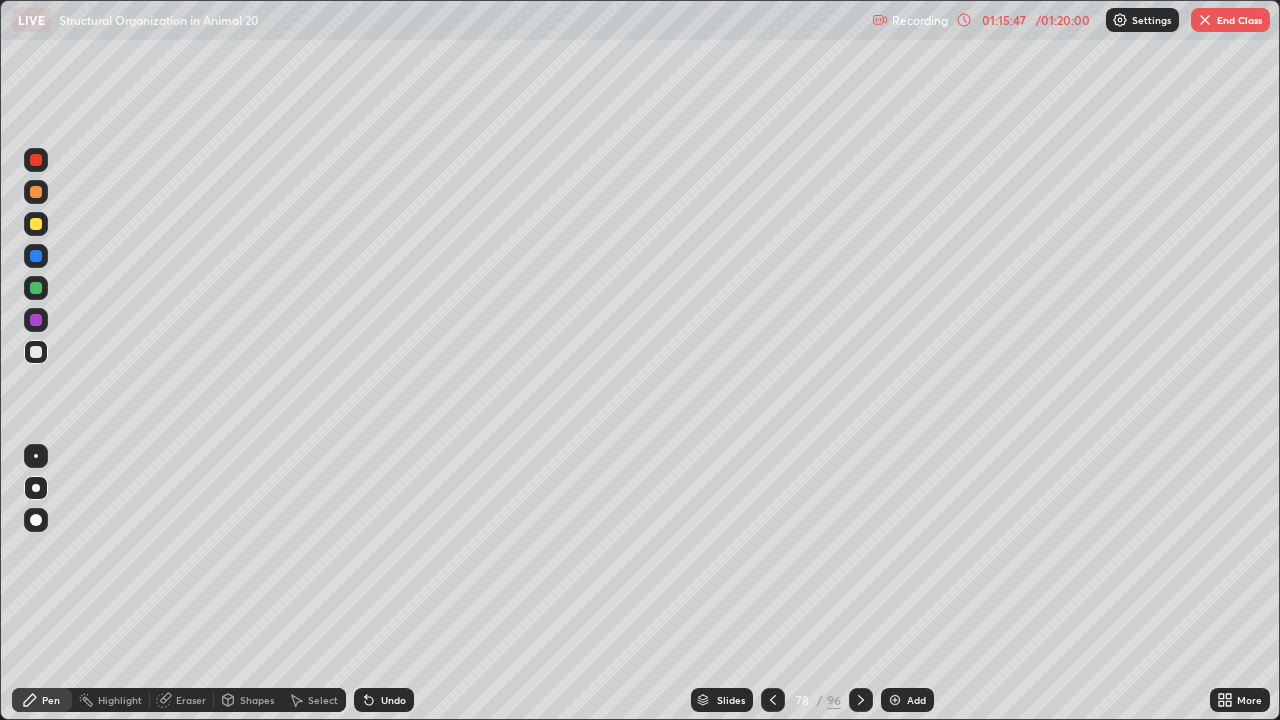 click 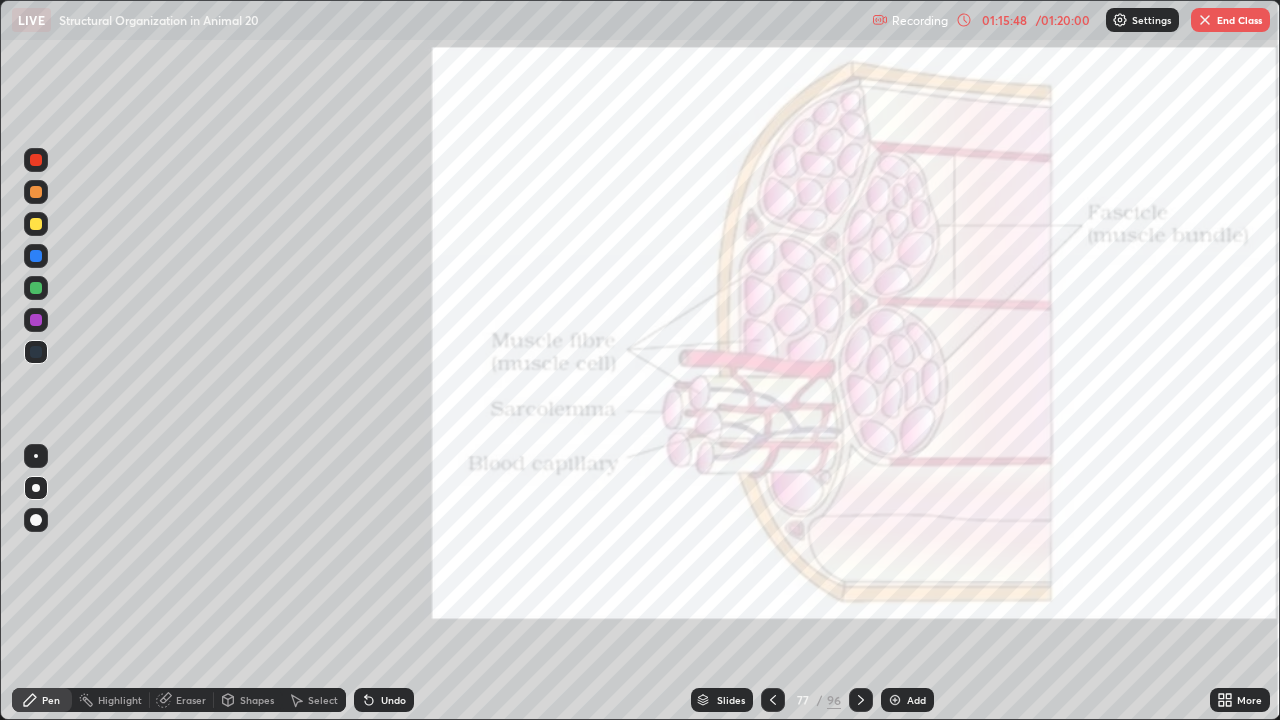 click at bounding box center [773, 700] 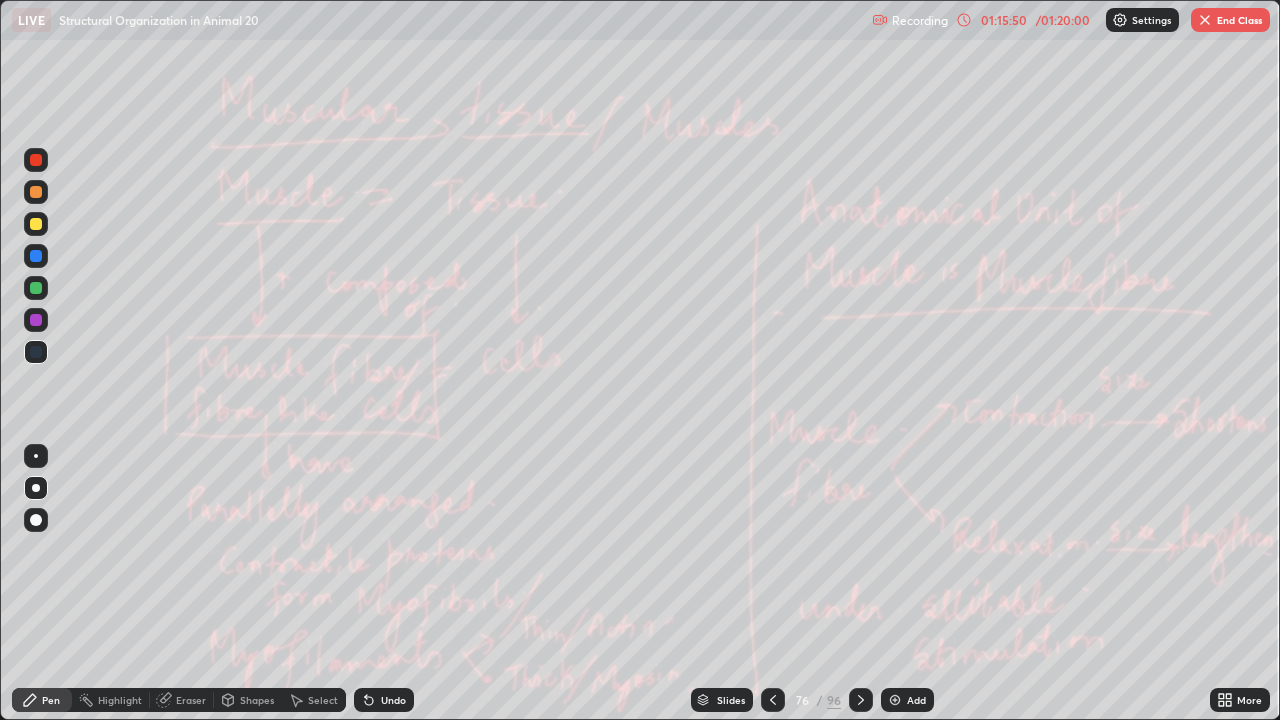 click 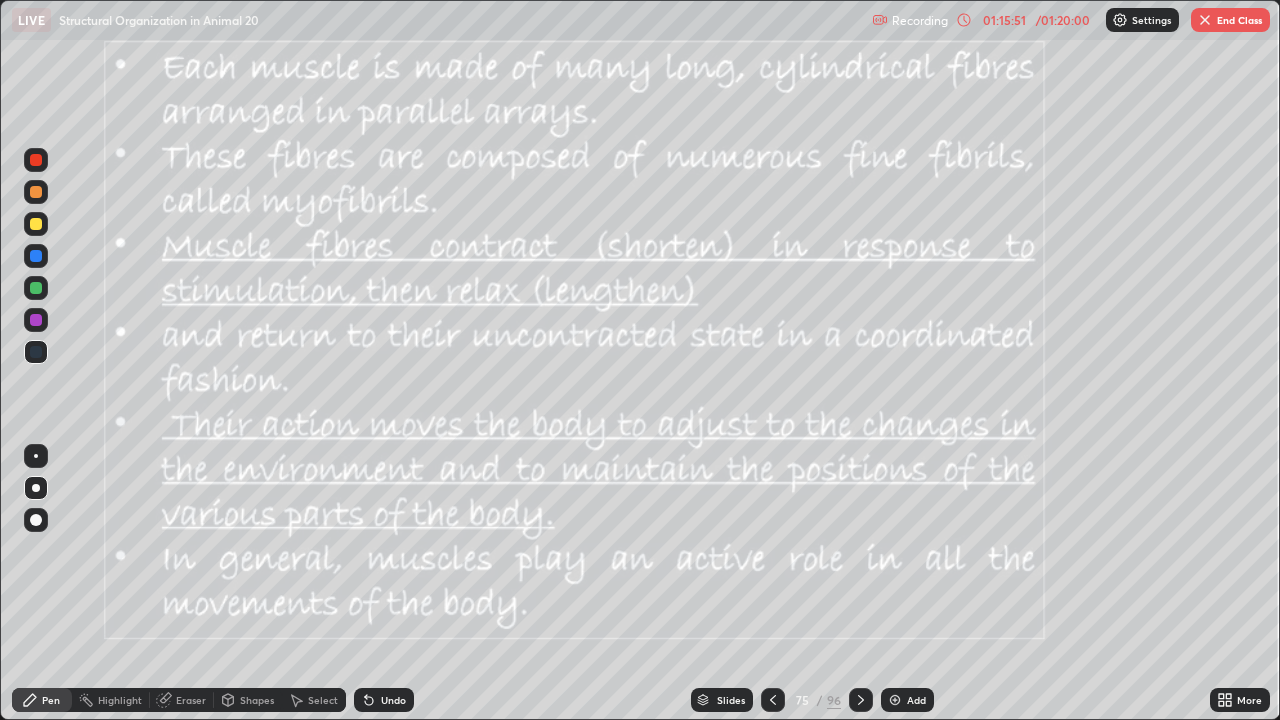 click on "Slides" at bounding box center [731, 700] 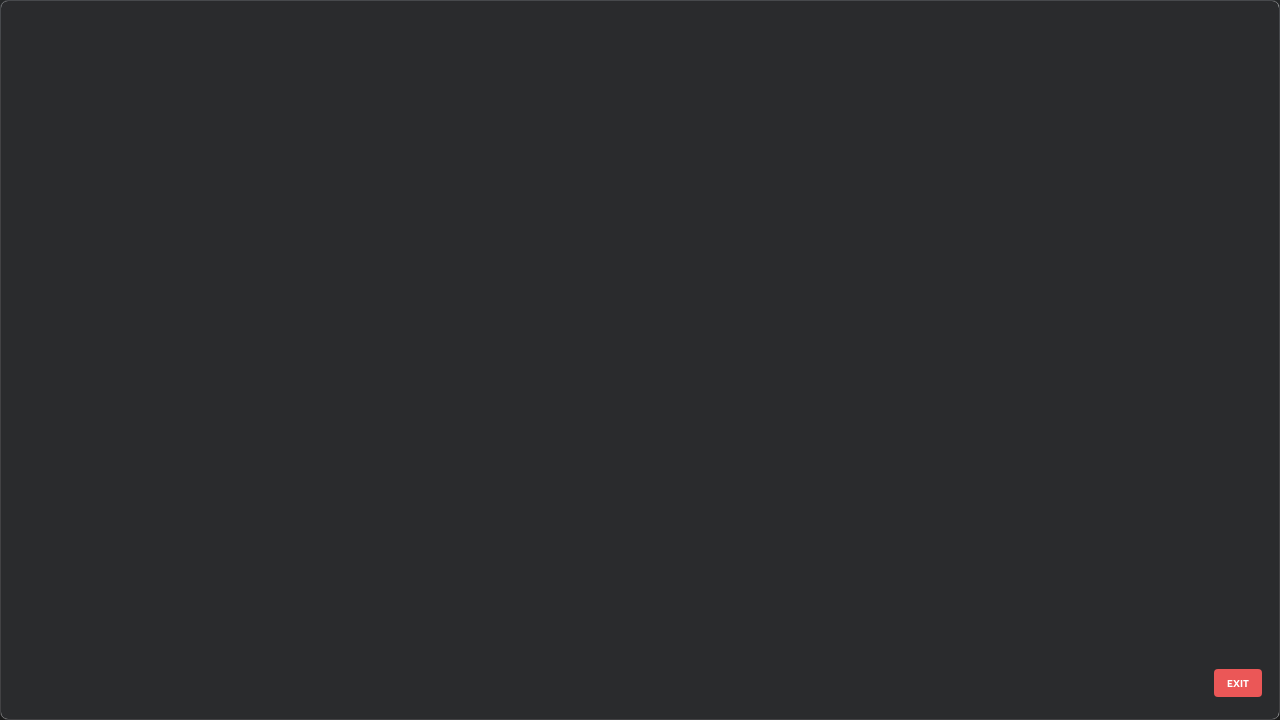 scroll, scrollTop: 4897, scrollLeft: 0, axis: vertical 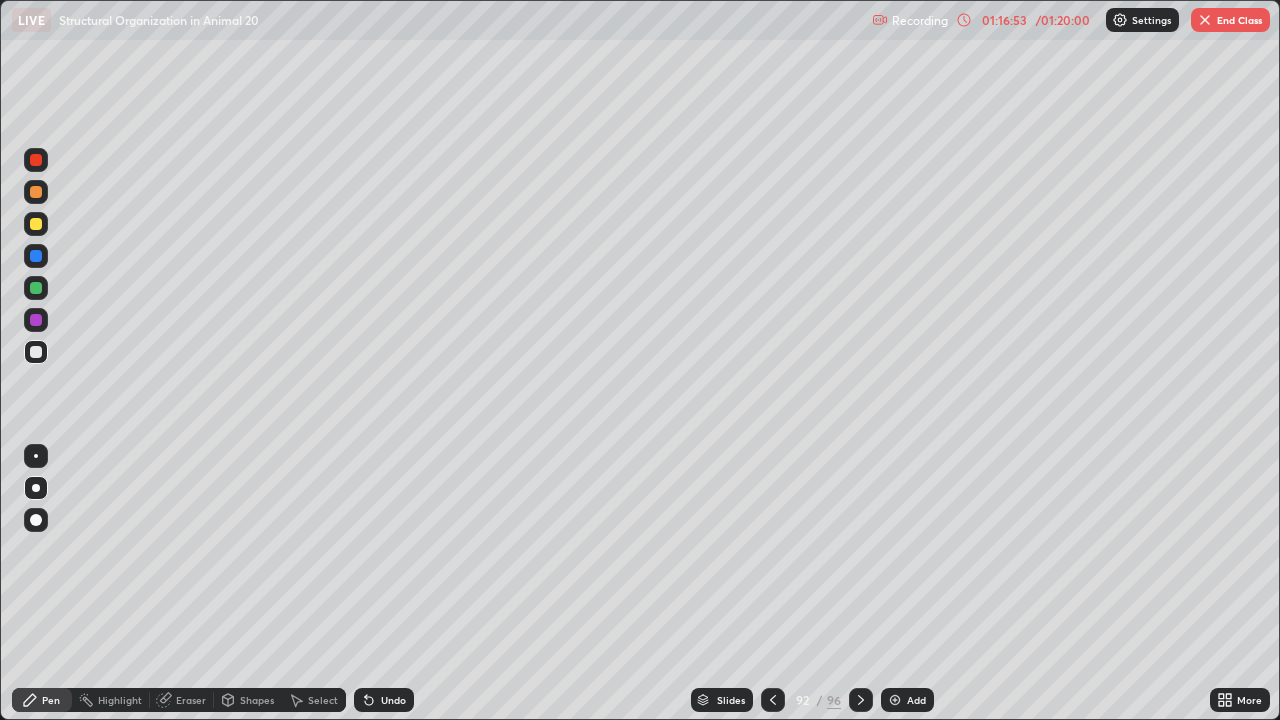 click at bounding box center [1205, 20] 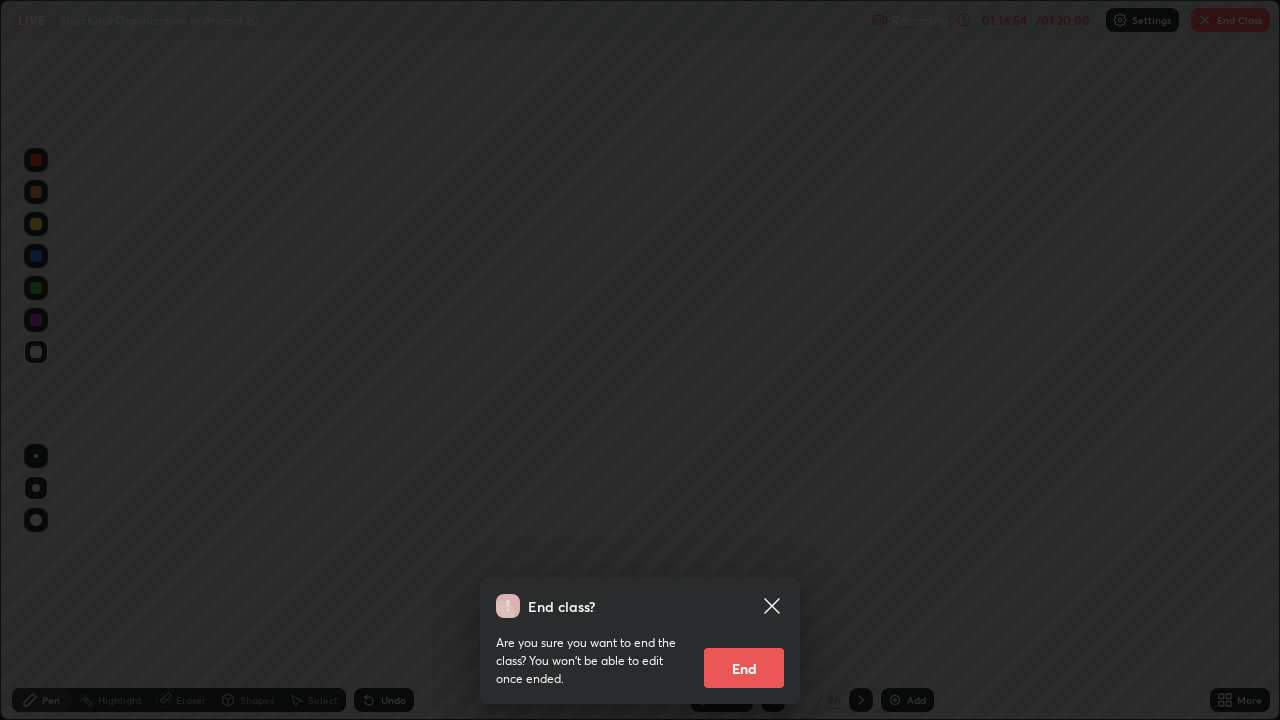 click on "End" at bounding box center [744, 668] 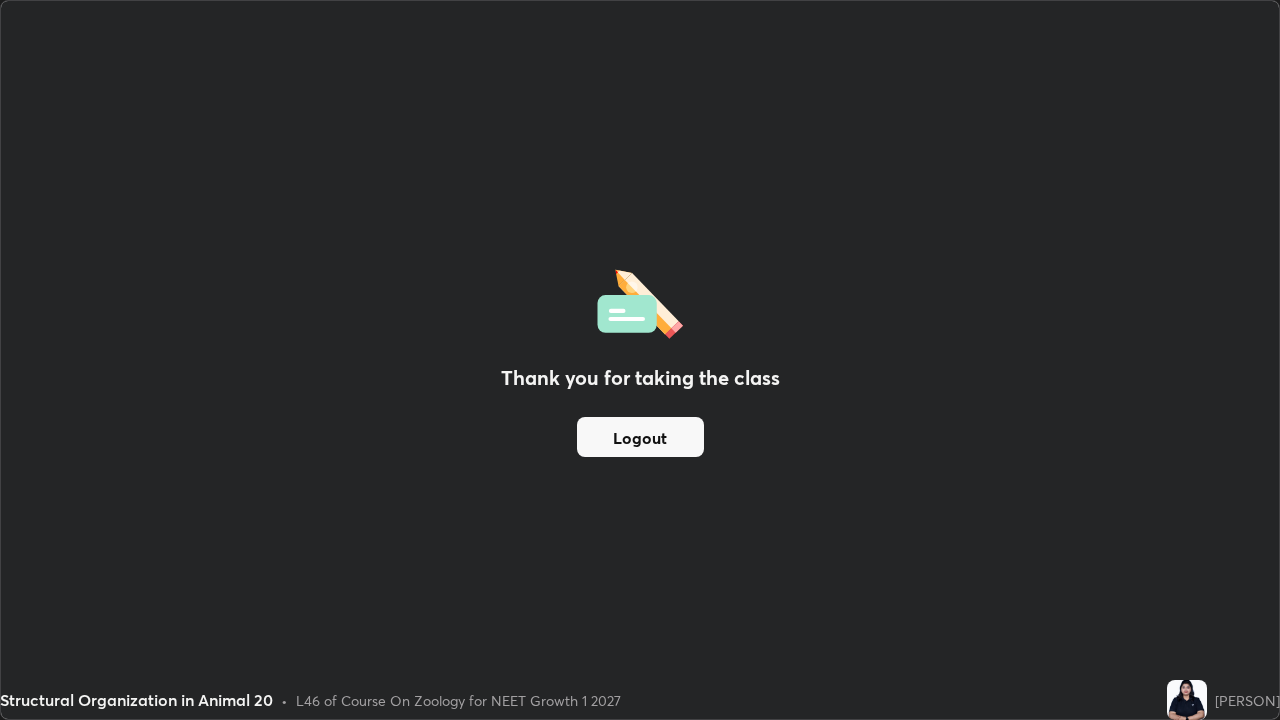 click on "Thank you for taking the class Logout" at bounding box center [640, 360] 